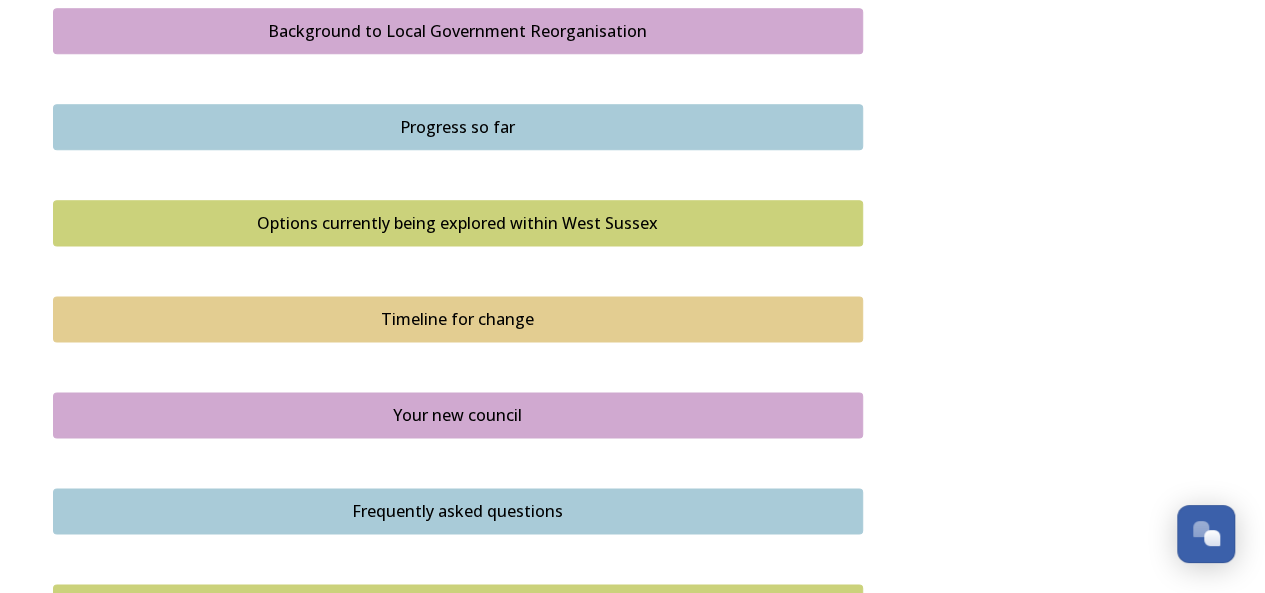 scroll, scrollTop: 1553, scrollLeft: 0, axis: vertical 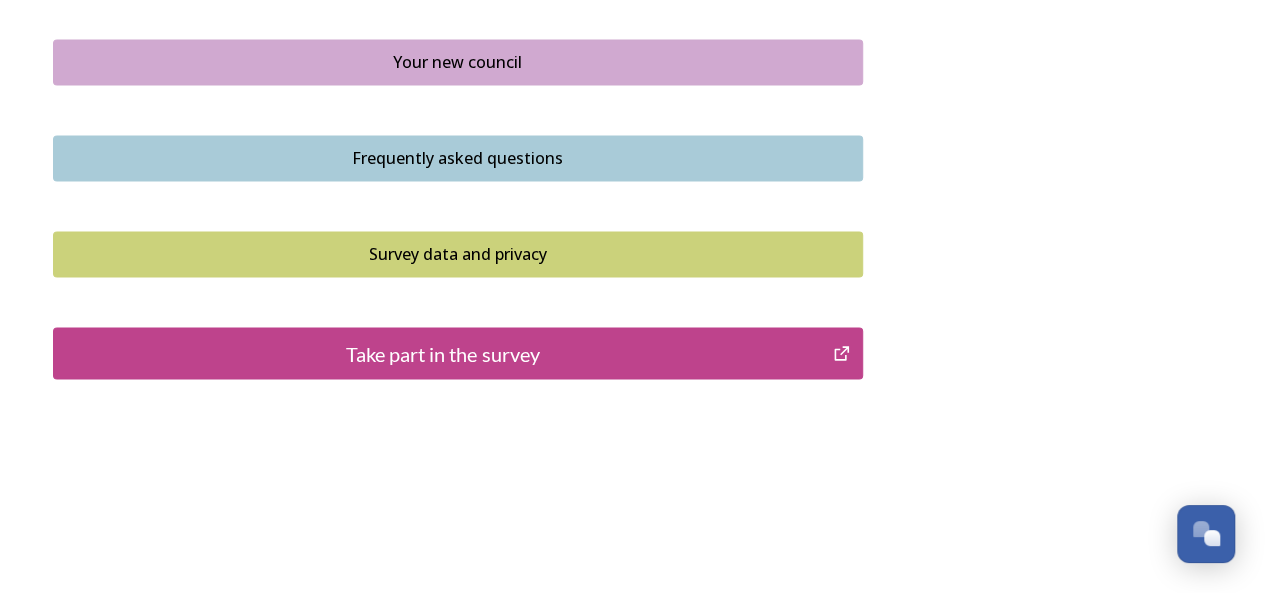 click on "Take part in the survey" at bounding box center [443, 353] 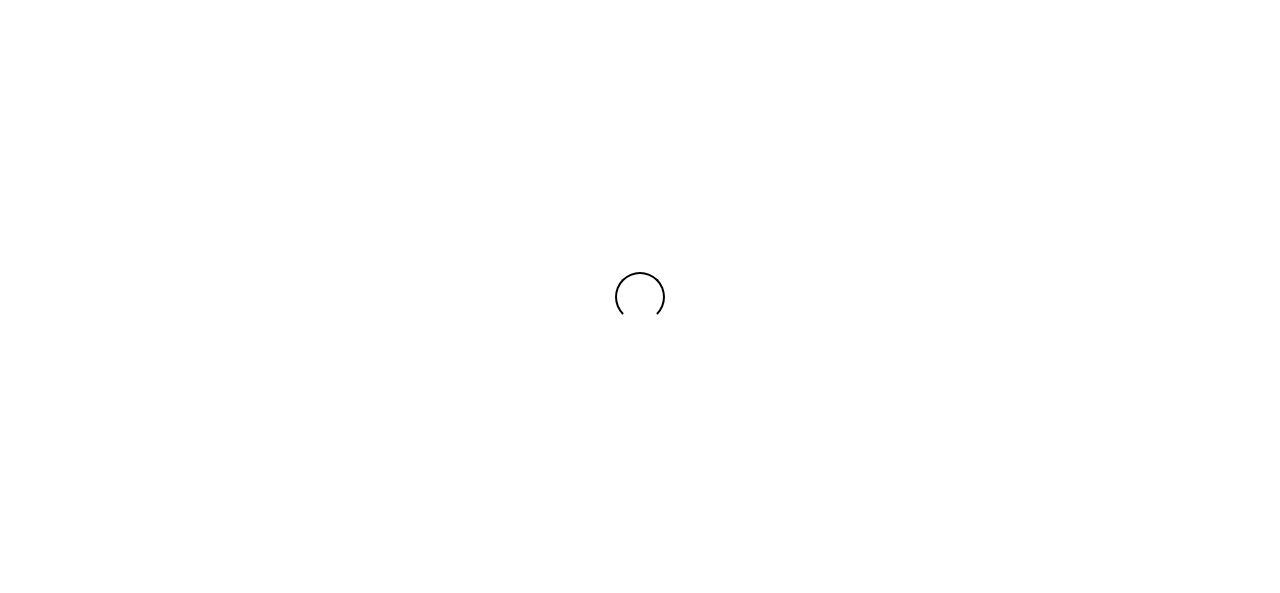 scroll, scrollTop: 0, scrollLeft: 0, axis: both 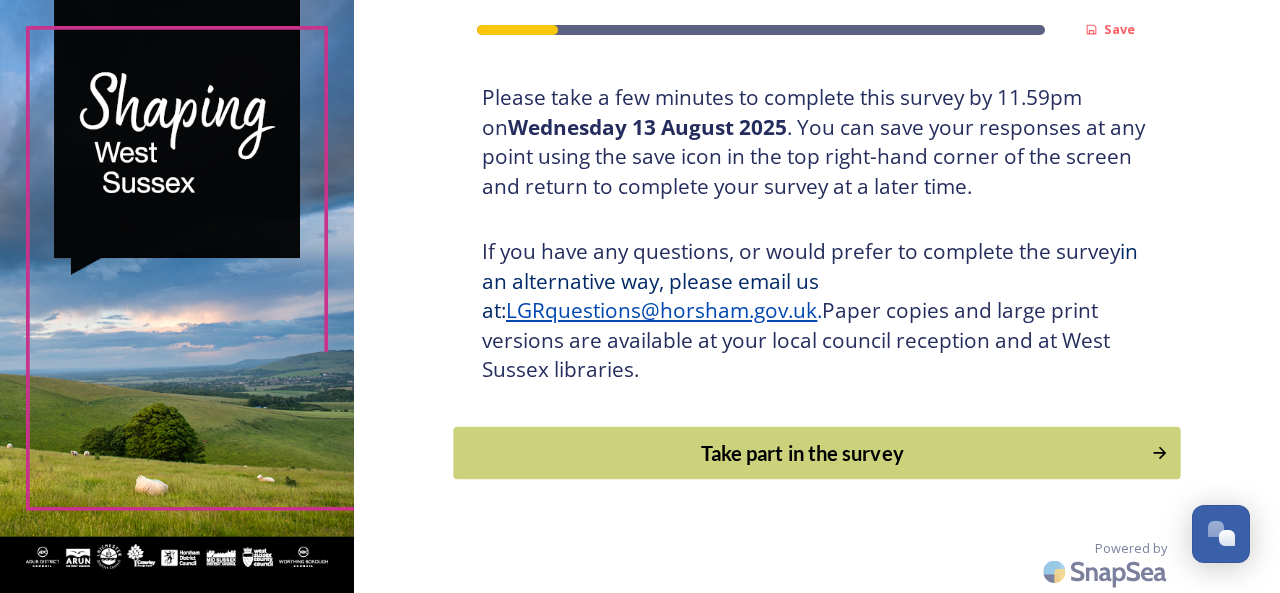 click on "Take part in the survey" at bounding box center [803, 453] 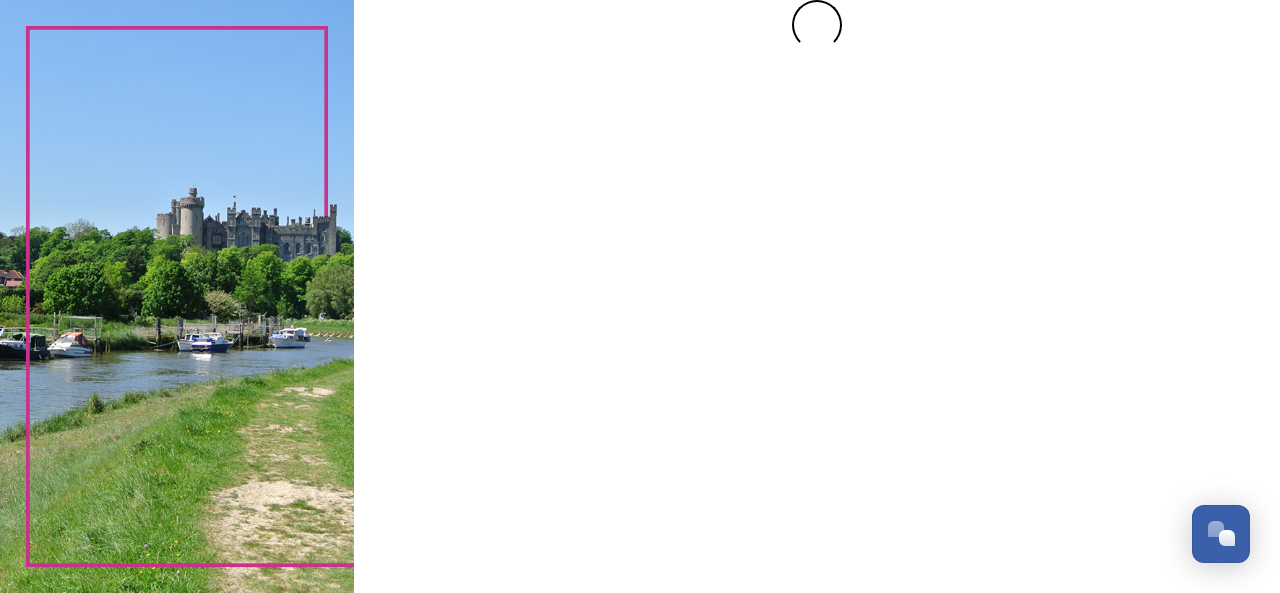 scroll, scrollTop: 0, scrollLeft: 0, axis: both 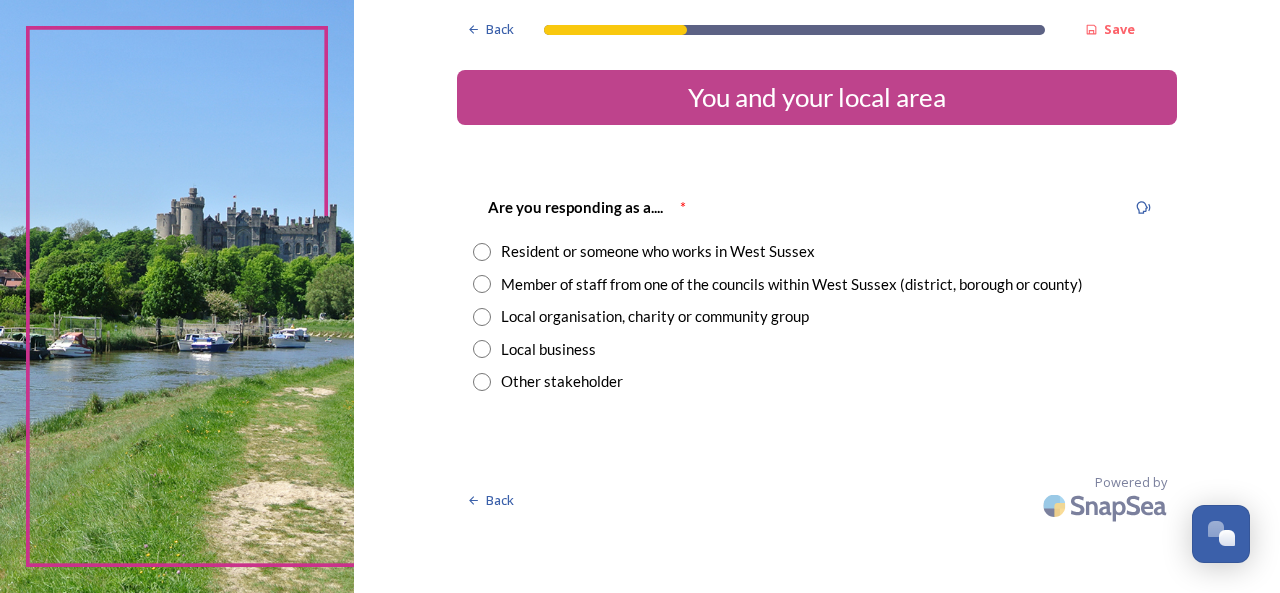 click on "Resident or someone who works in West Sussex" at bounding box center (658, 251) 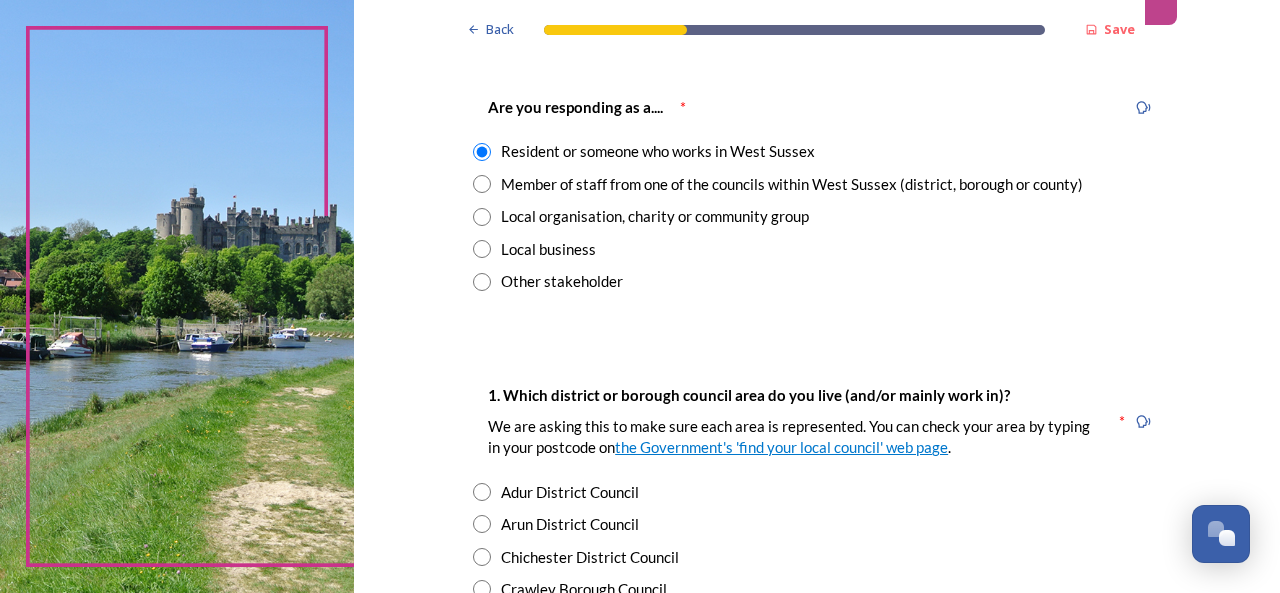 scroll, scrollTop: 200, scrollLeft: 0, axis: vertical 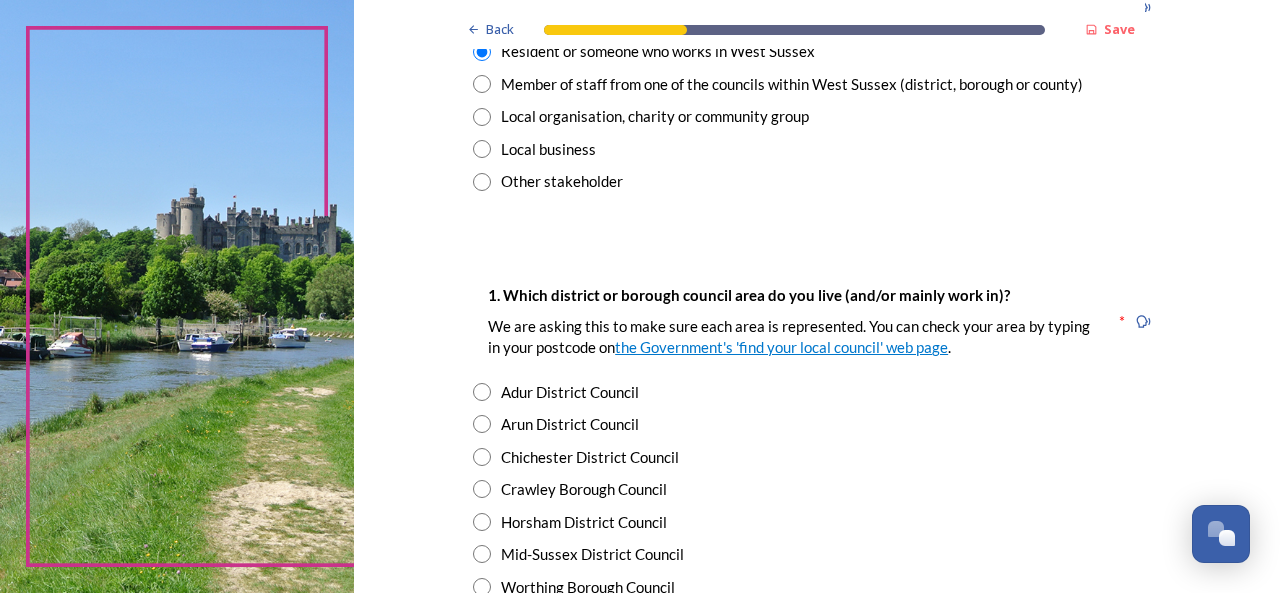 click on "Arun District Council" at bounding box center [570, 424] 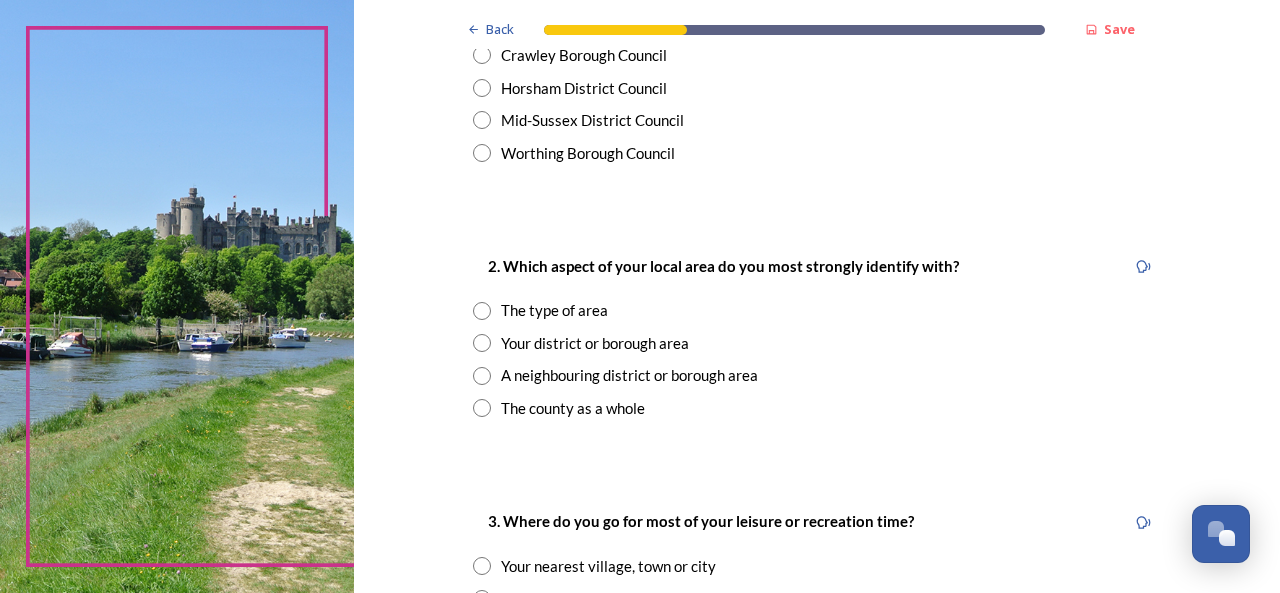 scroll, scrollTop: 700, scrollLeft: 0, axis: vertical 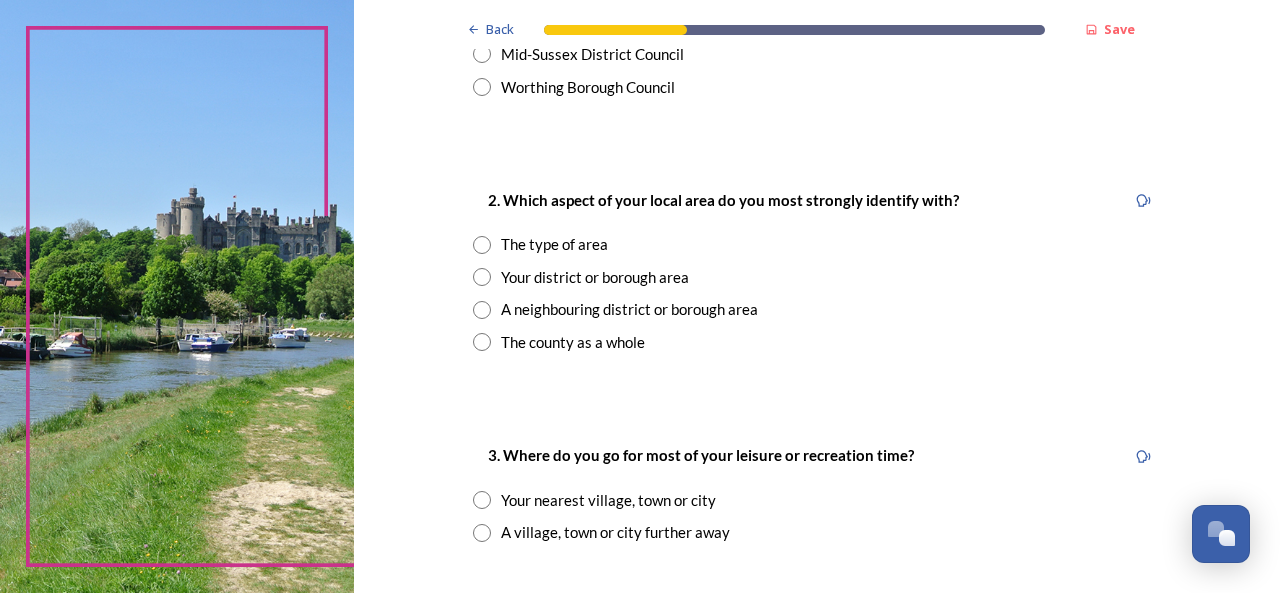 click on "The county as a whole" at bounding box center (573, 342) 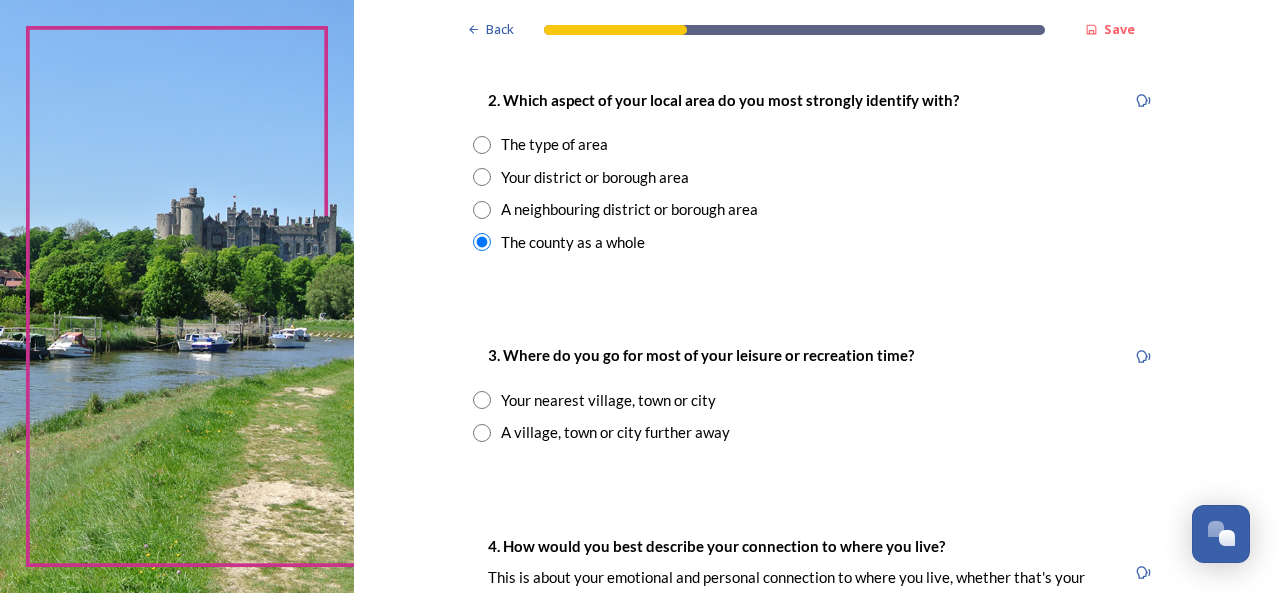 scroll, scrollTop: 900, scrollLeft: 0, axis: vertical 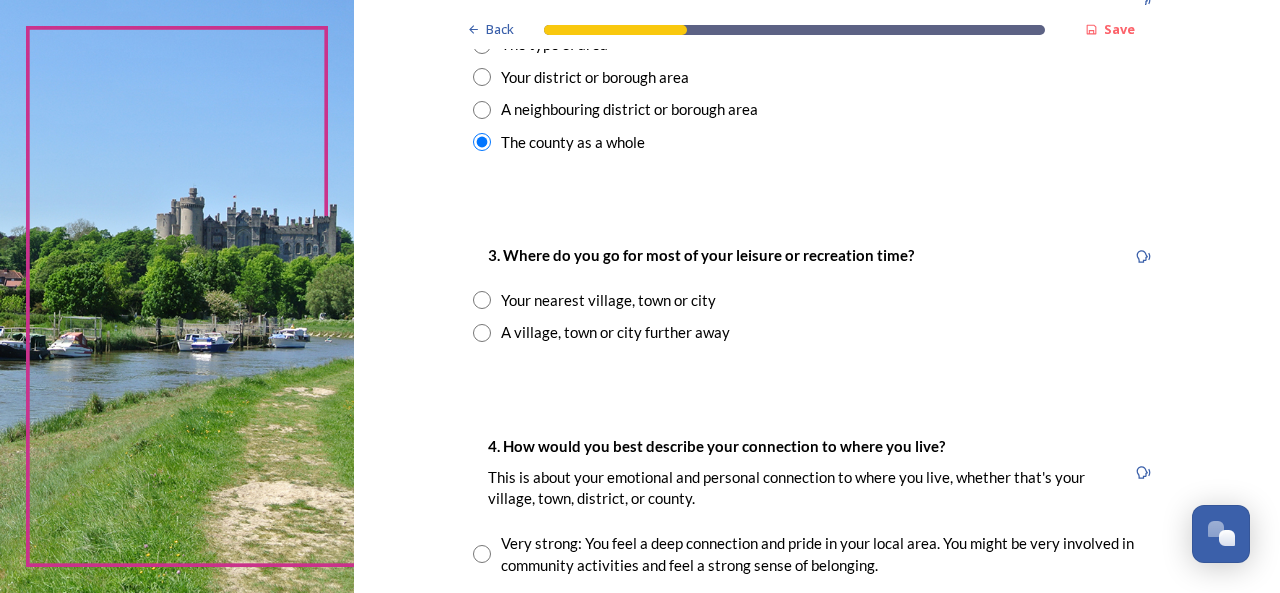 click on "Your nearest village, town or city" at bounding box center [608, 300] 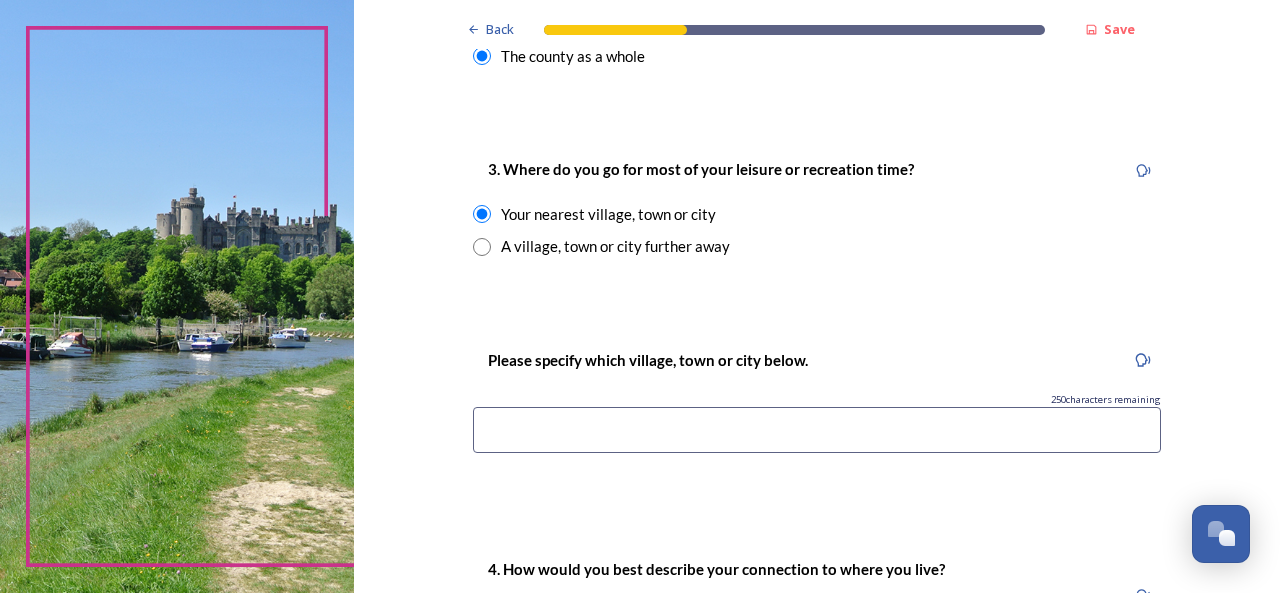 scroll, scrollTop: 1100, scrollLeft: 0, axis: vertical 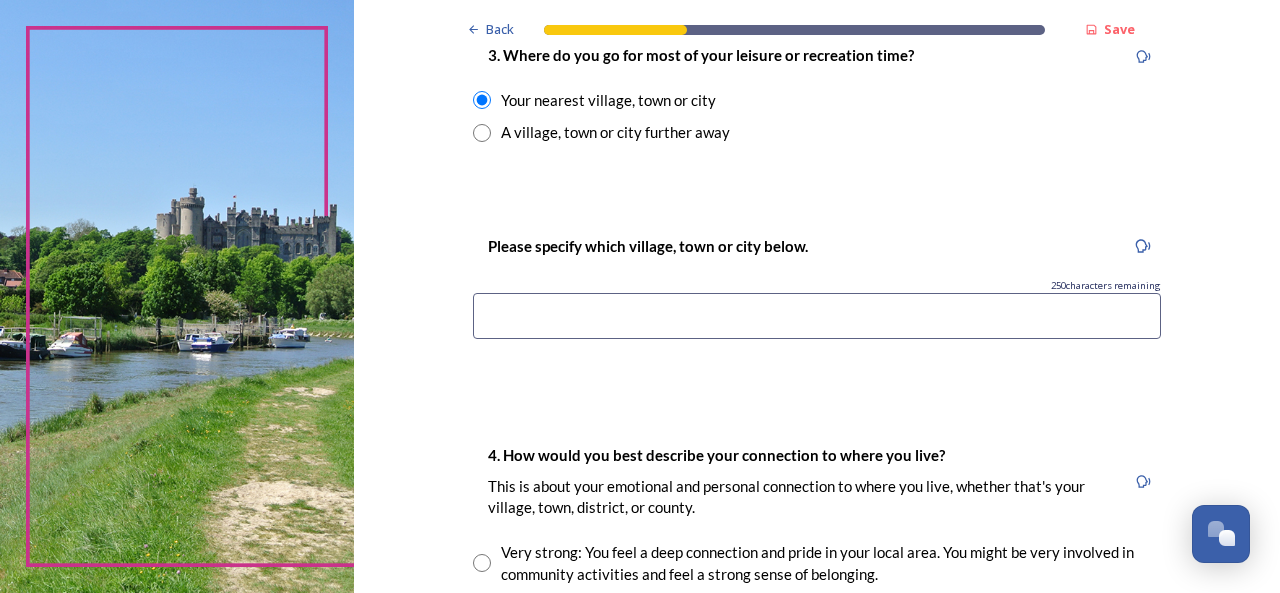 click on "Please specify which village, town or city below. 250  characters remaining" at bounding box center (817, 293) 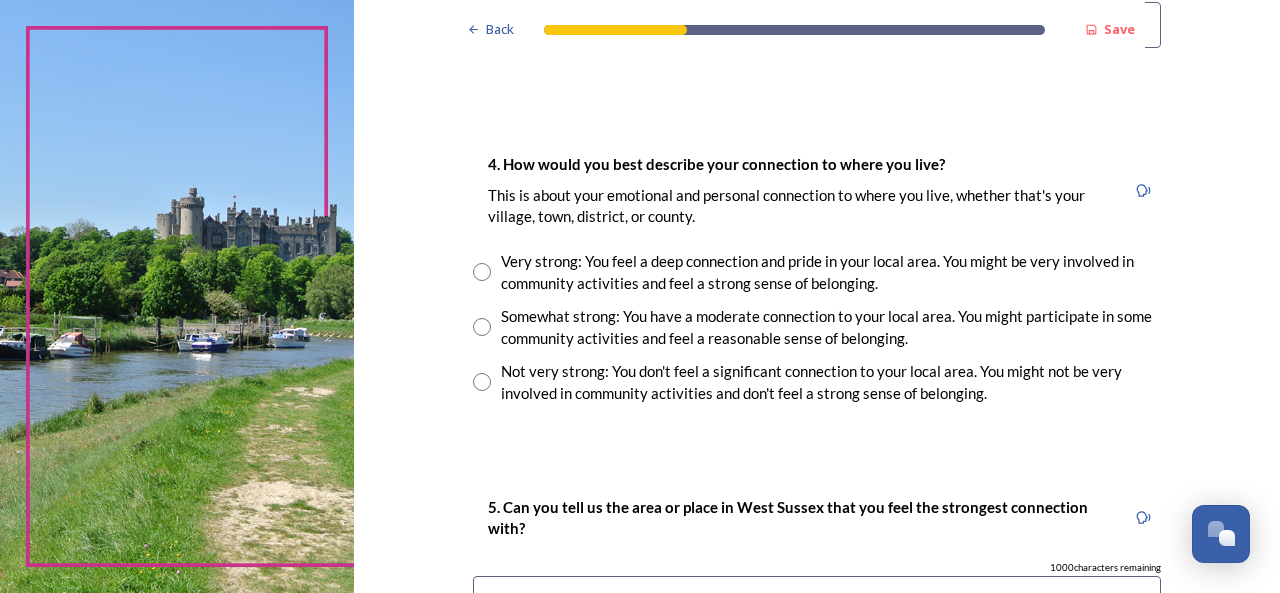 scroll, scrollTop: 1400, scrollLeft: 0, axis: vertical 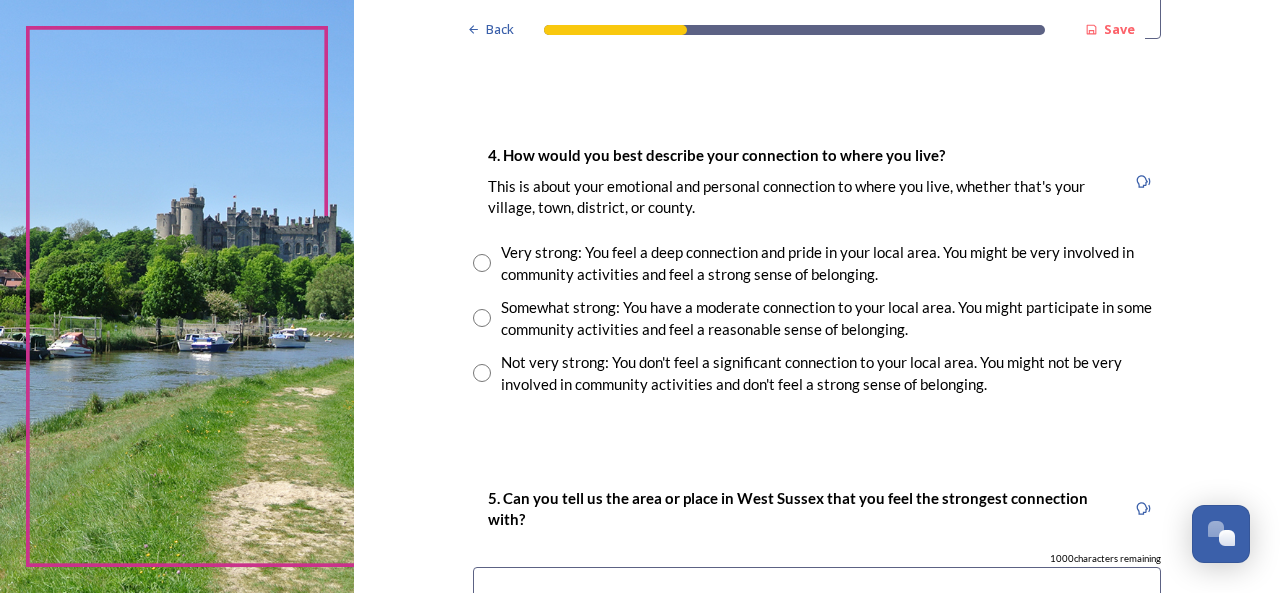 type on "Chichester" 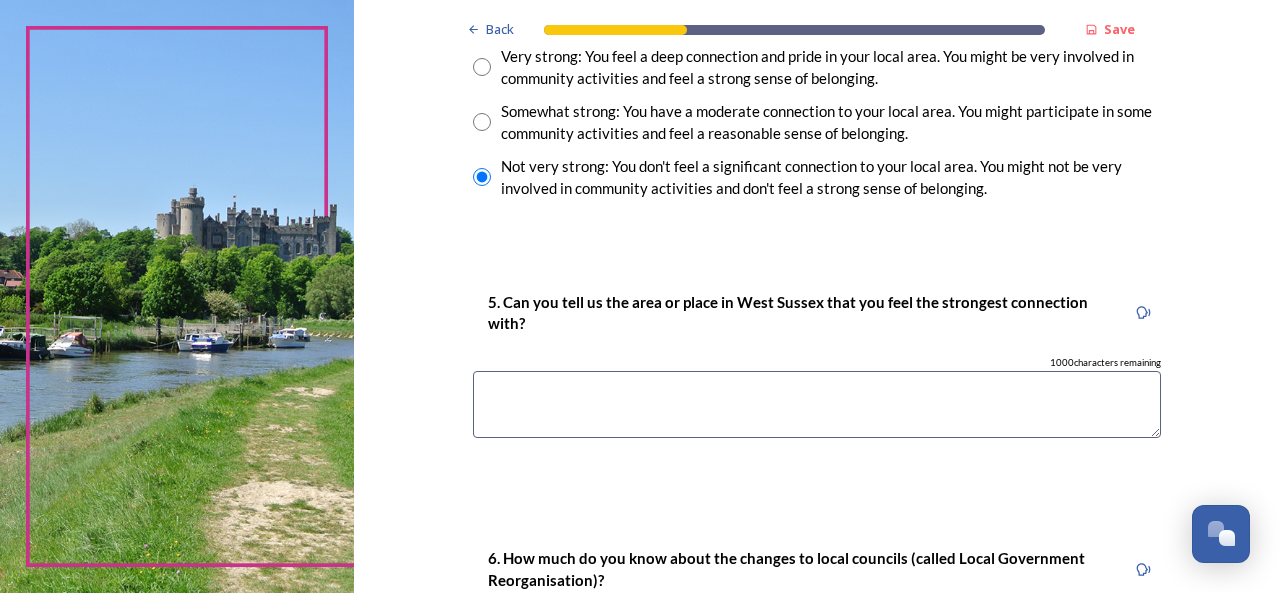 scroll, scrollTop: 1600, scrollLeft: 0, axis: vertical 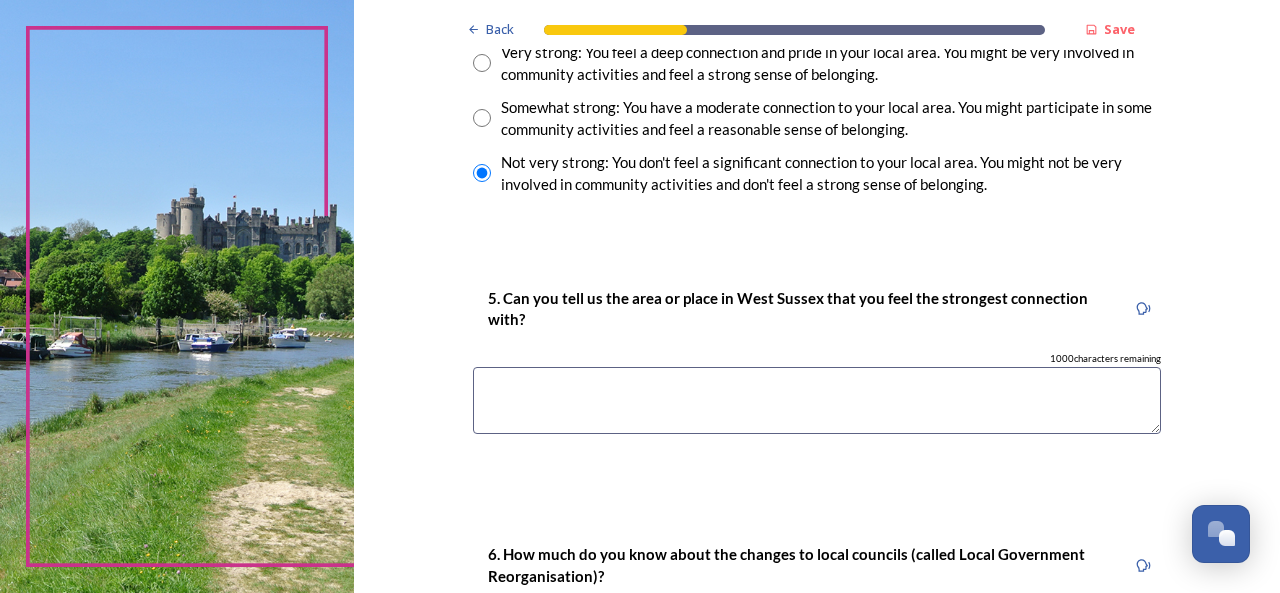 click at bounding box center (817, 400) 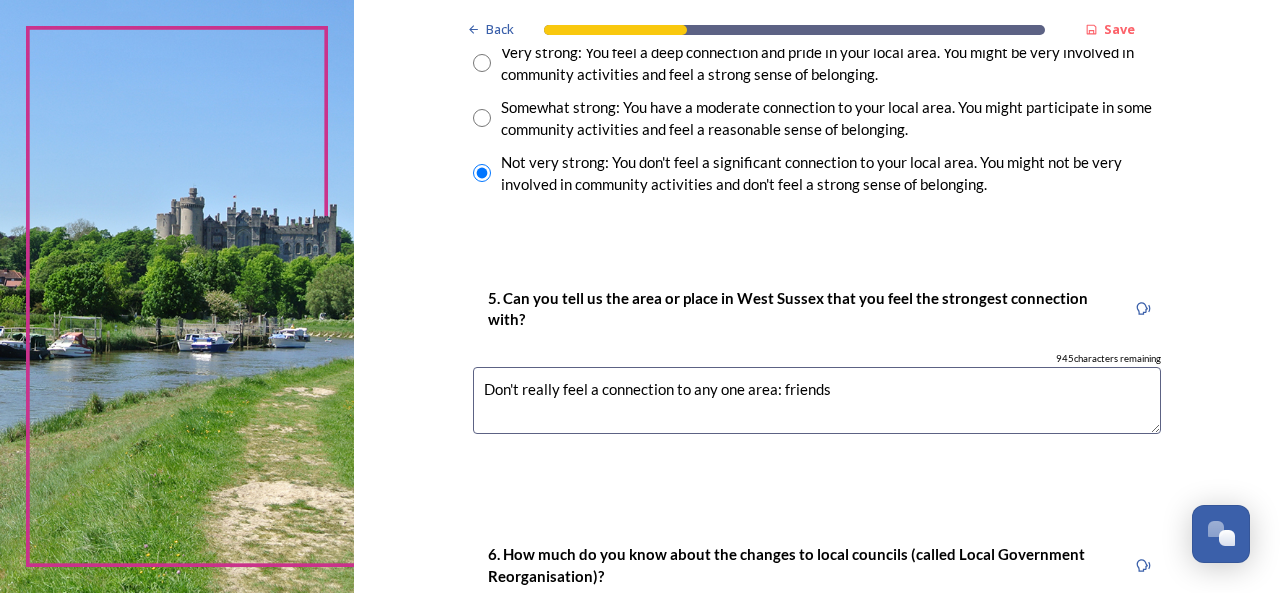 drag, startPoint x: 488, startPoint y: 526, endPoint x: 901, endPoint y: 393, distance: 433.8871 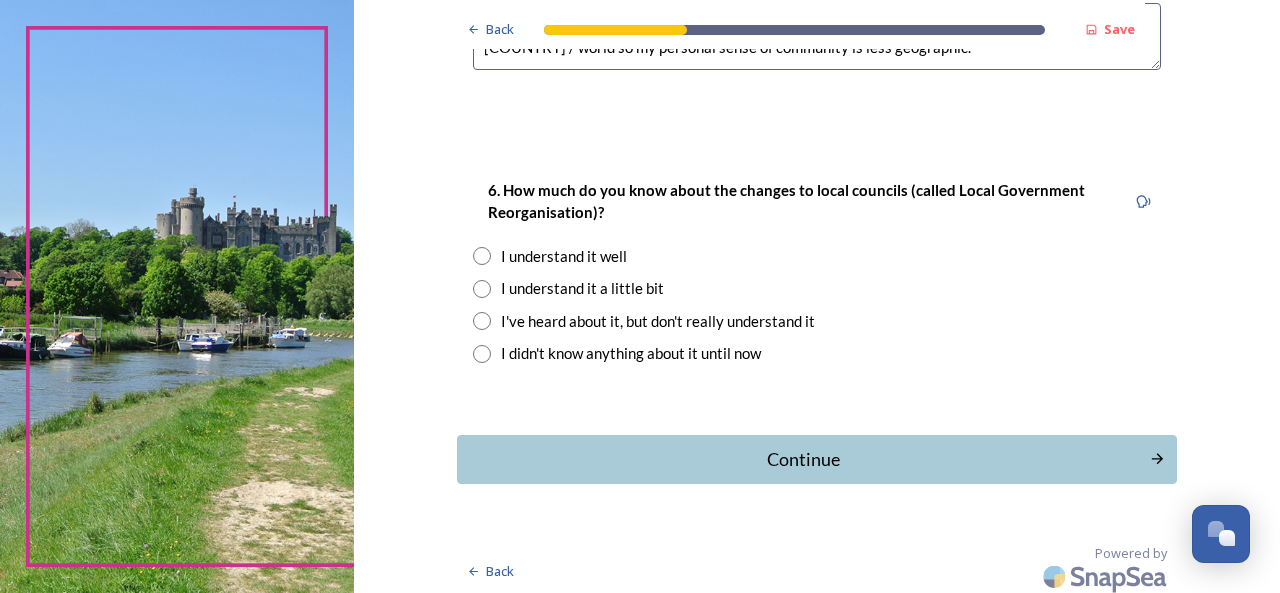 scroll, scrollTop: 1968, scrollLeft: 0, axis: vertical 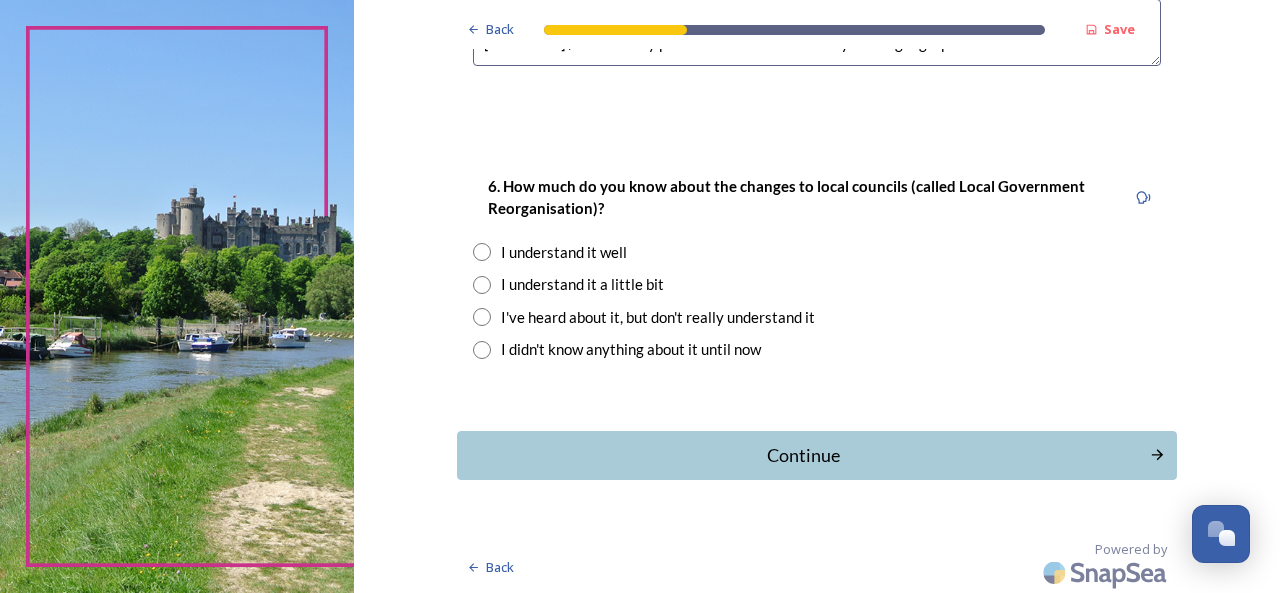 type on "Don't really feel a connection to any one area: friends and family are located around [COUNTY] / [COUNTRY] / world so my personal sense of community is less geographic." 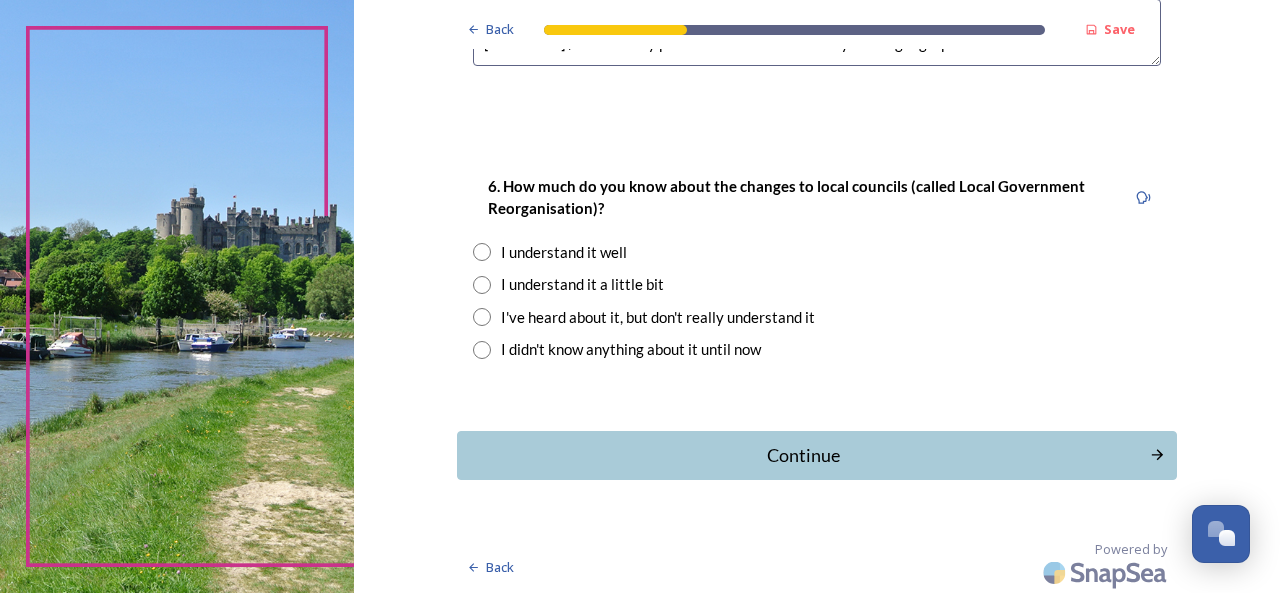 radio on "true" 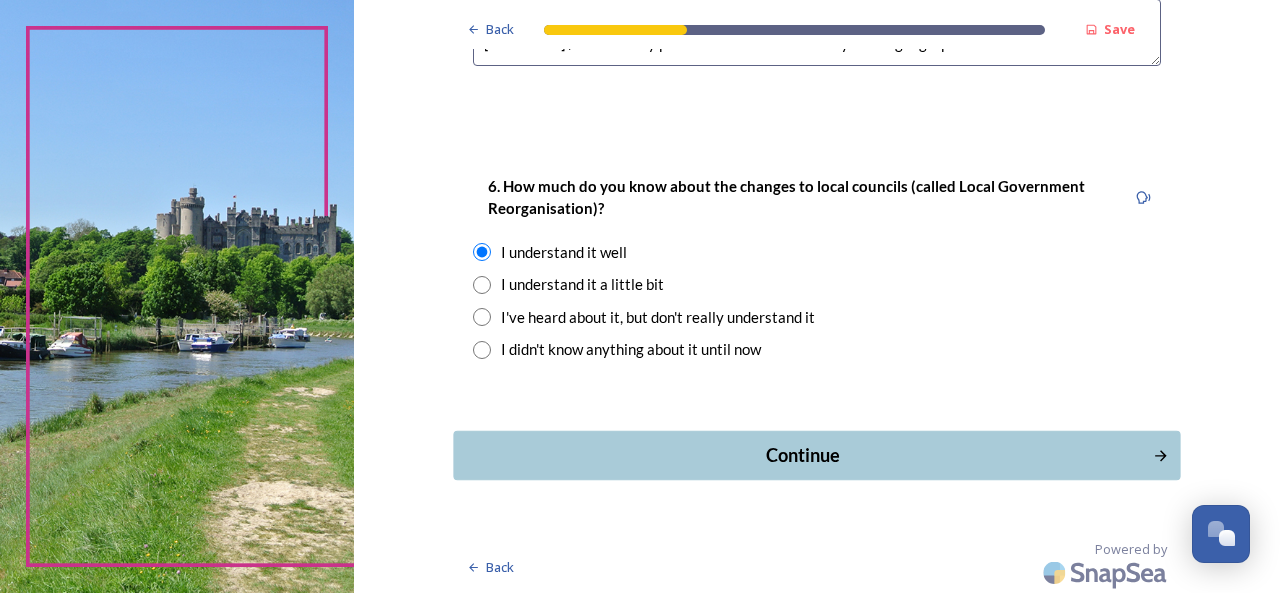 click on "Continue" at bounding box center (803, 455) 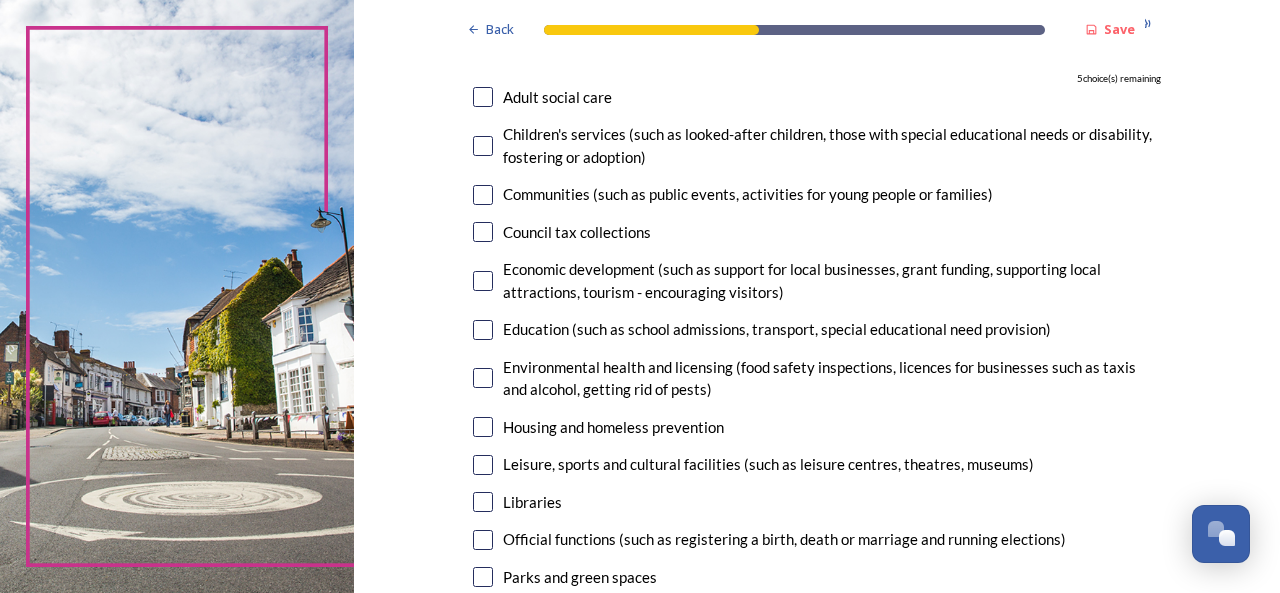 scroll, scrollTop: 300, scrollLeft: 0, axis: vertical 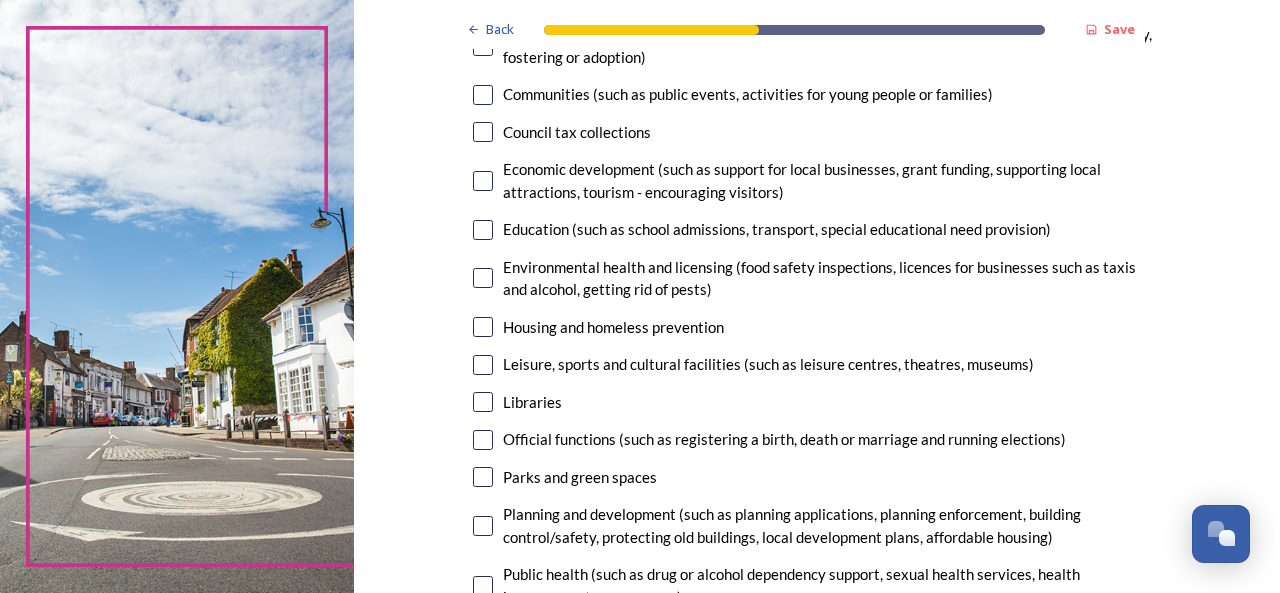 click on "Libraries" at bounding box center [532, 402] 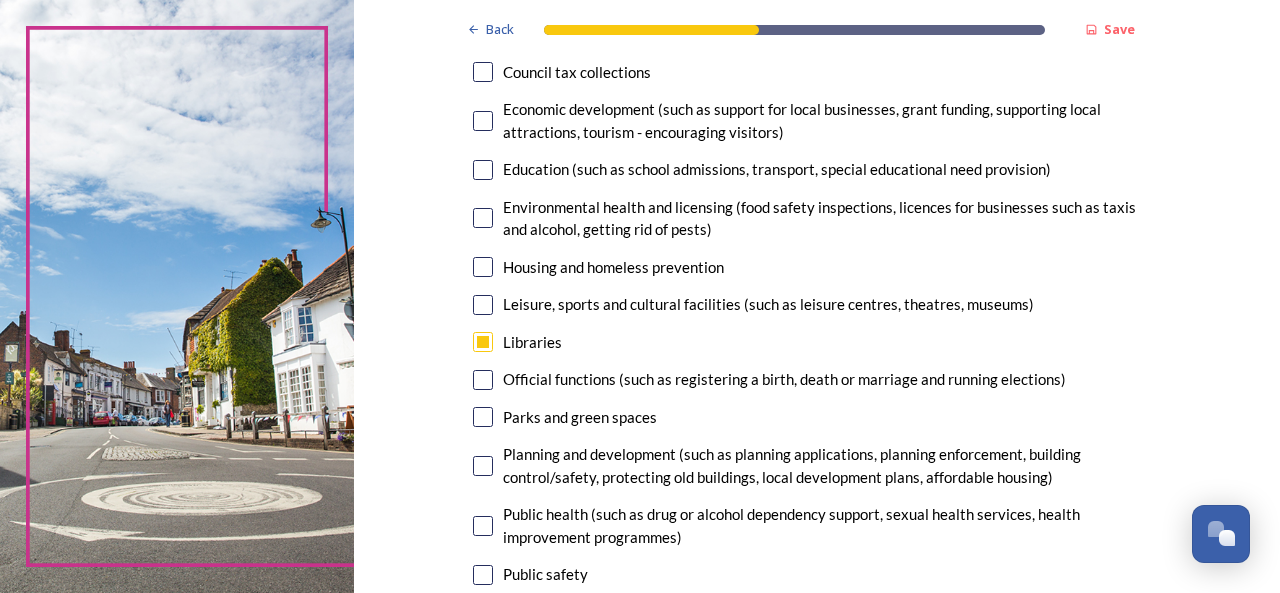 scroll, scrollTop: 400, scrollLeft: 0, axis: vertical 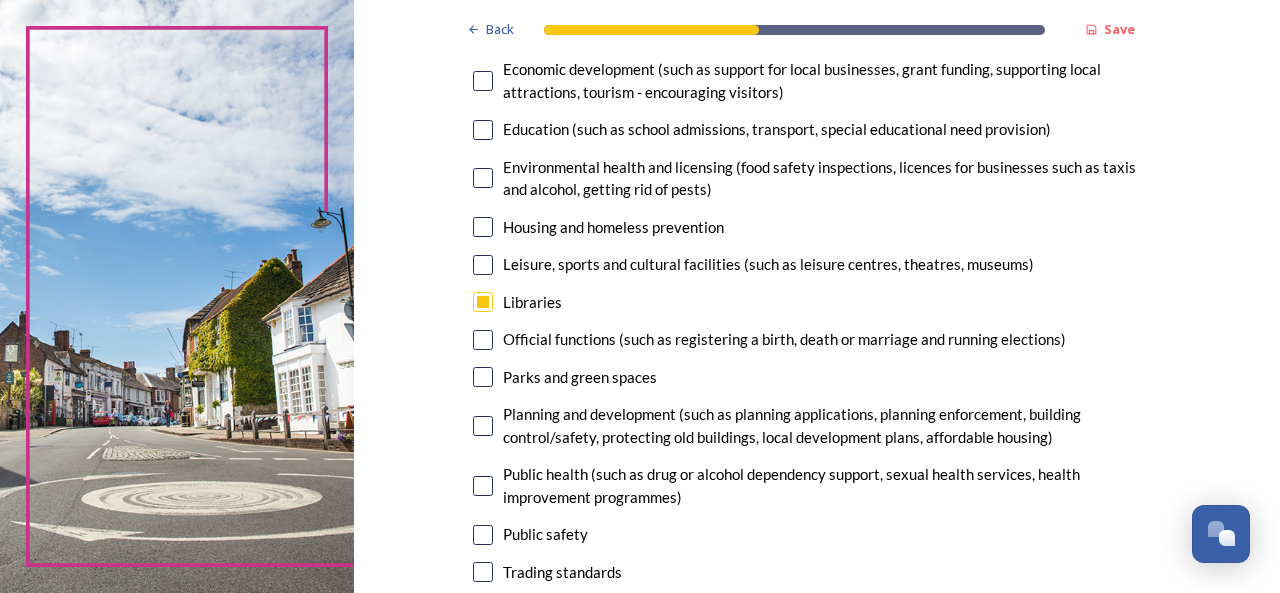 click at bounding box center (483, 265) 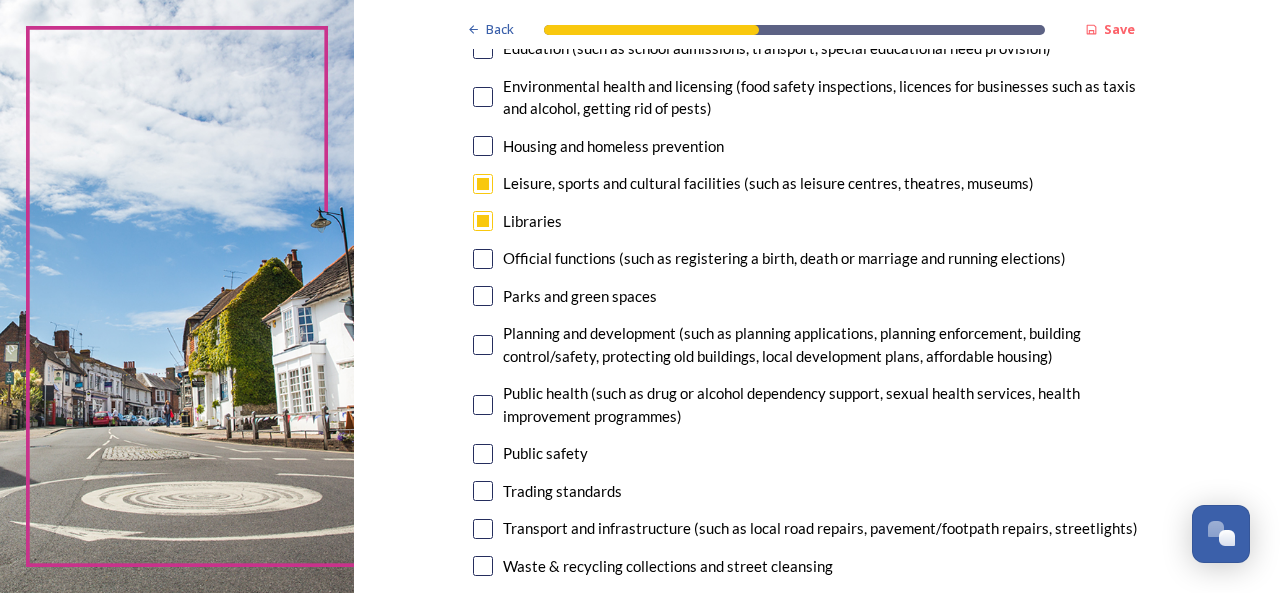 scroll, scrollTop: 500, scrollLeft: 0, axis: vertical 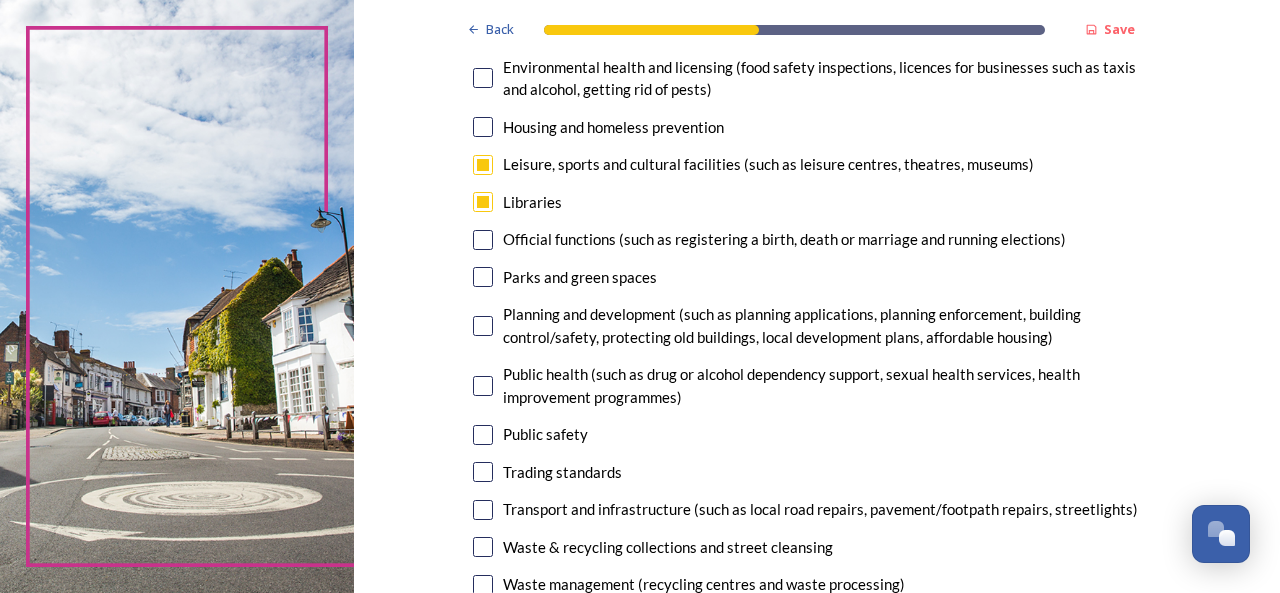 click at bounding box center [483, 277] 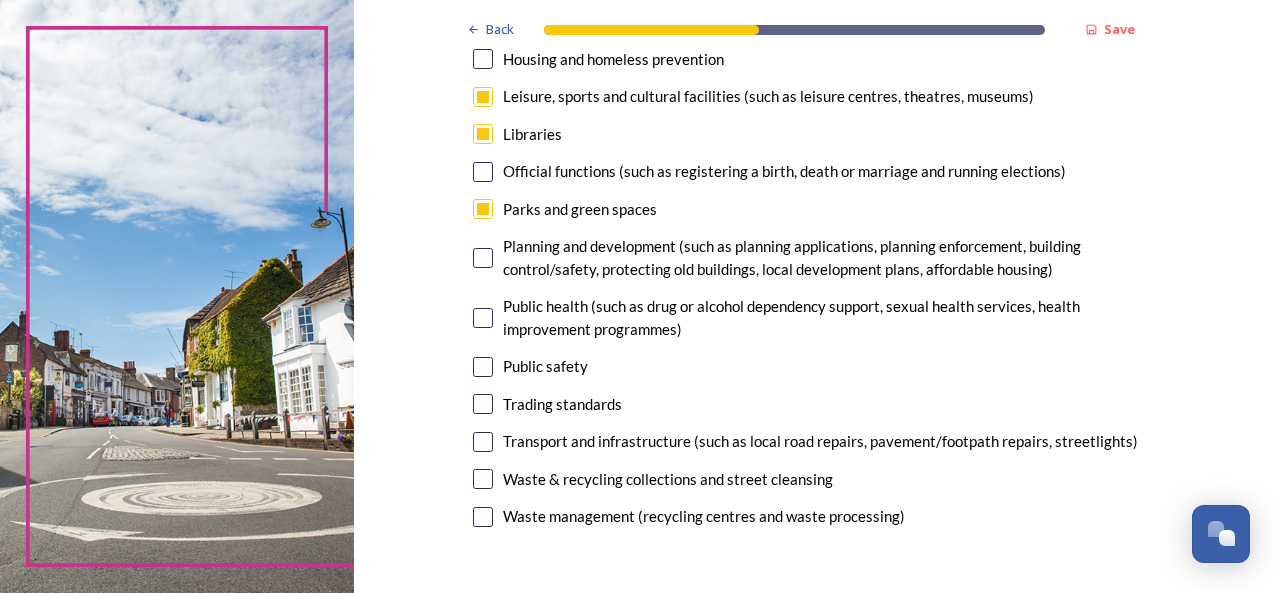 scroll, scrollTop: 600, scrollLeft: 0, axis: vertical 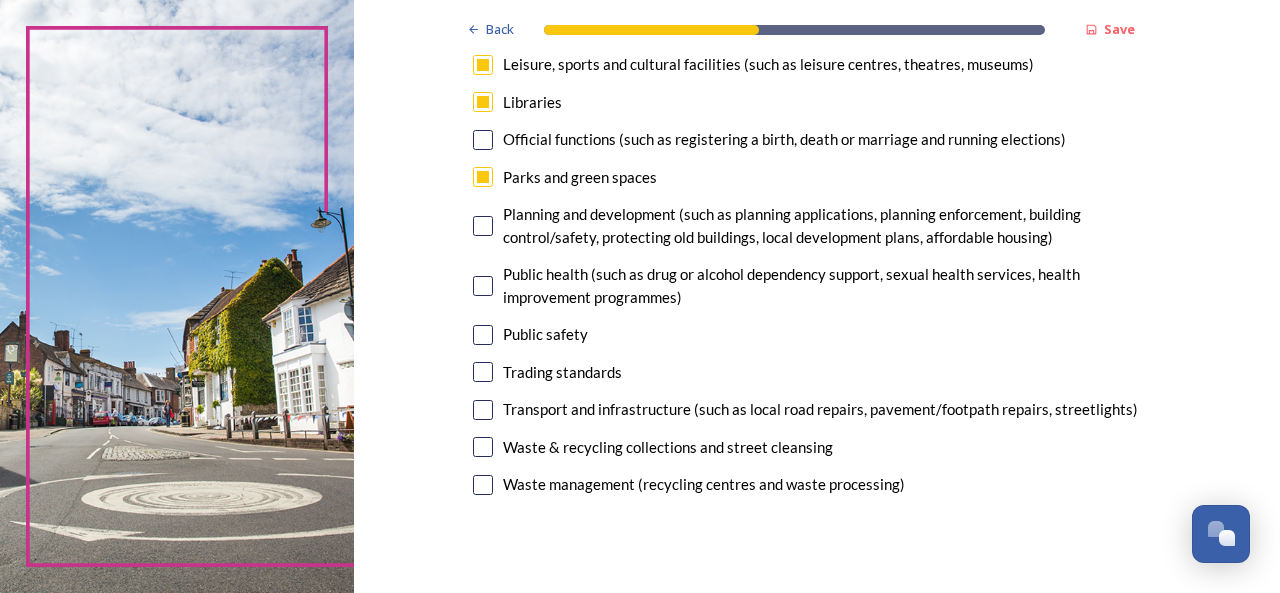 click at bounding box center [483, 447] 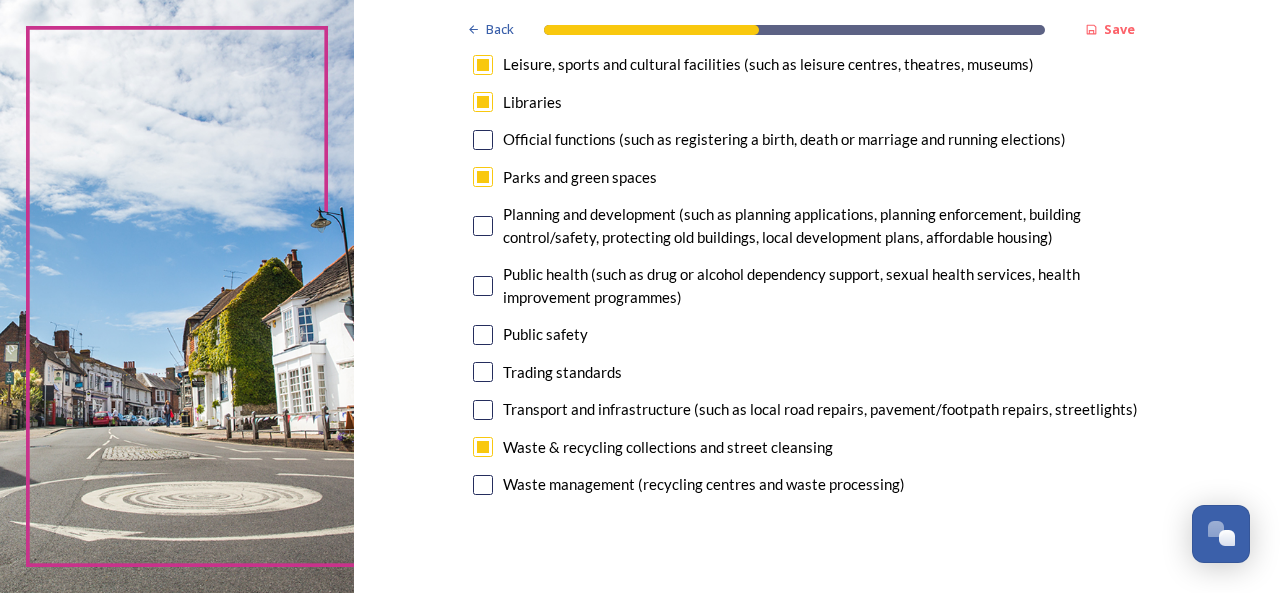 drag, startPoint x: 478, startPoint y: 486, endPoint x: 590, endPoint y: 438, distance: 121.85237 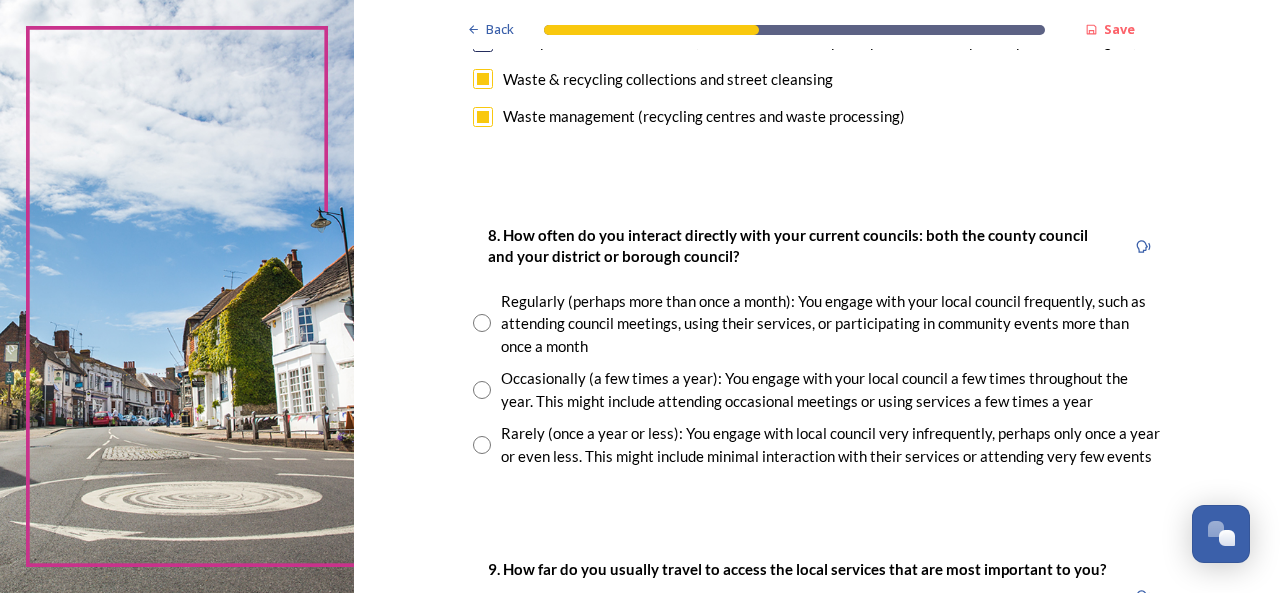 scroll, scrollTop: 1000, scrollLeft: 0, axis: vertical 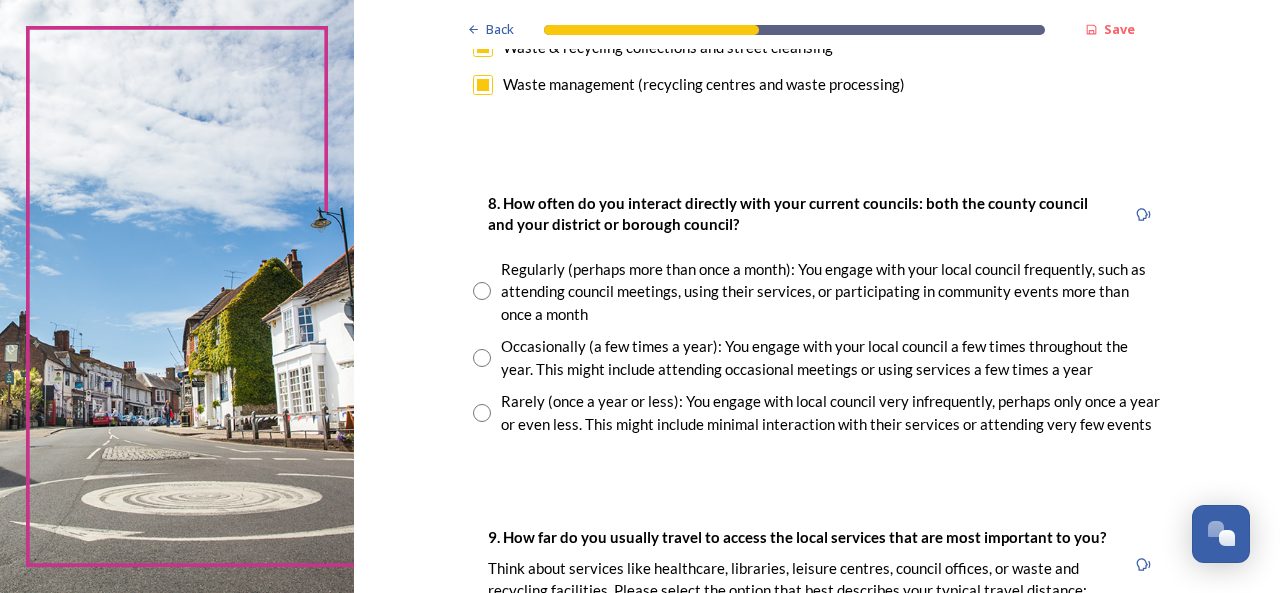 click on "Occasionally (a few times a year): You engage with your local council a few times throughout the year. This might include attending occasional meetings or using services a few times a year" at bounding box center (831, 357) 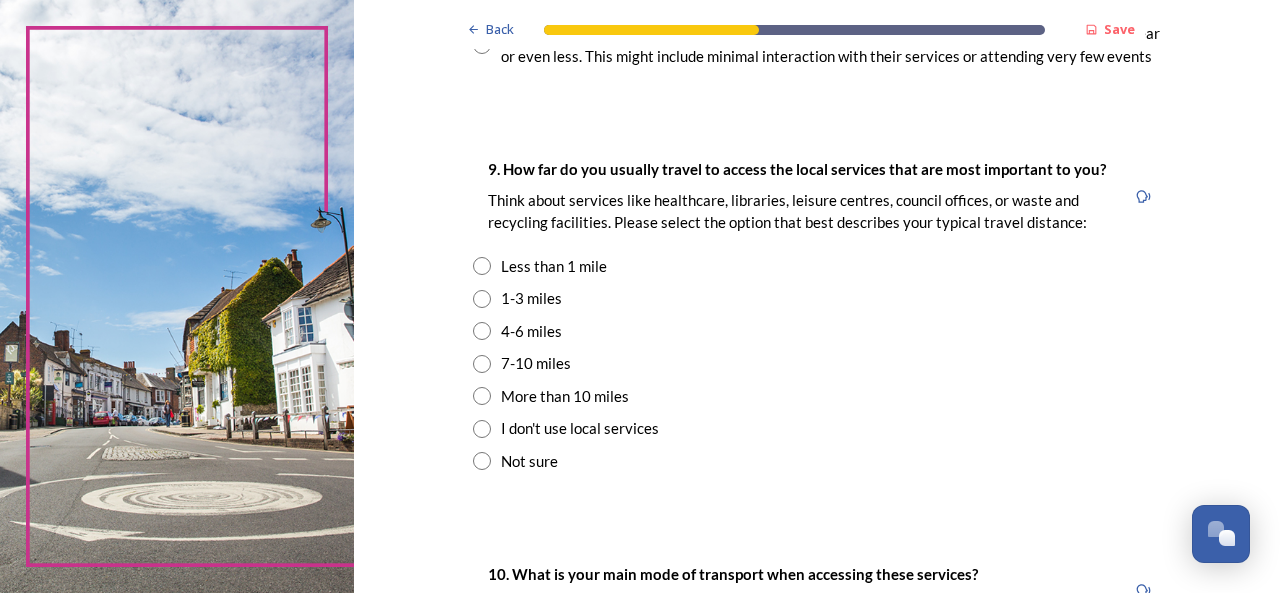 scroll, scrollTop: 1400, scrollLeft: 0, axis: vertical 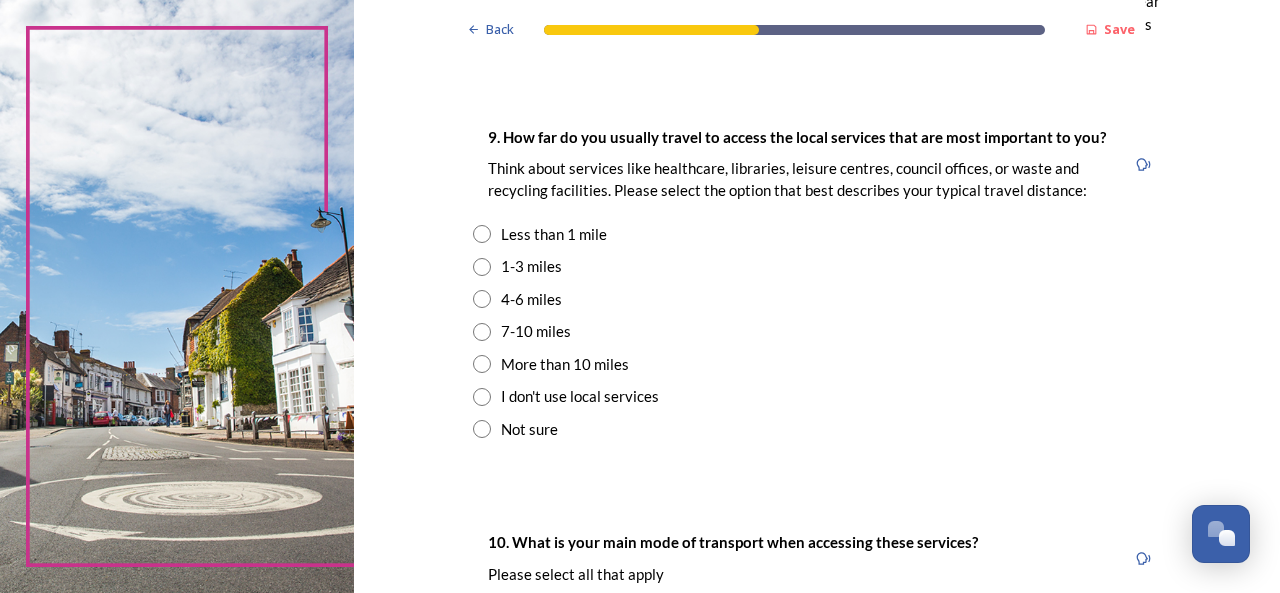 click on "4-6 miles" at bounding box center [531, 299] 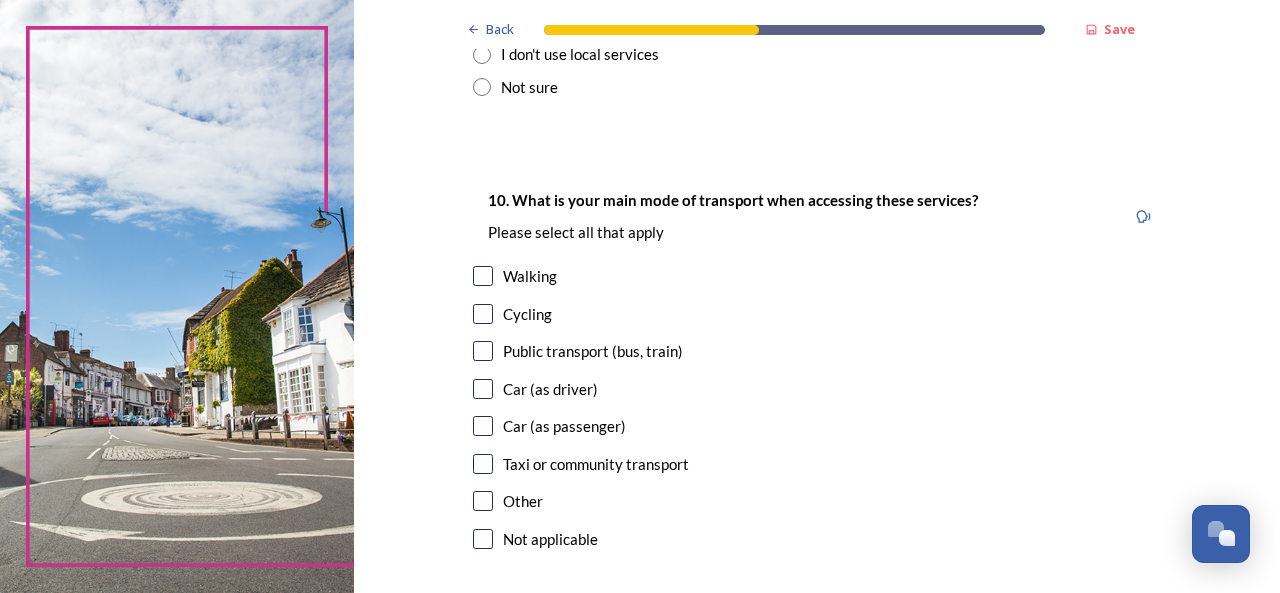 scroll, scrollTop: 1800, scrollLeft: 0, axis: vertical 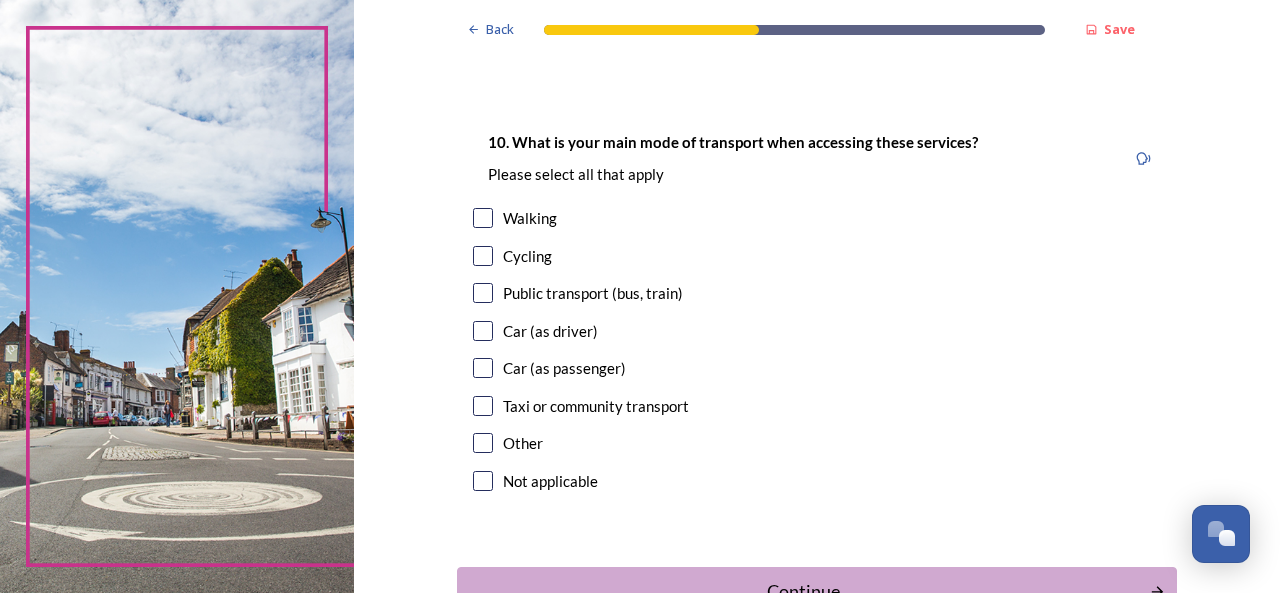 click on "Car (as passenger)" at bounding box center [564, 368] 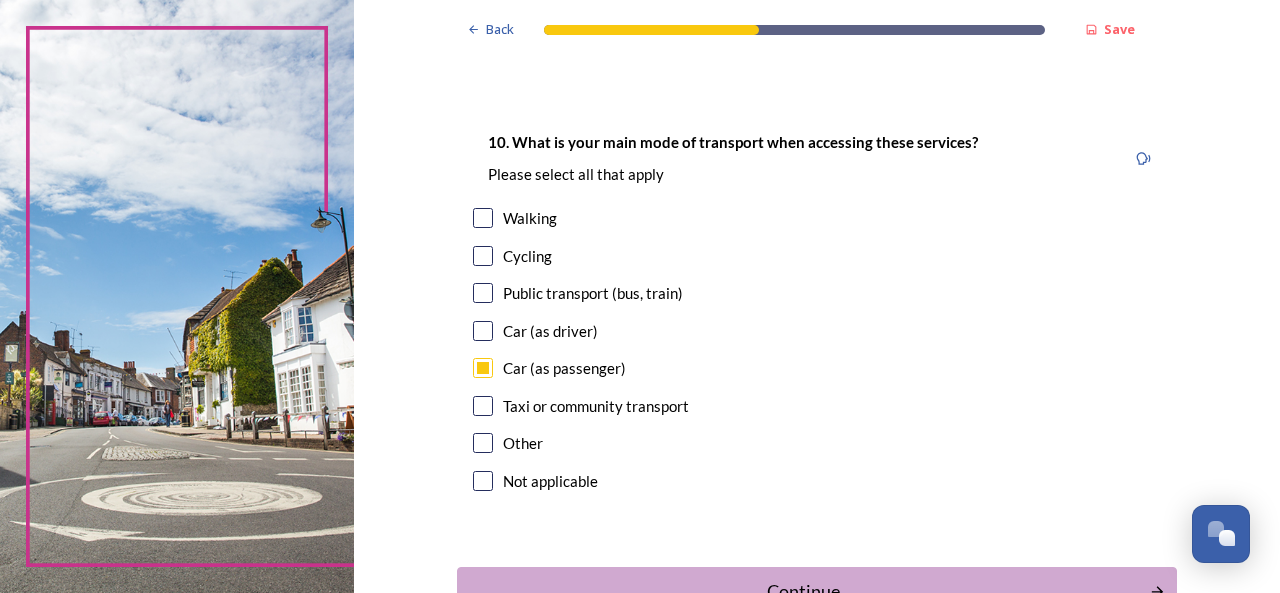 checkbox on "true" 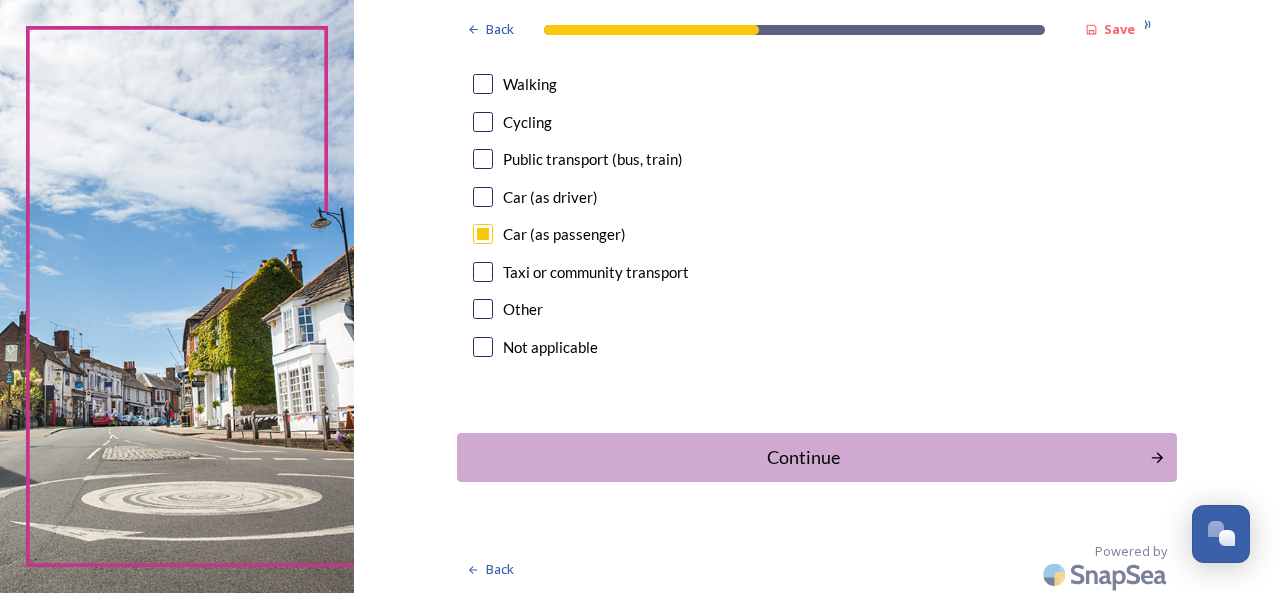 scroll, scrollTop: 1938, scrollLeft: 0, axis: vertical 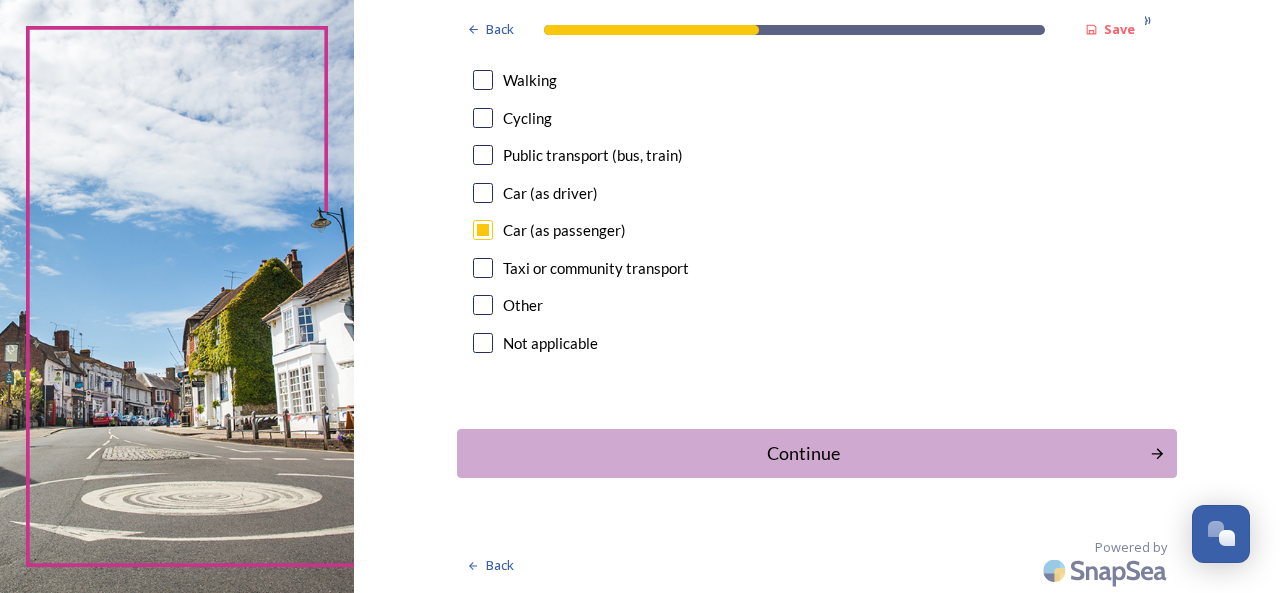 drag, startPoint x: 802, startPoint y: 442, endPoint x: 658, endPoint y: 493, distance: 152.76453 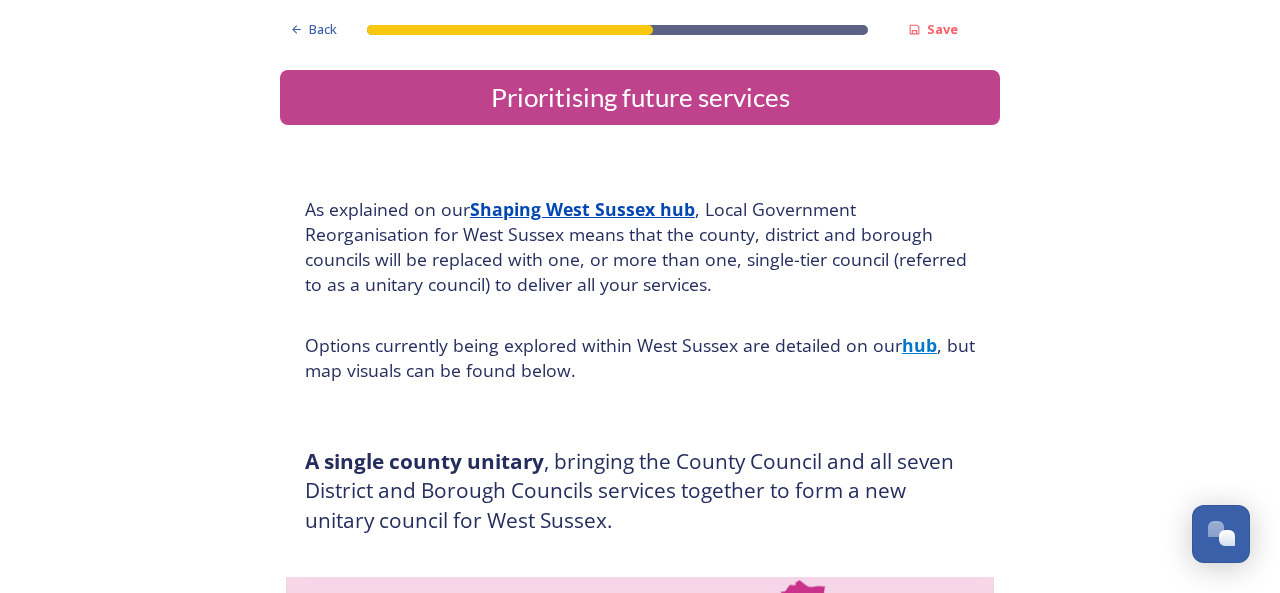 click on "Back Save Prioritising future services As explained on our  Shaping West Sussex hub , Local Government Reorganisation for West Sussex means that the county, district and borough councils will be replaced with one, or more than one, single-tier council (referred to as a unitary council) to deliver all your services.  Options currently being explored within West Sussex are detailed on our  hub , but map visuals can be found below. A single county unitary , bringing the County Council and all seven District and Borough Councils services together to form a new unitary council for West Sussex. Single unitary model (You can enlarge this map by clicking on the square expand icon in the top right of the image) Two unitary option, variation 1  -   one unitary combining Arun, Chichester and Worthing footprints and one unitary combining Adur, Crawley, Horsham, and Mid-Sussex footprints. Two unitary model variation 1 (You can enlarge this map by clicking on the square expand icon in the top right of the image) * Other 5" at bounding box center (640, 3092) 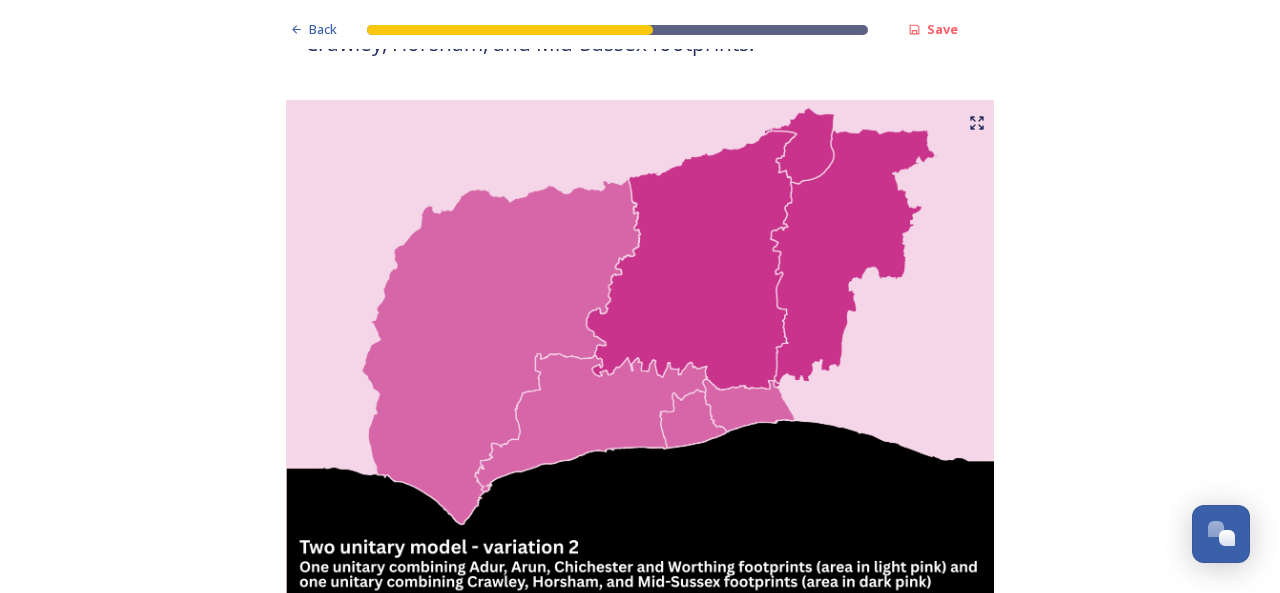 scroll, scrollTop: 2500, scrollLeft: 0, axis: vertical 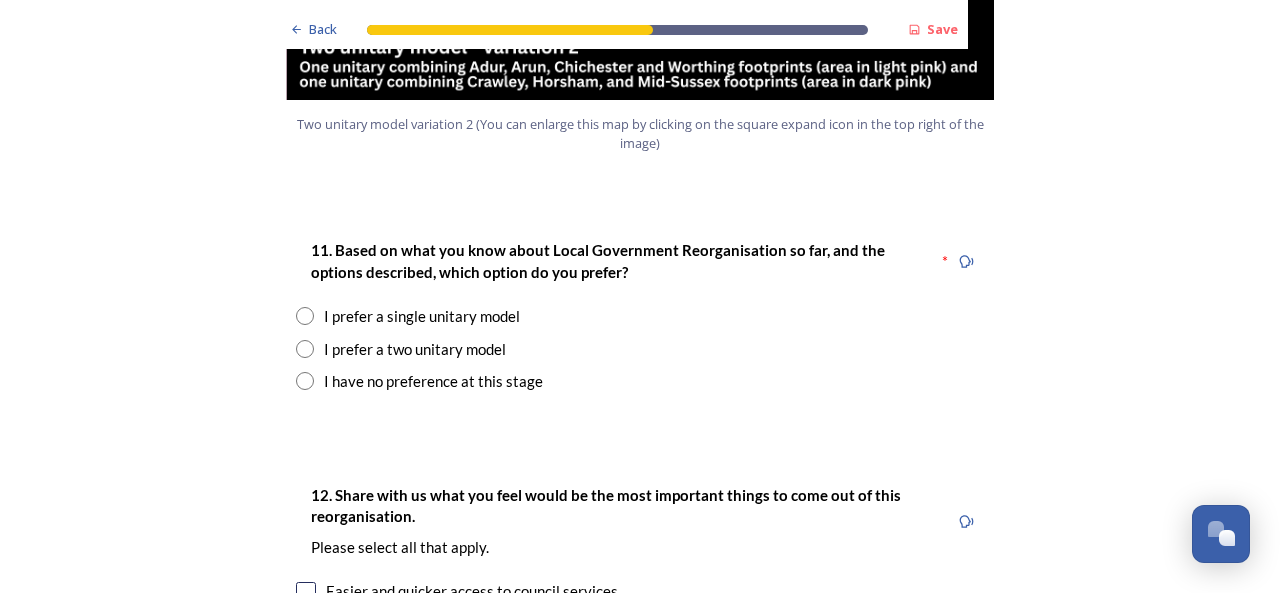 click on "I prefer a single unitary model" at bounding box center [422, 316] 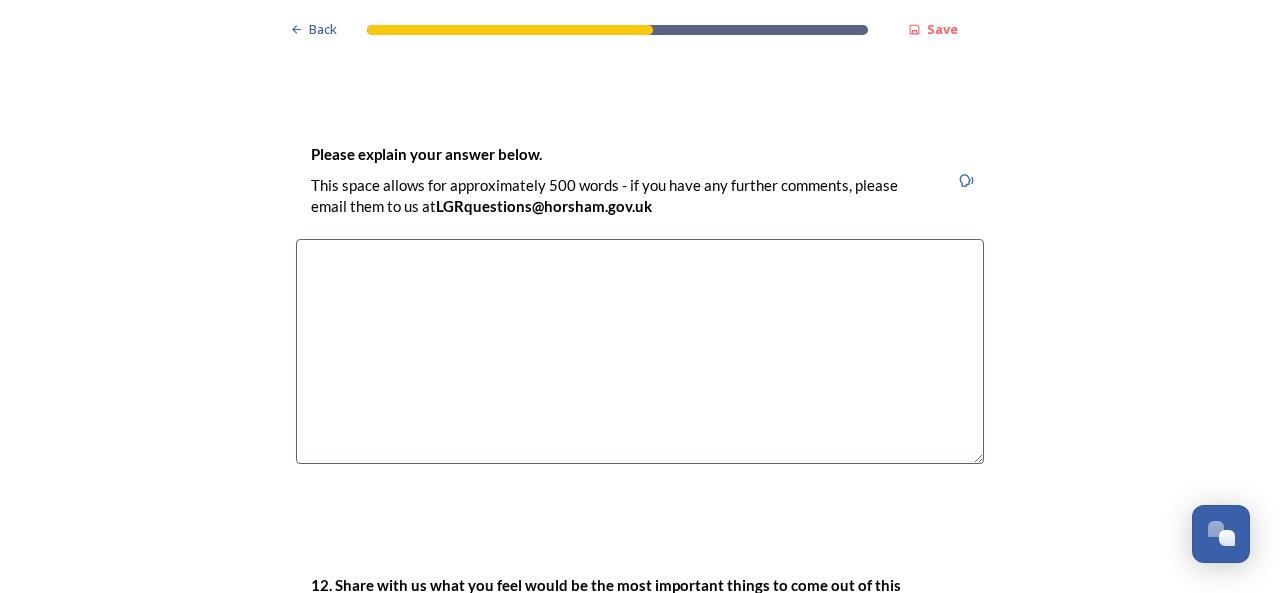 scroll, scrollTop: 2900, scrollLeft: 0, axis: vertical 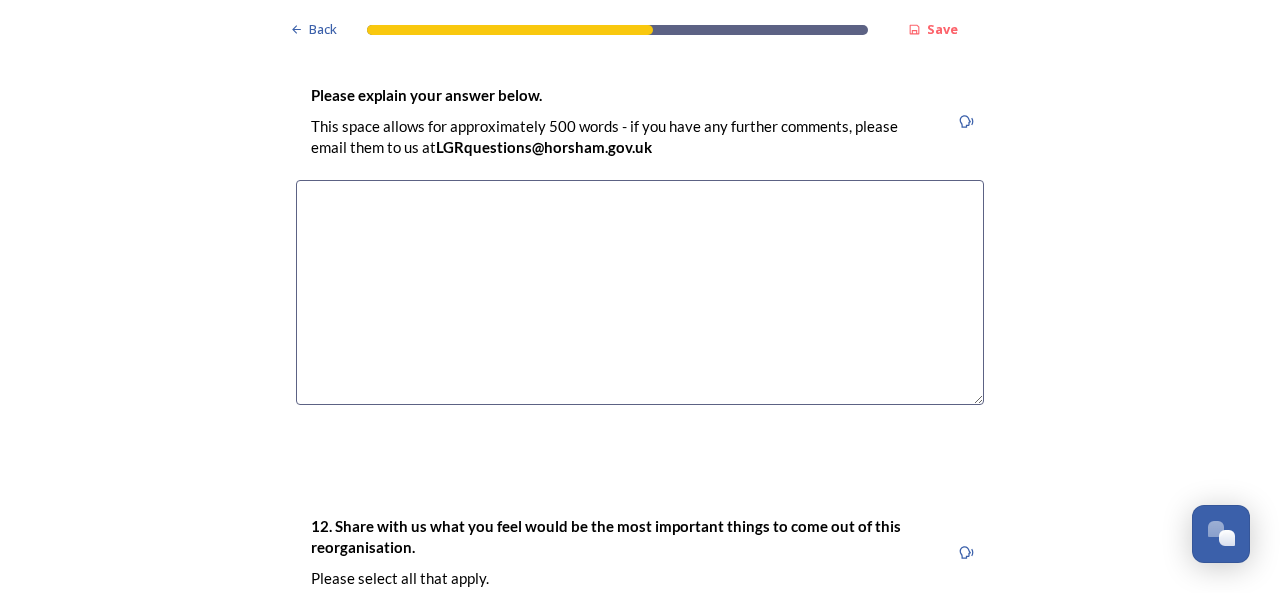 click at bounding box center [640, 292] 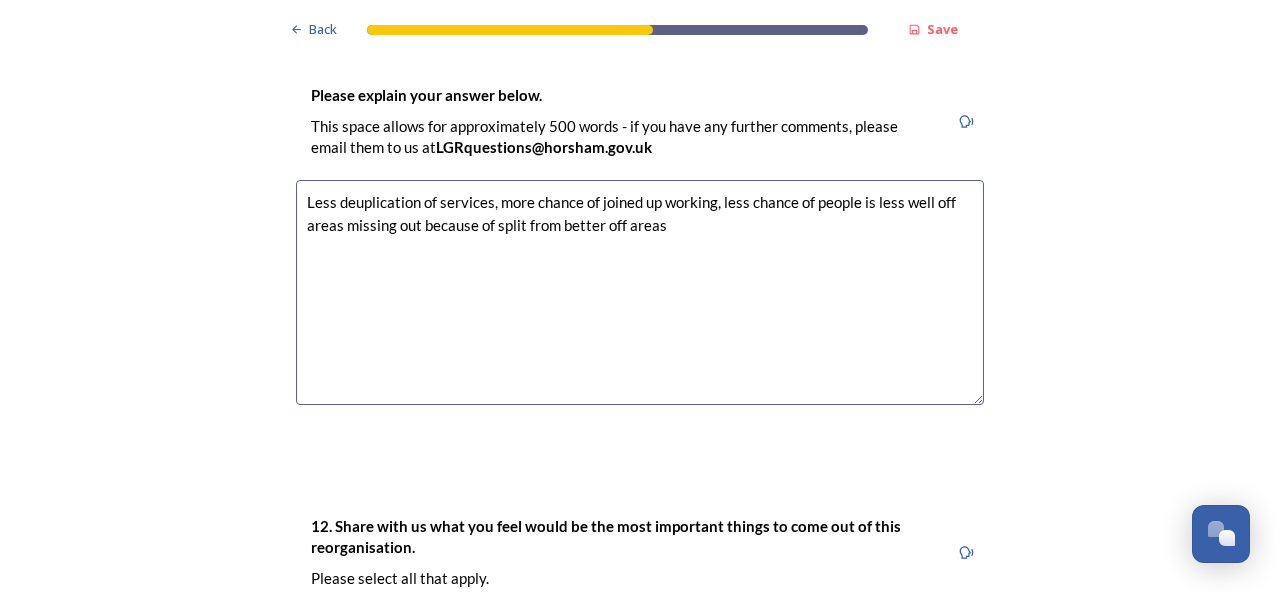 click on "Less deuplication of services, more chance of joined up working, less chance of people is less well off areas missing out because of split from better off areas" at bounding box center [640, 292] 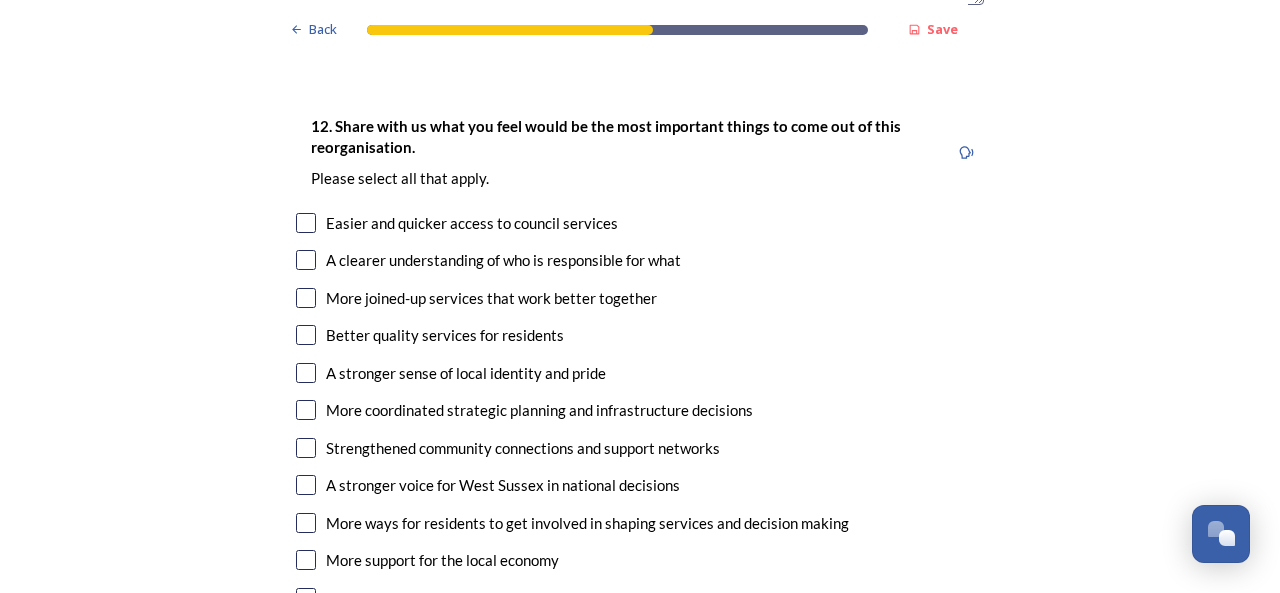 scroll, scrollTop: 3400, scrollLeft: 0, axis: vertical 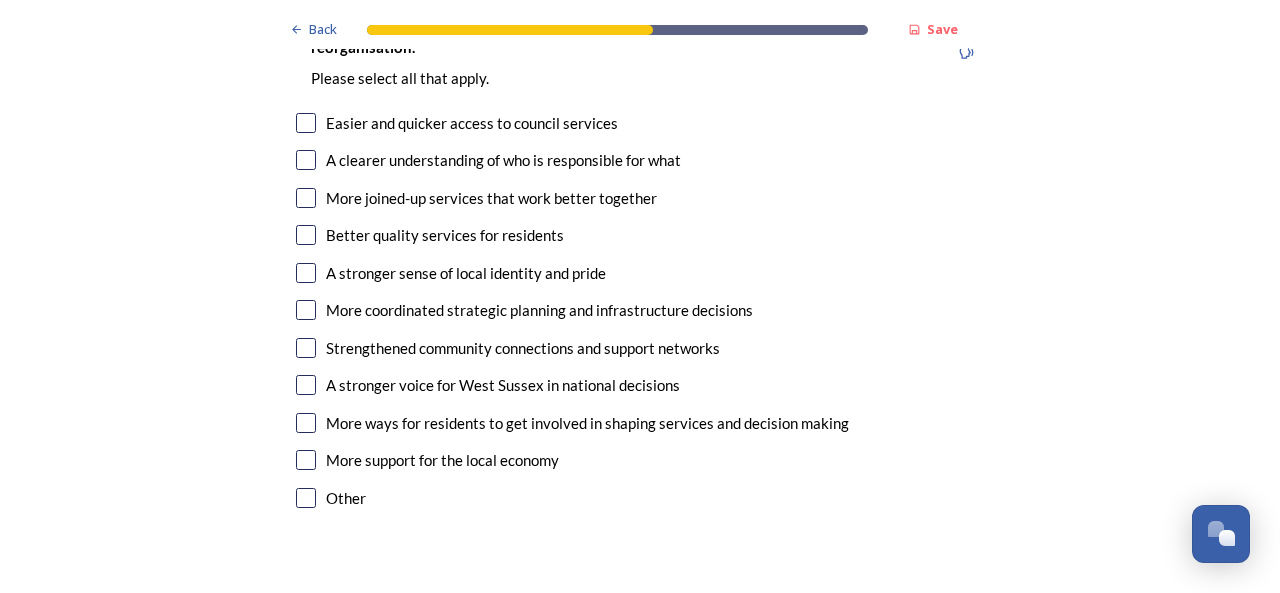 type on "Less duplication of services, more chance of joined up working, less chance of people is less well off areas missing out because of split from better off areas" 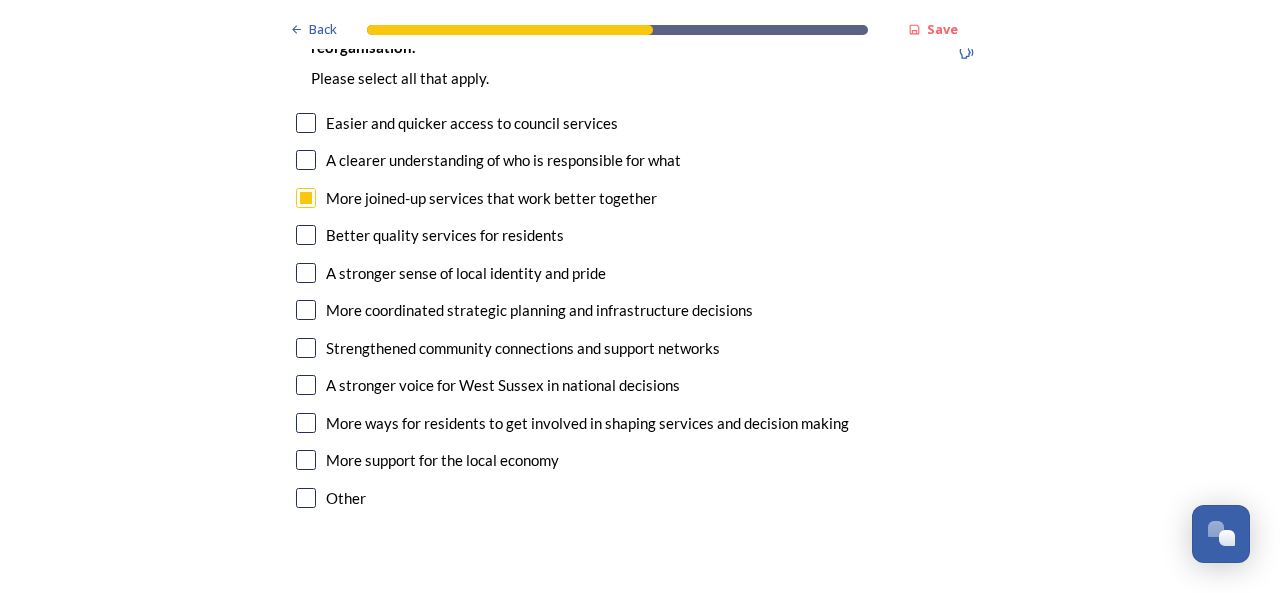 click at bounding box center (306, 160) 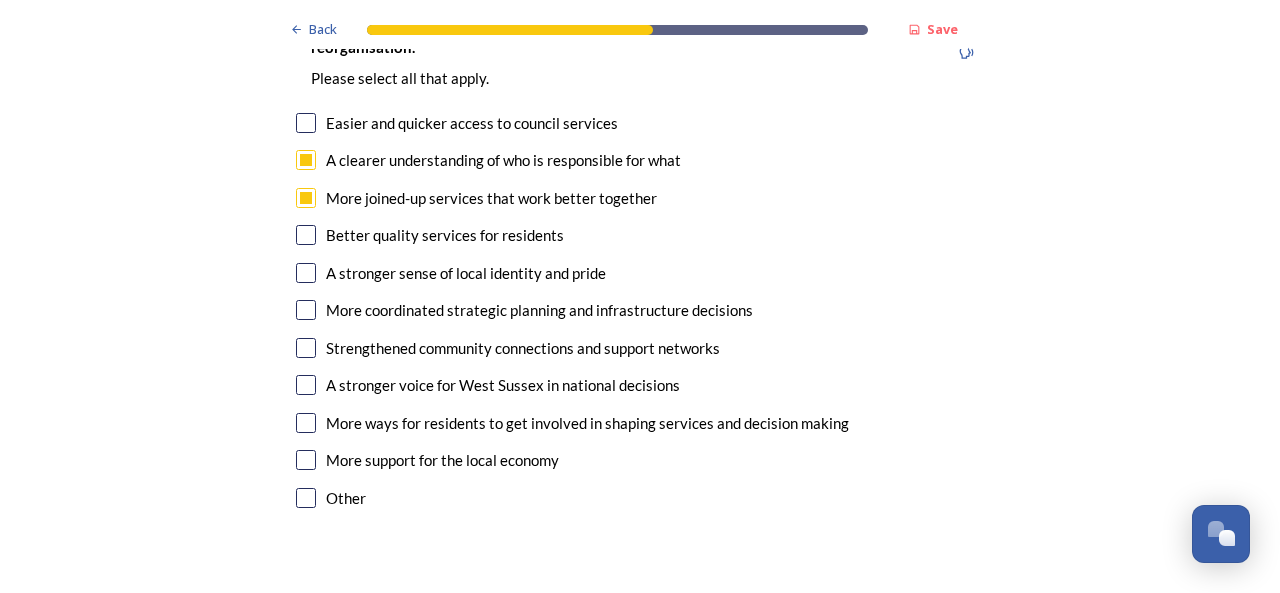 click at bounding box center [306, 235] 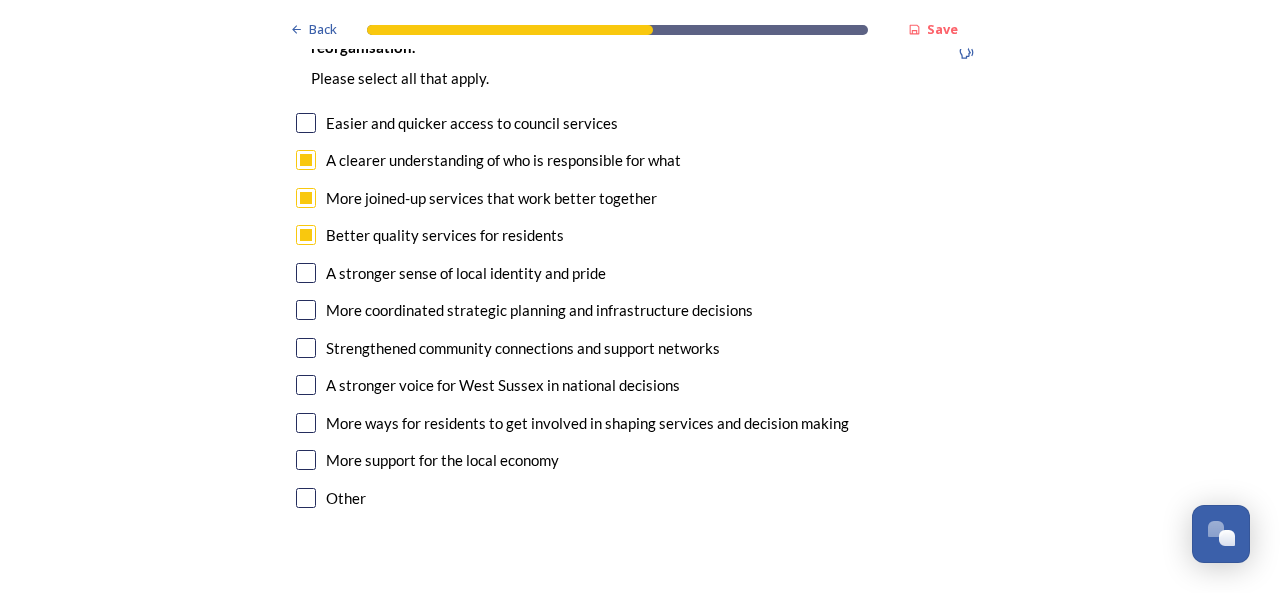click at bounding box center [306, 310] 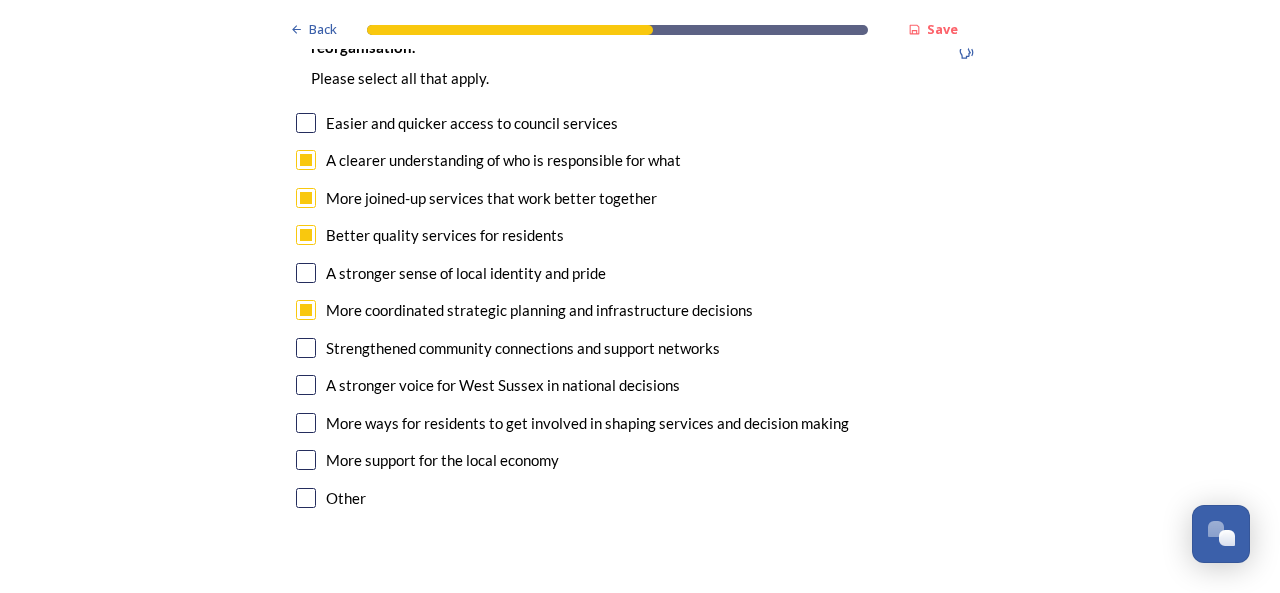 click at bounding box center (306, 460) 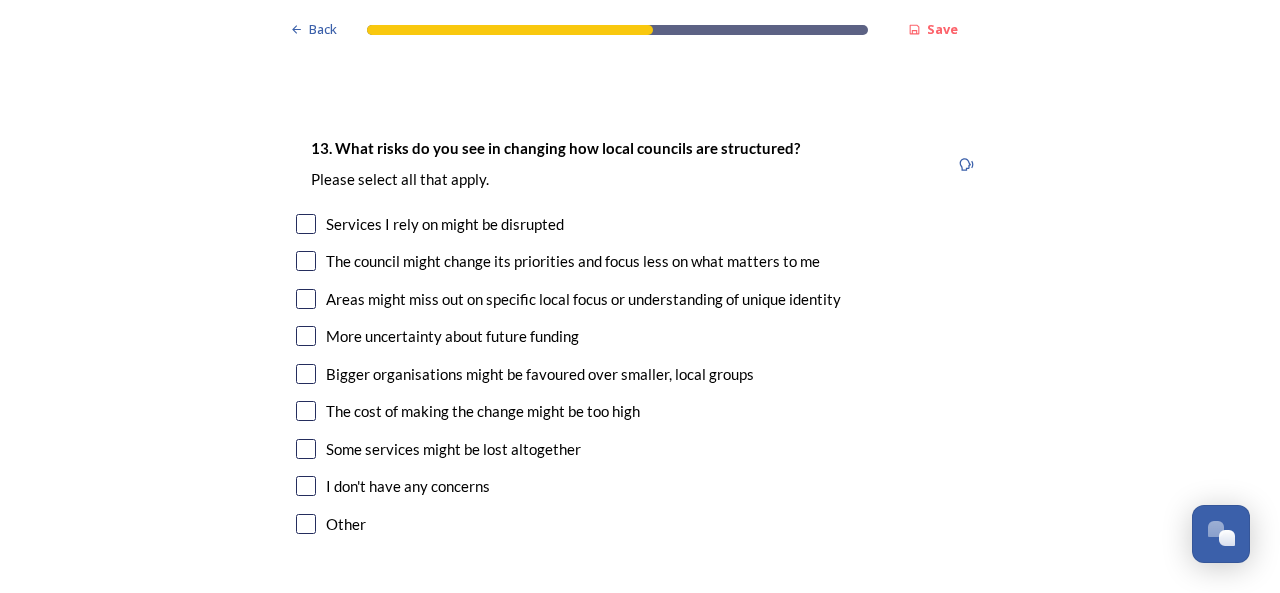 scroll, scrollTop: 3900, scrollLeft: 0, axis: vertical 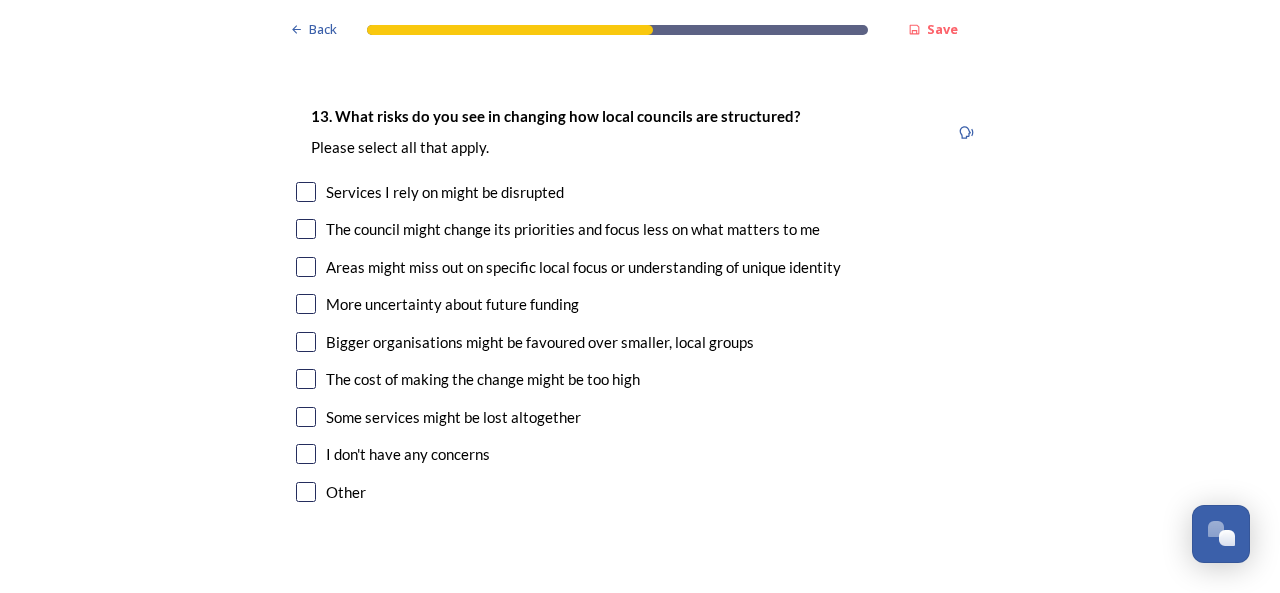 click at bounding box center (306, 267) 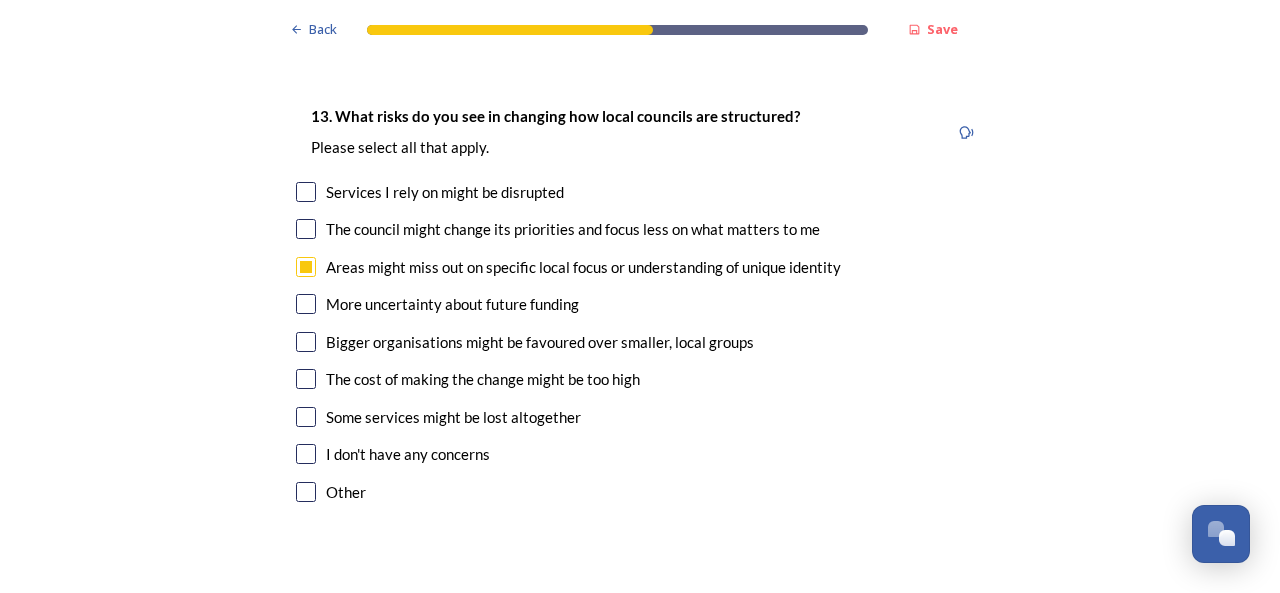 click at bounding box center [306, 379] 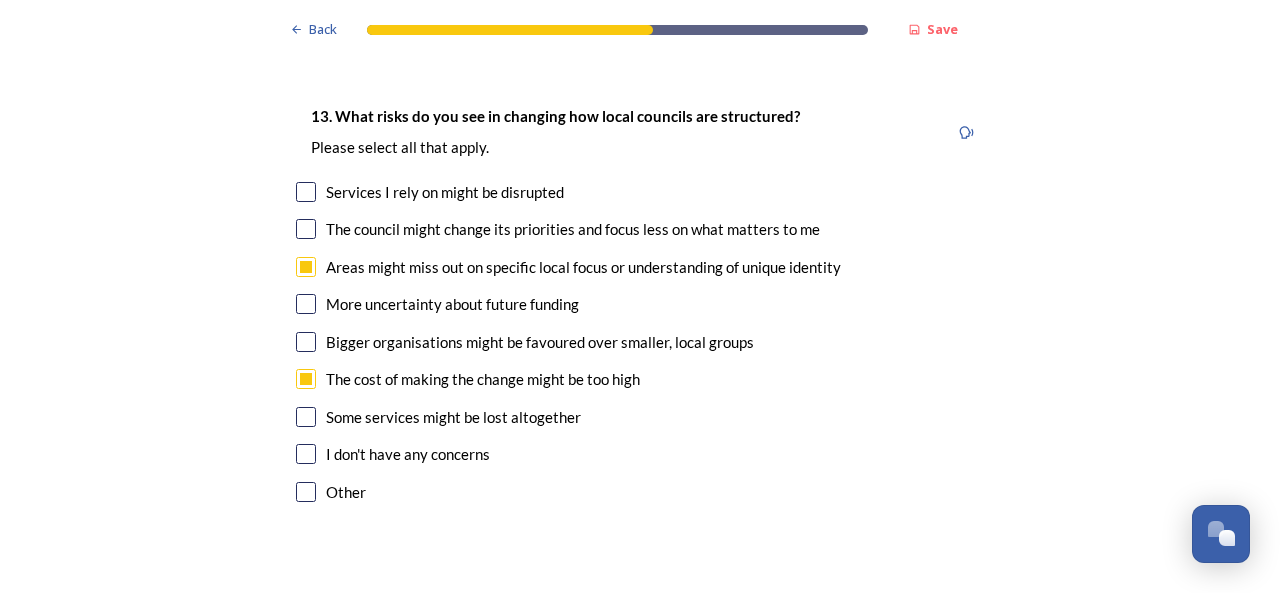 click at bounding box center [306, 417] 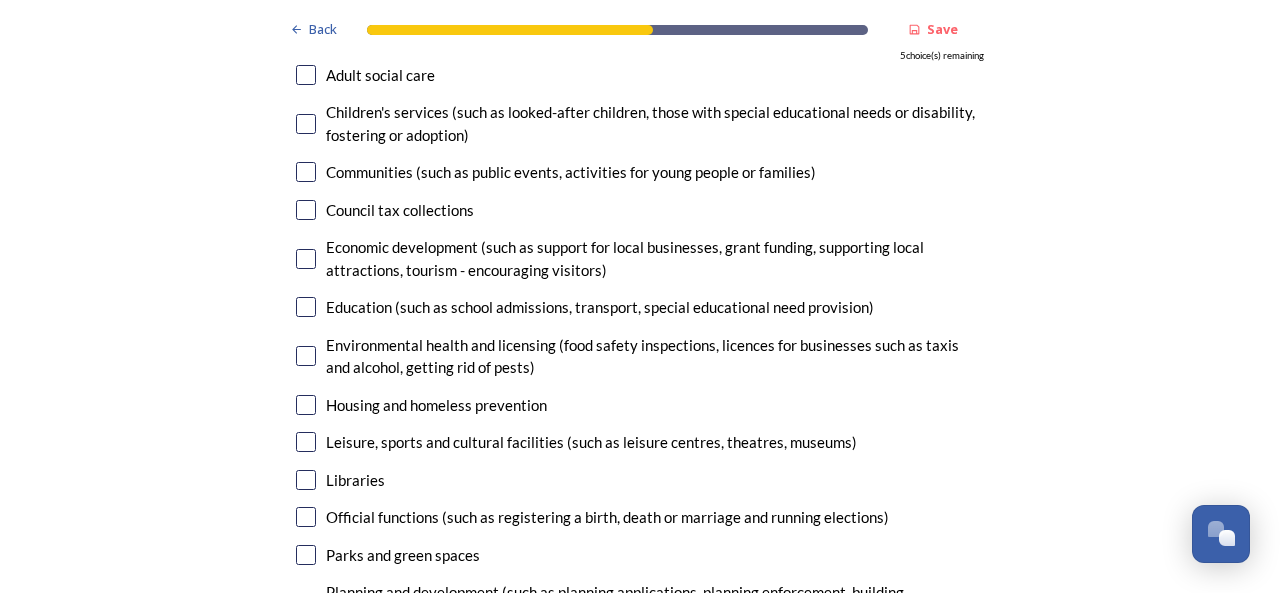 scroll, scrollTop: 4600, scrollLeft: 0, axis: vertical 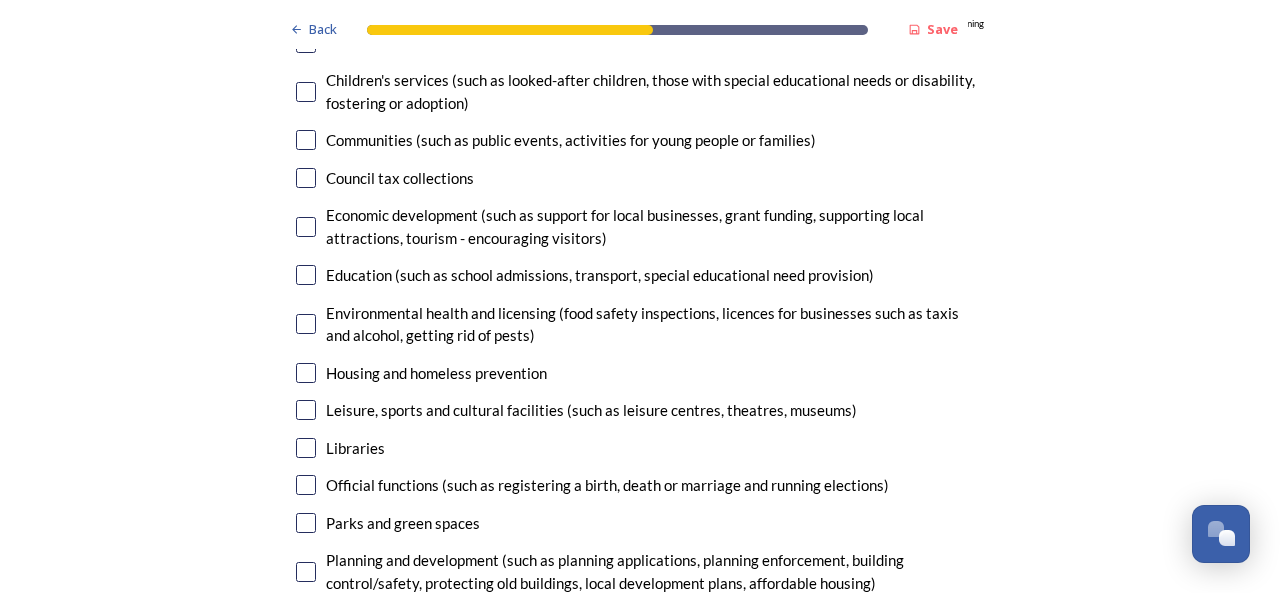 click at bounding box center [306, 275] 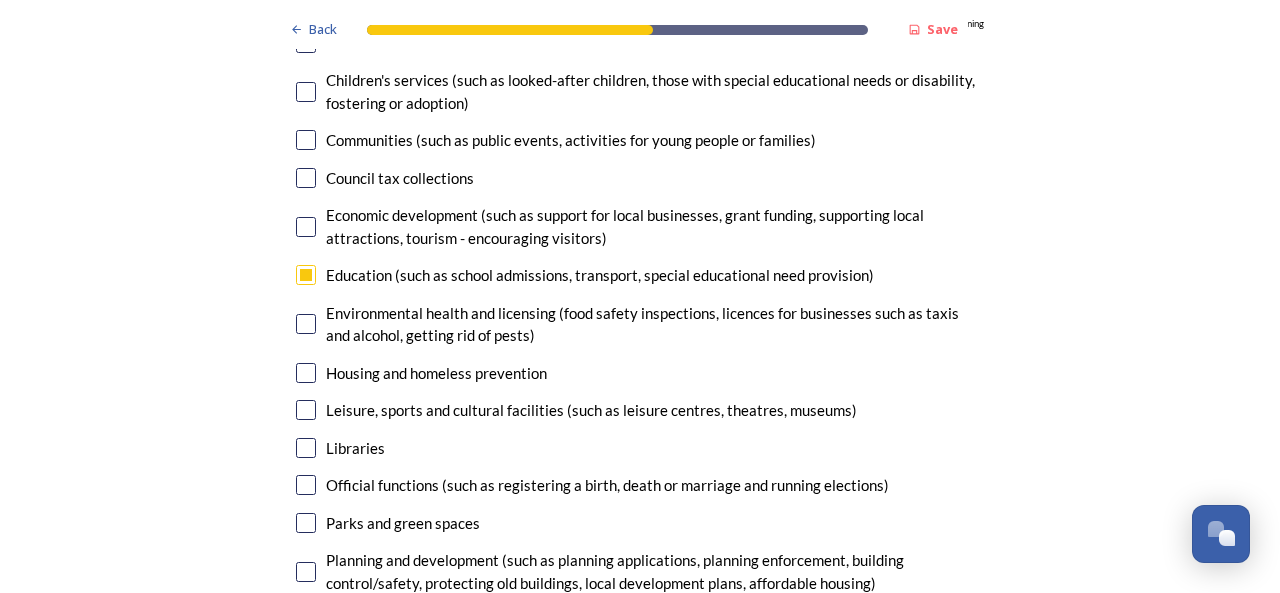 scroll, scrollTop: 4700, scrollLeft: 0, axis: vertical 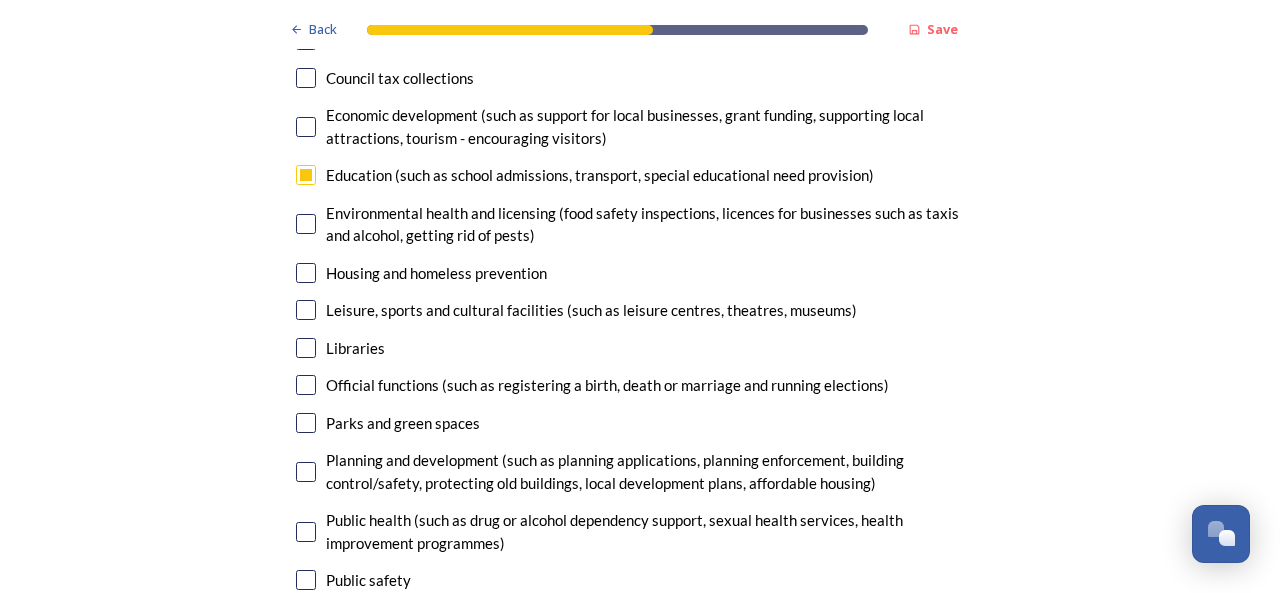 click at bounding box center (306, 348) 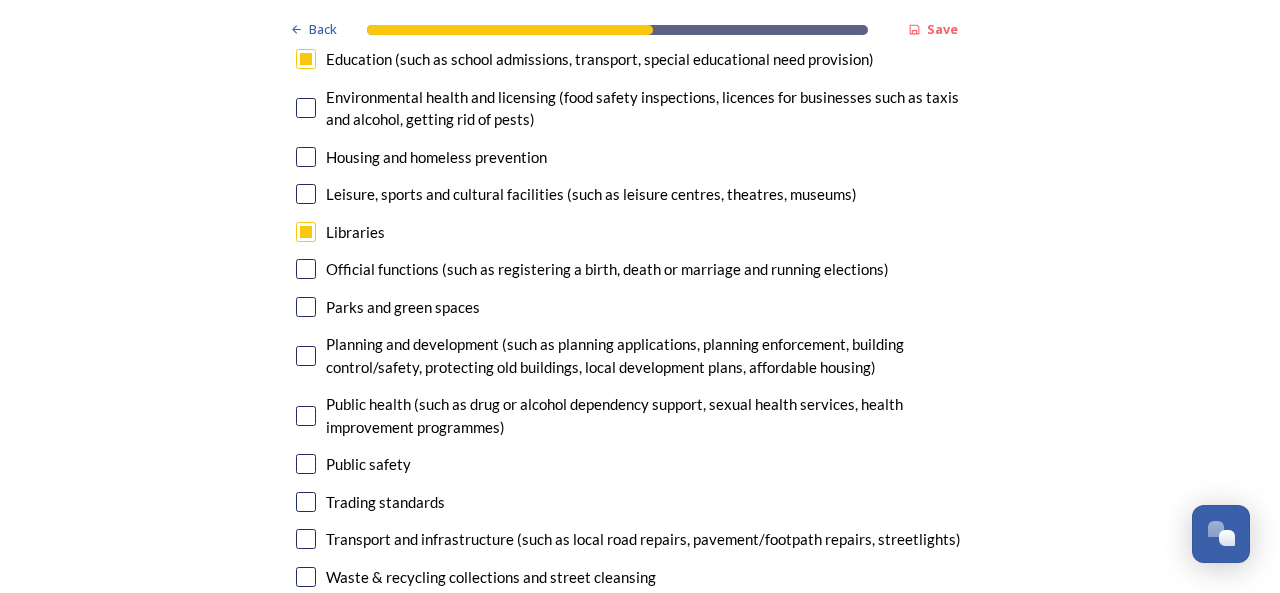 scroll, scrollTop: 4900, scrollLeft: 0, axis: vertical 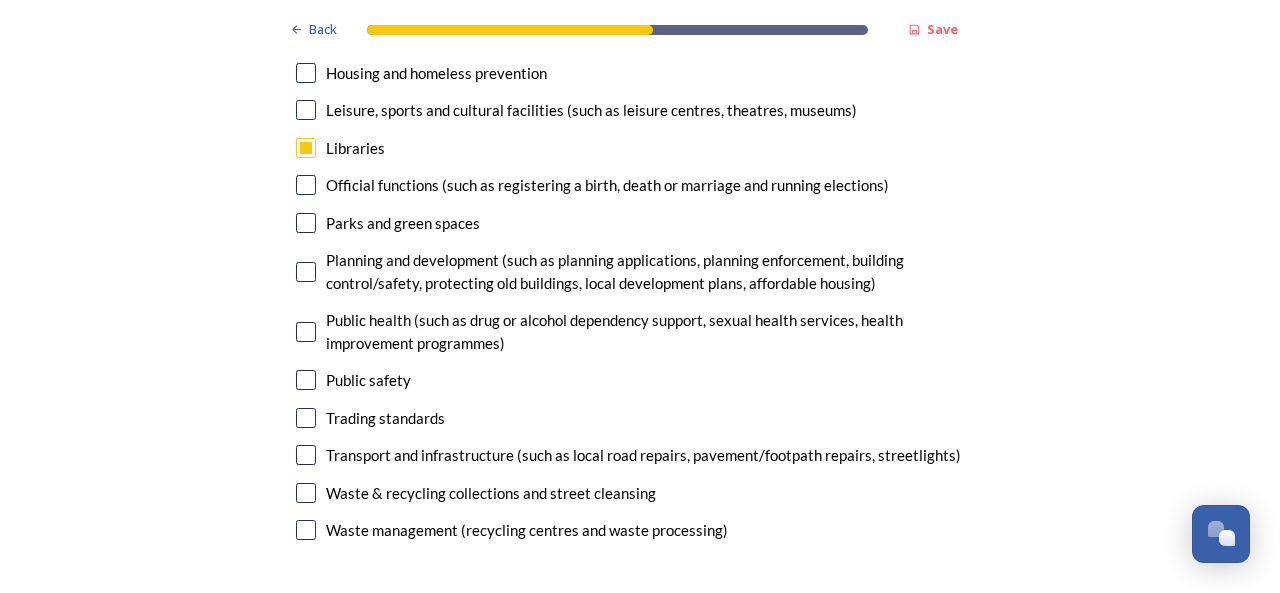 click at bounding box center [306, 148] 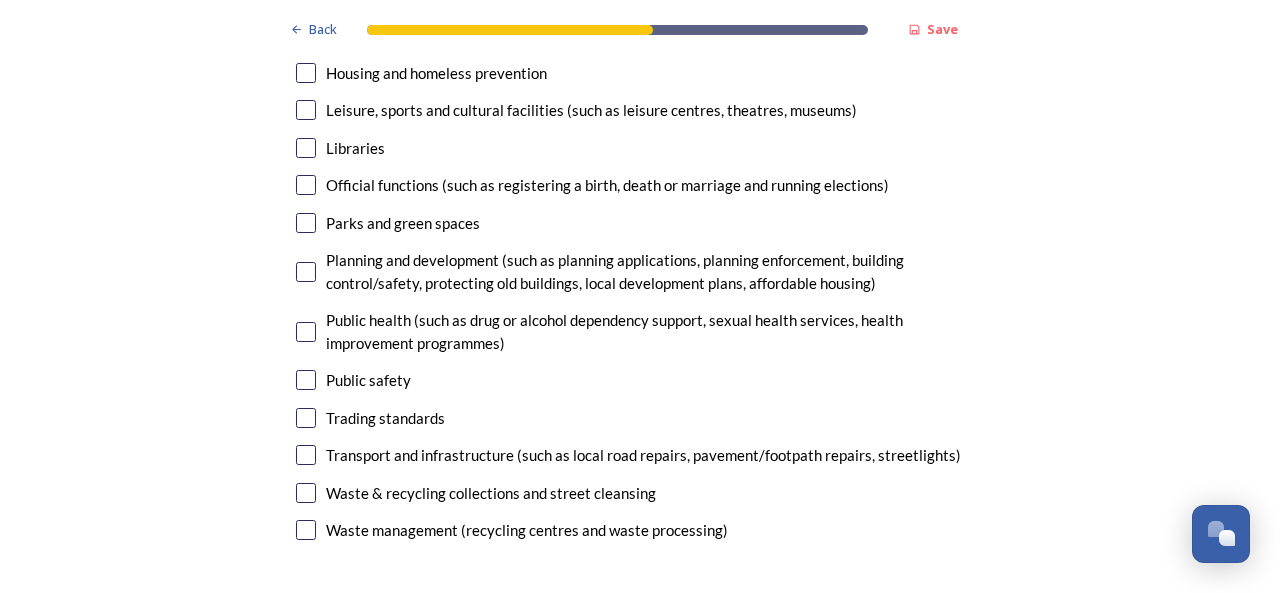 drag, startPoint x: 300, startPoint y: 521, endPoint x: 302, endPoint y: 506, distance: 15.132746 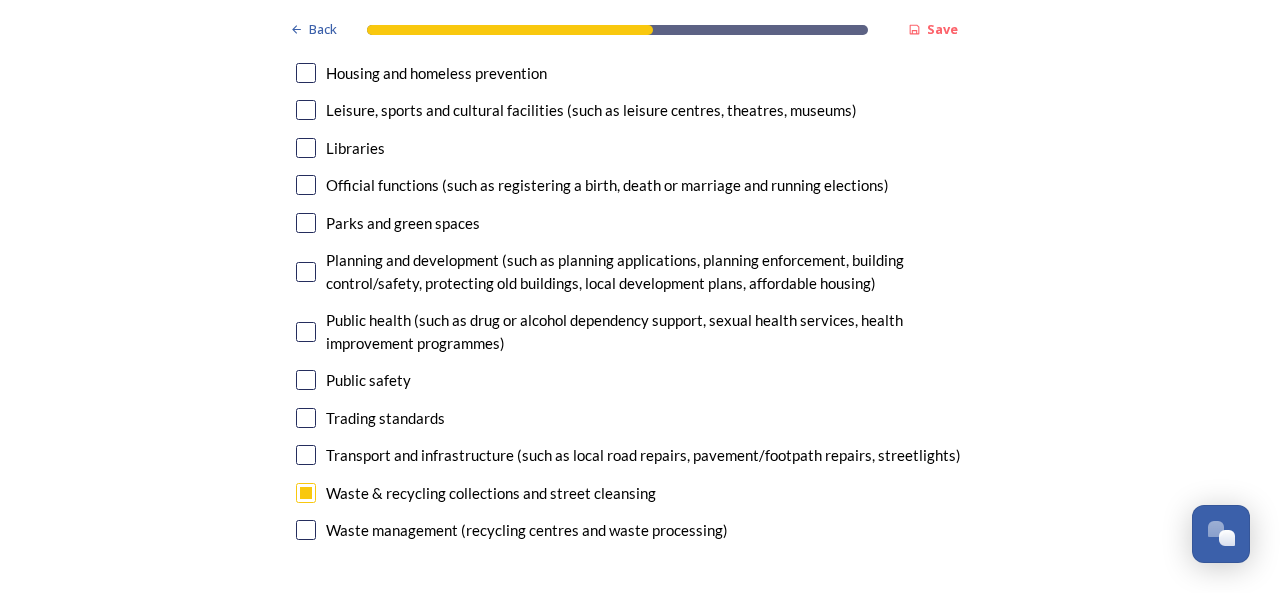 drag, startPoint x: 297, startPoint y: 525, endPoint x: 300, endPoint y: 495, distance: 30.149628 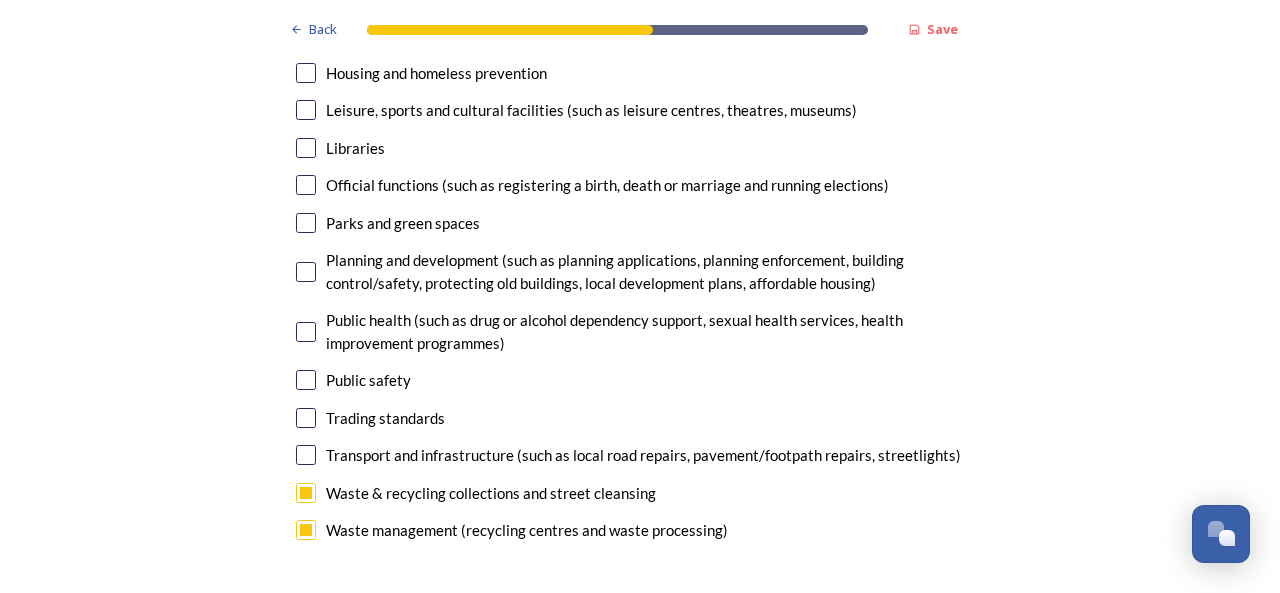 click at bounding box center [306, 455] 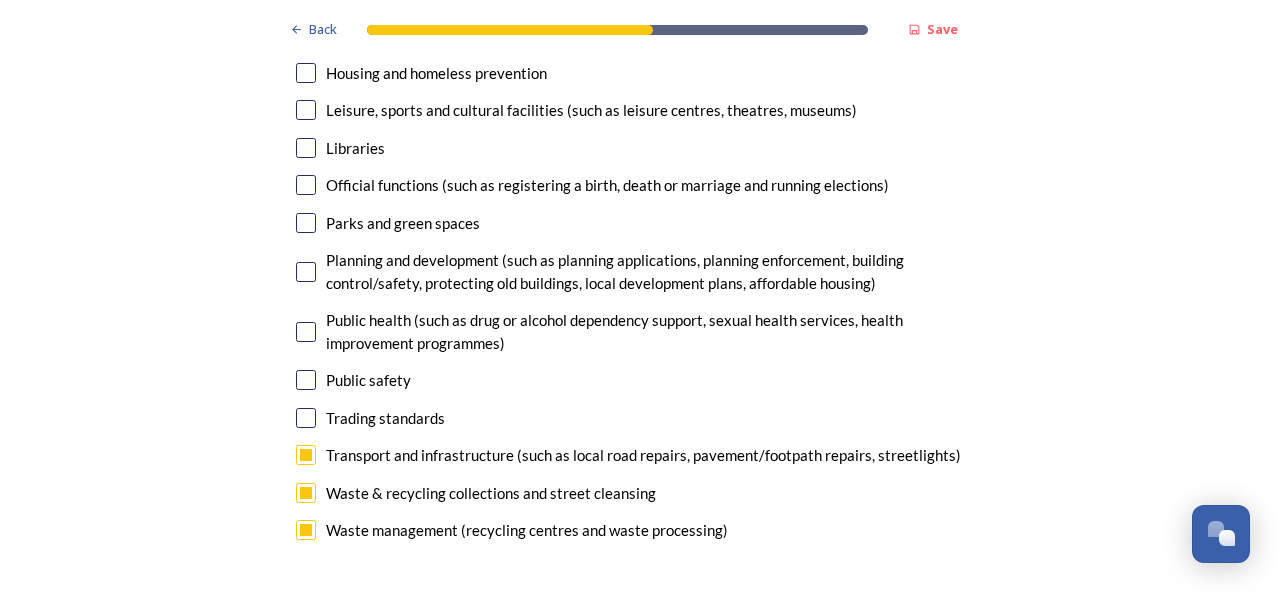 click at bounding box center [306, 332] 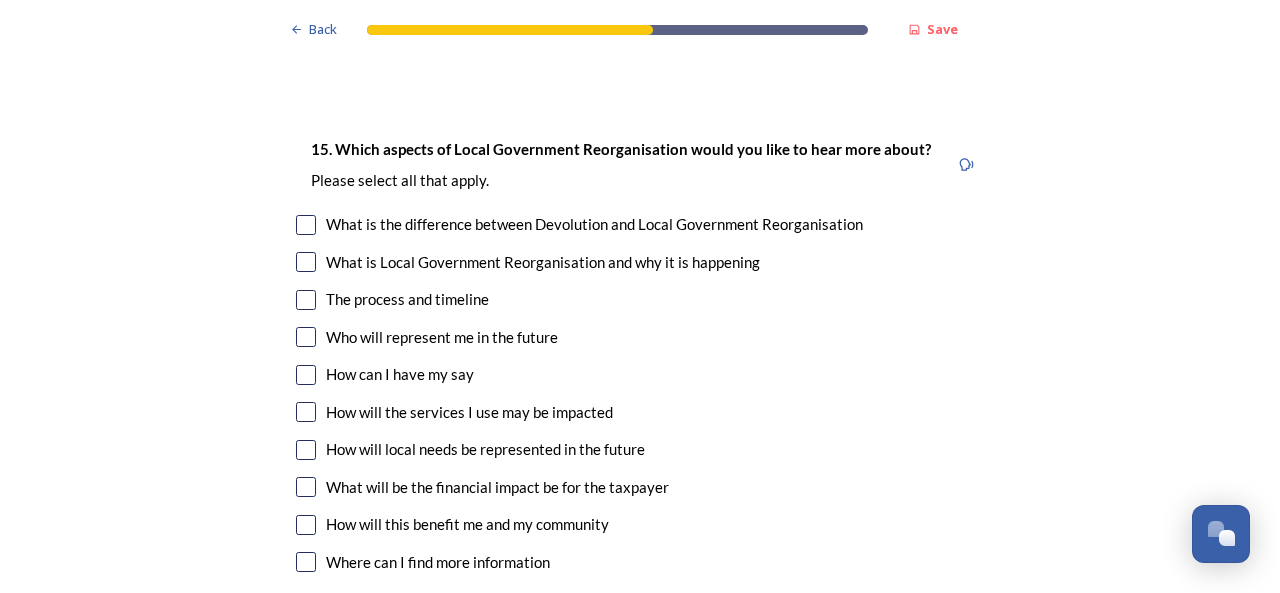 scroll, scrollTop: 5500, scrollLeft: 0, axis: vertical 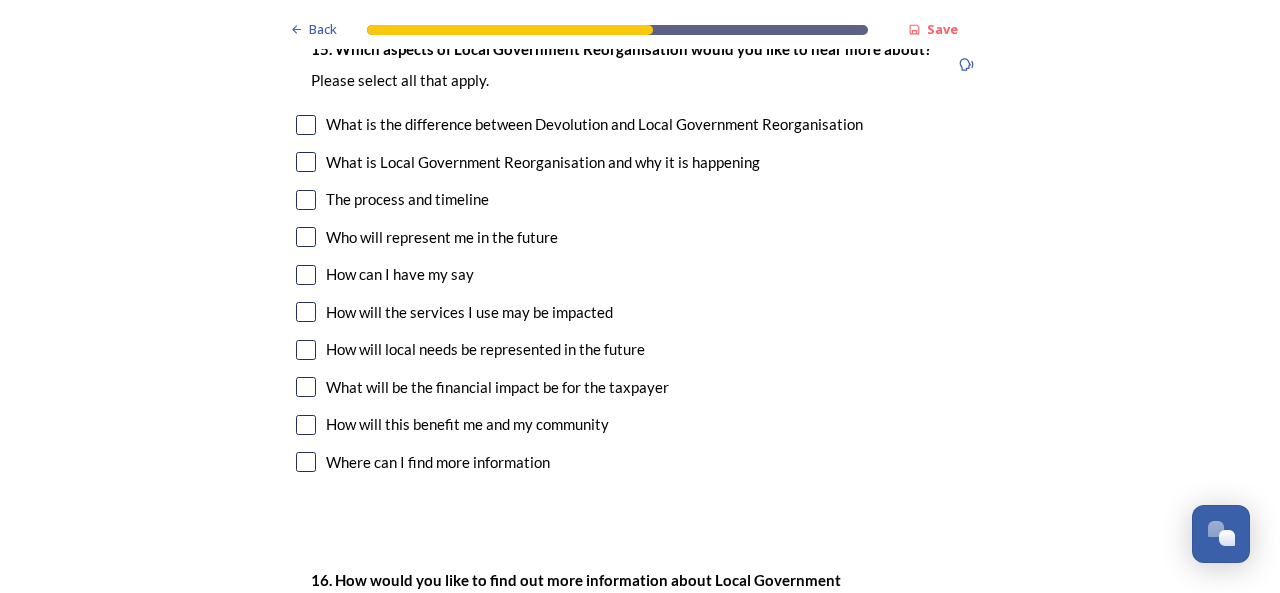 click at bounding box center (306, 387) 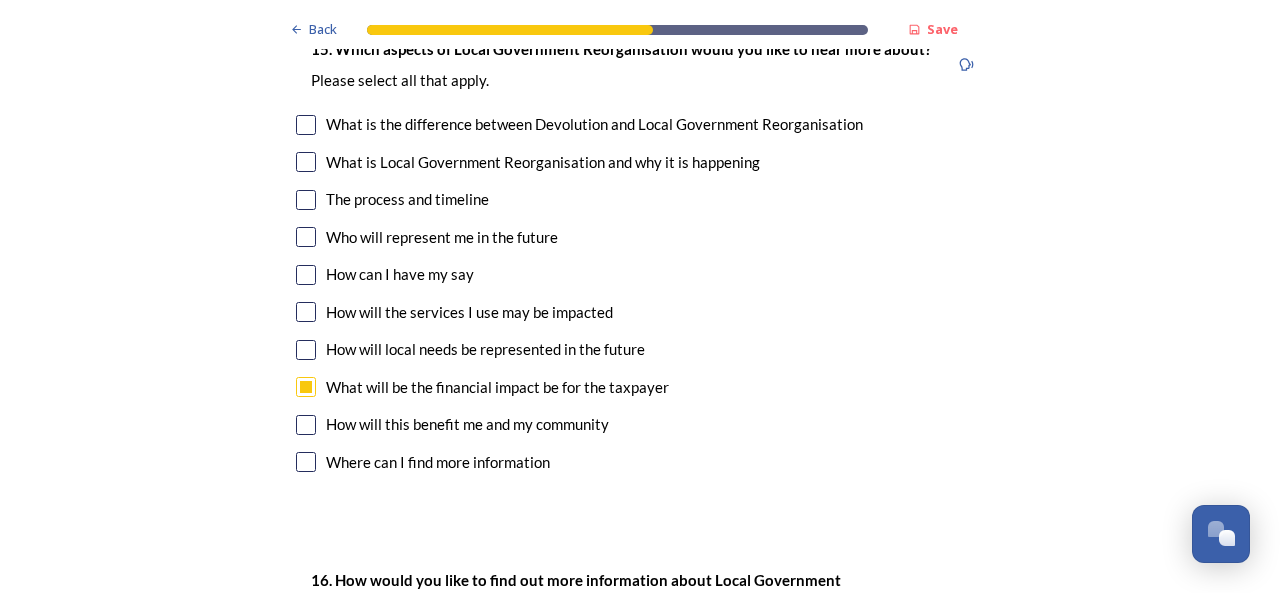 click at bounding box center (306, 350) 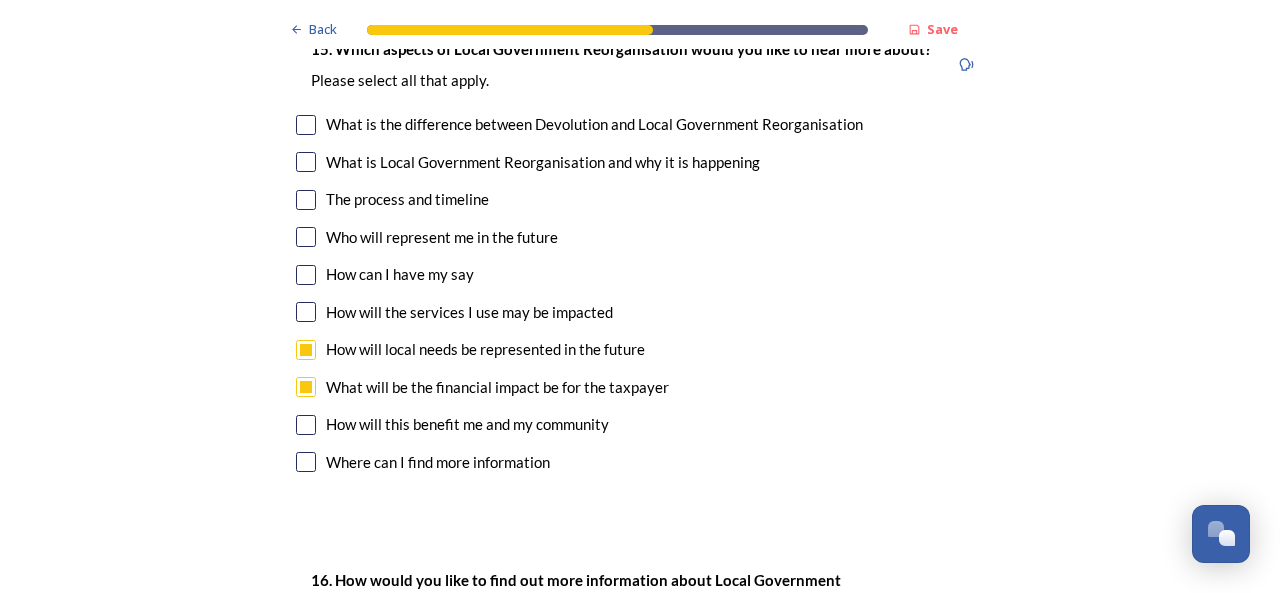 click on "How will the services I use may be impacted" at bounding box center [469, 312] 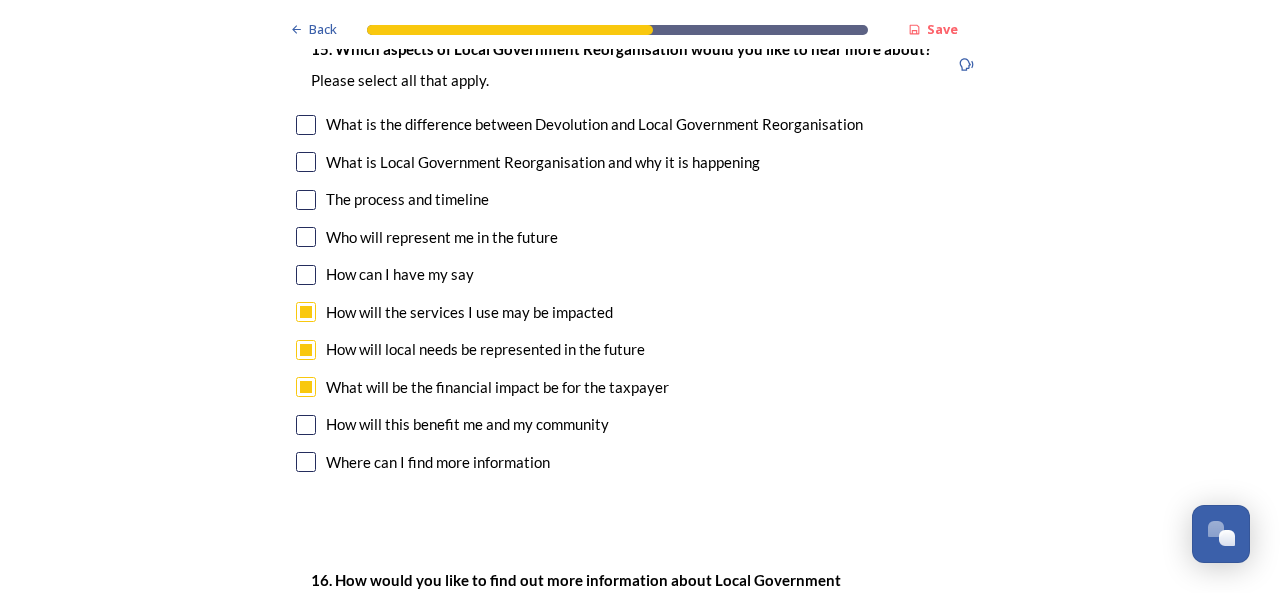 checkbox on "true" 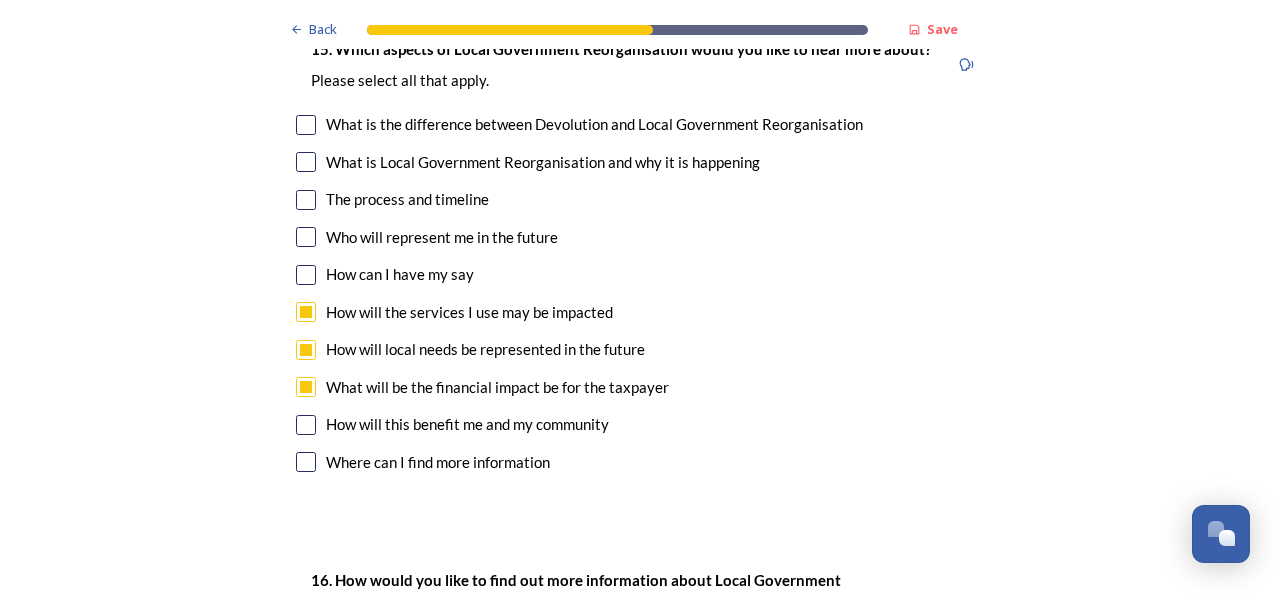click on "Who will represent me in the future" at bounding box center [442, 237] 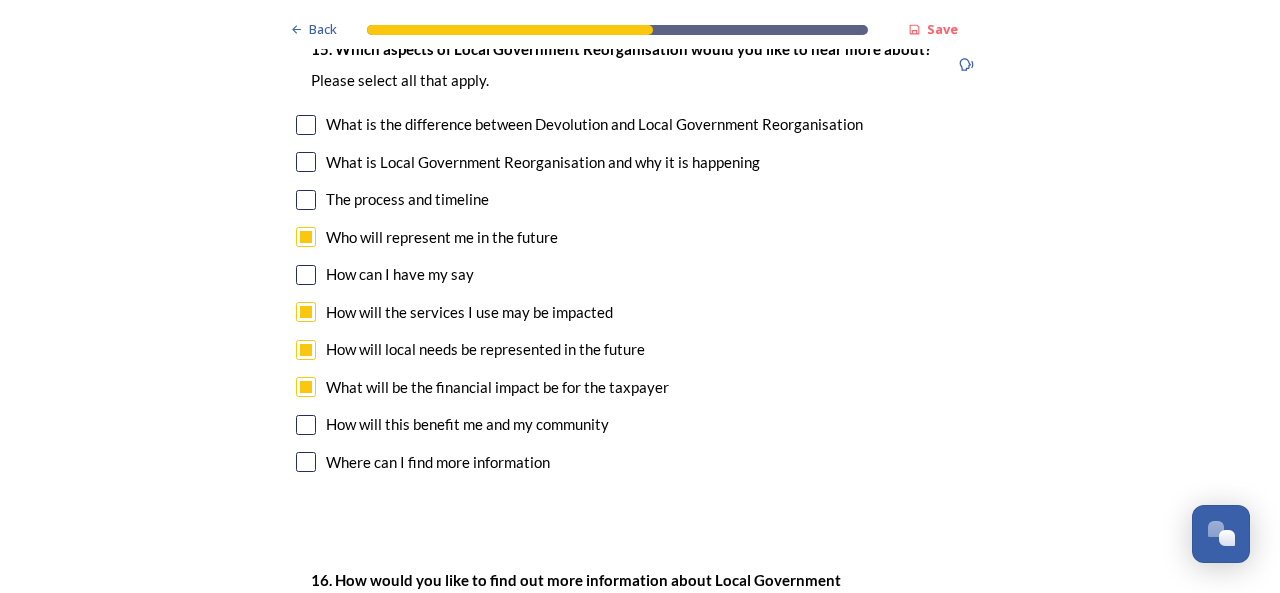 checkbox on "true" 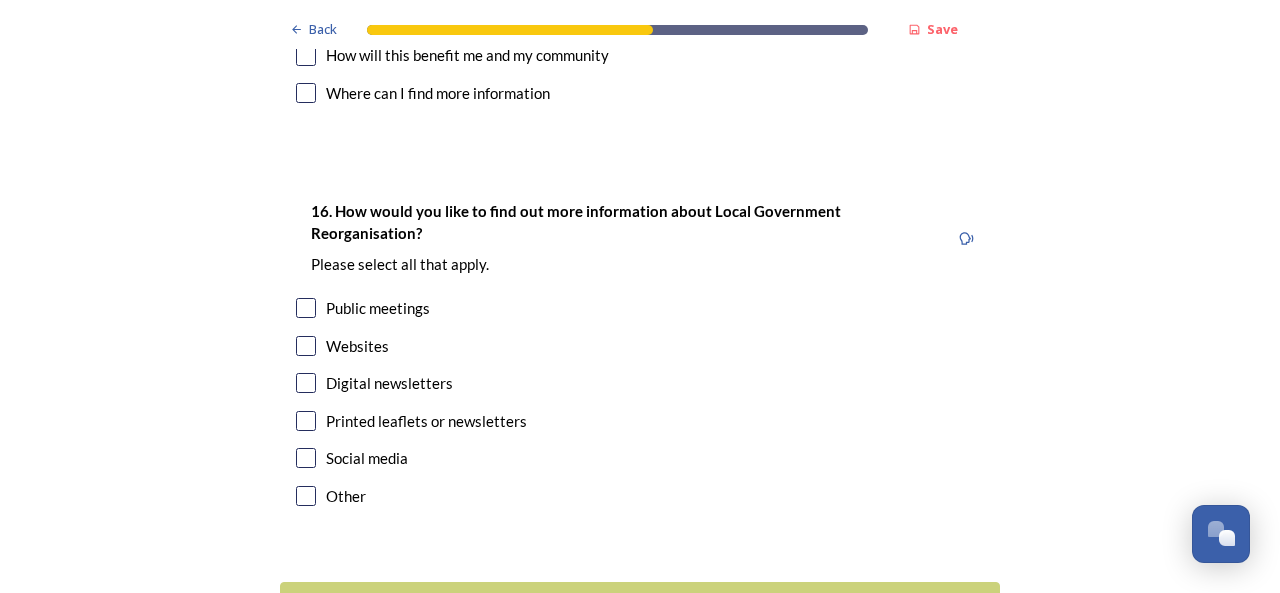 scroll, scrollTop: 5900, scrollLeft: 0, axis: vertical 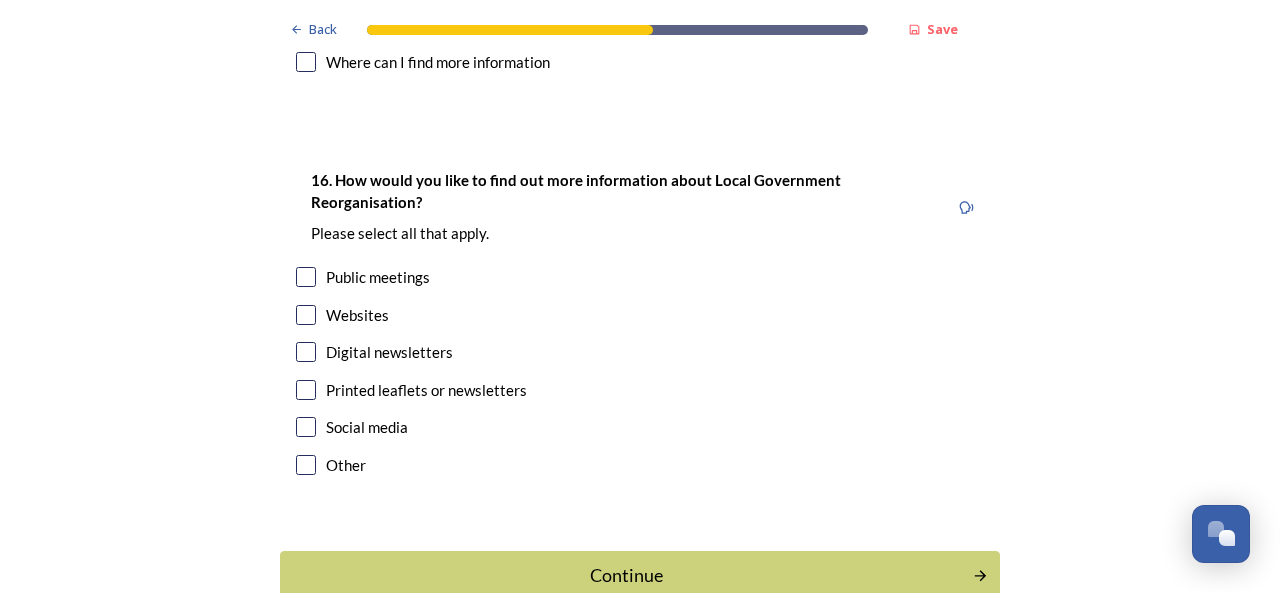 click on "Social media" at bounding box center [367, 427] 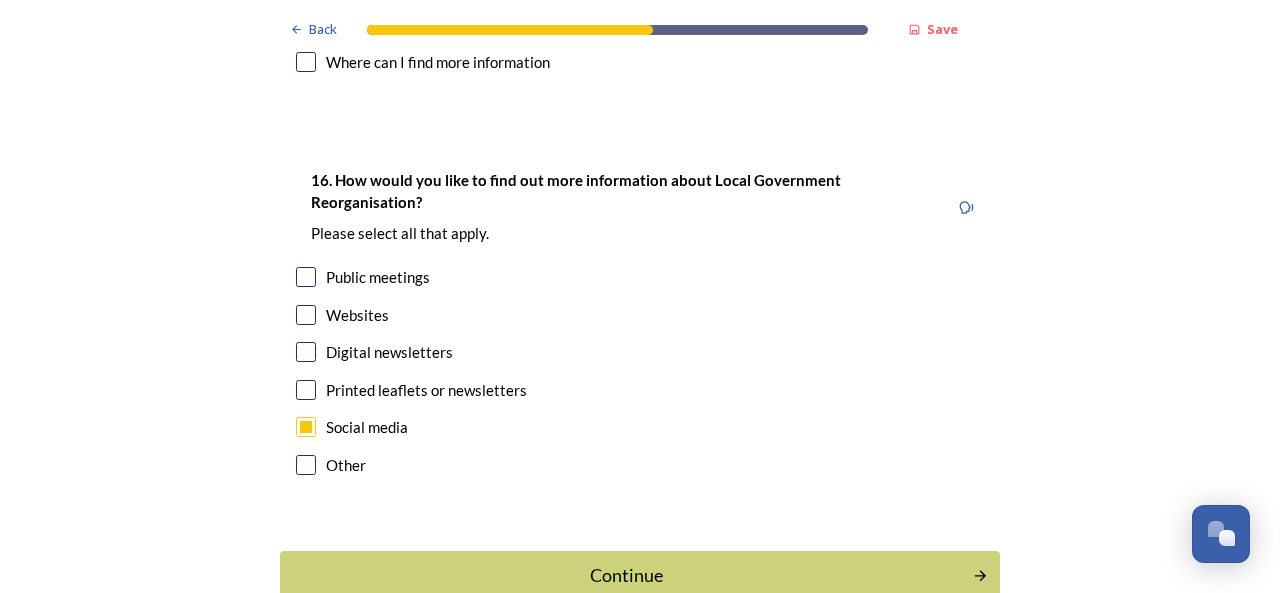 checkbox on "true" 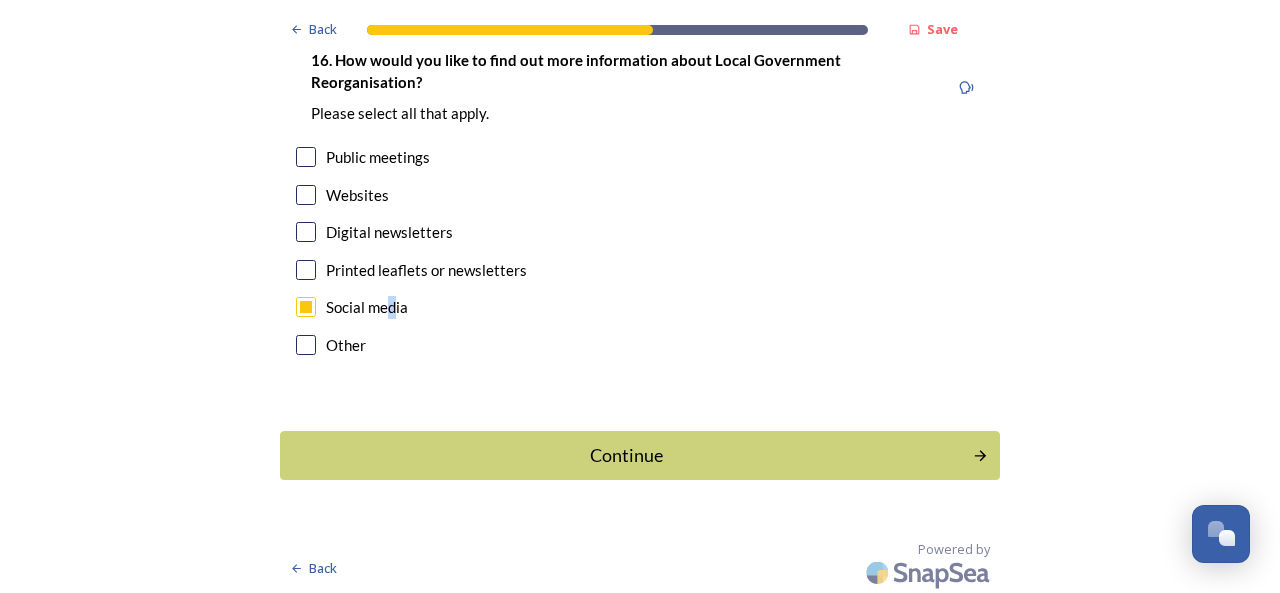 scroll, scrollTop: 6022, scrollLeft: 0, axis: vertical 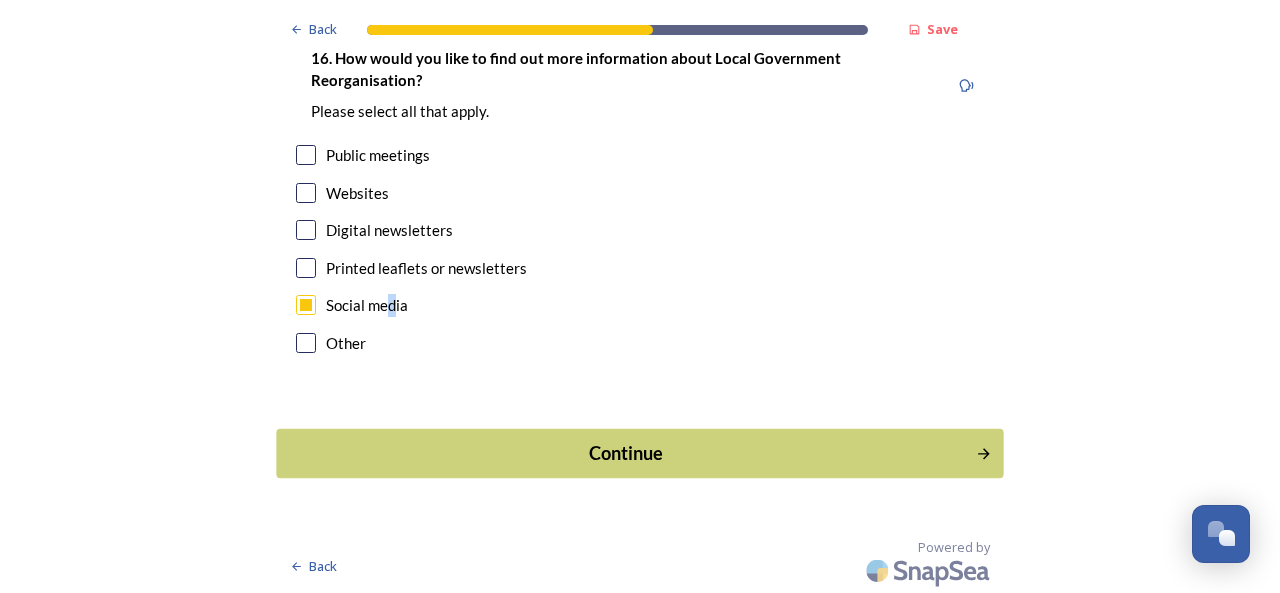 click on "Continue" at bounding box center (626, 453) 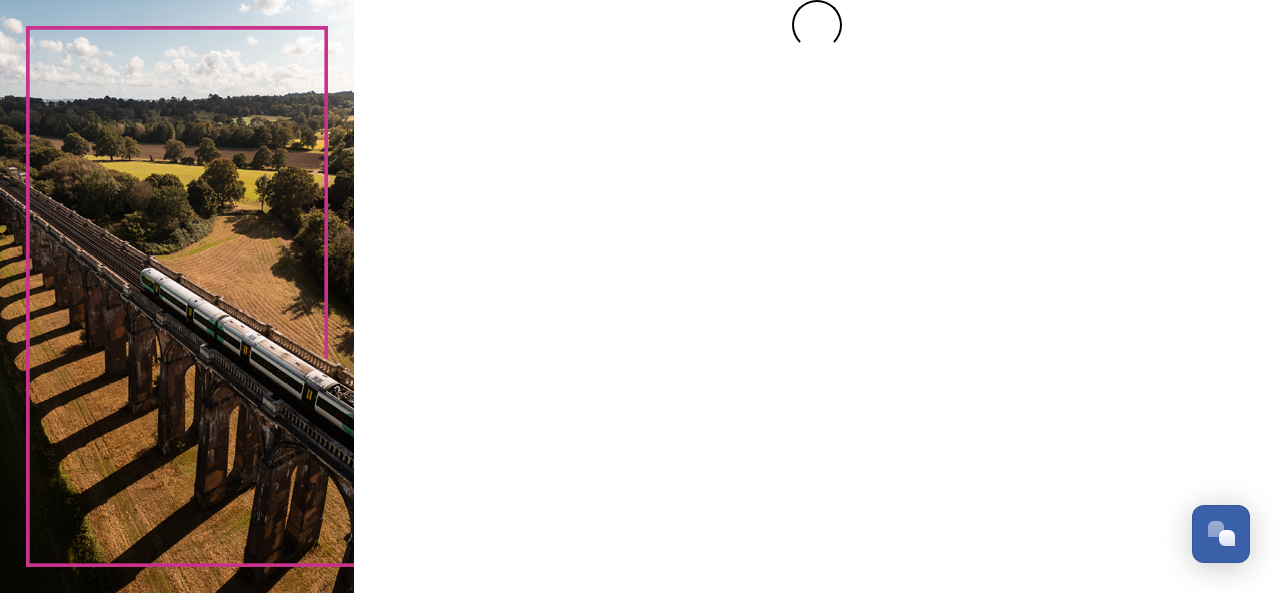 scroll, scrollTop: 0, scrollLeft: 0, axis: both 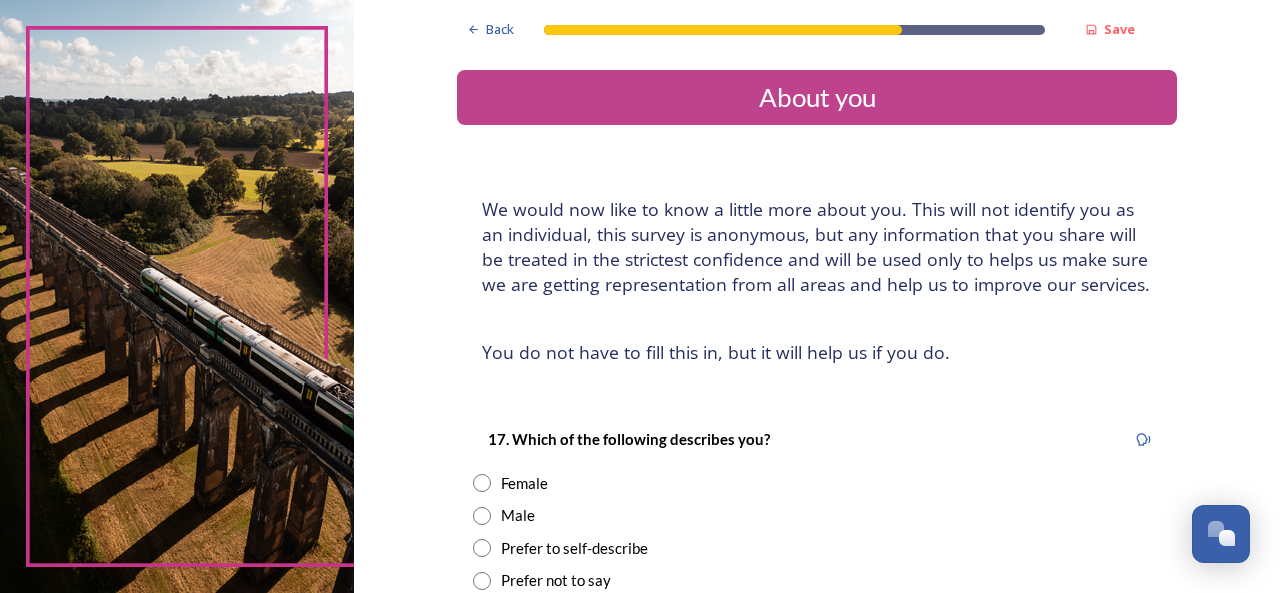 click on "Back Save About you We would now like to know a little more about you. This will not identify you as an individual, this survey is anonymous, but any information that you share will be treated in the strictest confidence and will be used only to helps us make sure we are getting representation from all areas and help us to improve our services.  ﻿You do not have to fill this in, but it will help us if you do. 17. Which of the following describes you?  Female Male Prefer to self-describe Prefer not to say 18. What is your age? Under 17 18-24 25-34 35-44 45-54 55-64 65-74 75-85 85 and over Prefer not to say 19. Do you have an impairment, health condition or learning difference that has a substantial or long-term impact on your ability to carry out day-to-day activities? Yes No Prefer not to say 20. What is your postcode? 250  characters remaining Continue   Back Powered by" at bounding box center (817, 865) 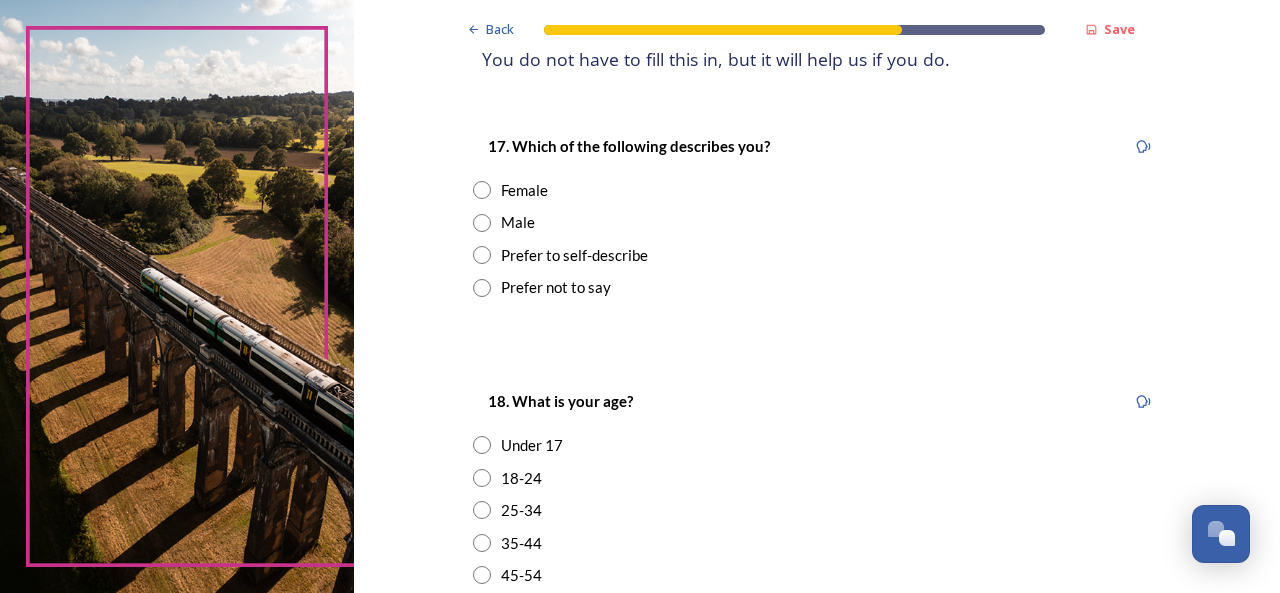 scroll, scrollTop: 300, scrollLeft: 0, axis: vertical 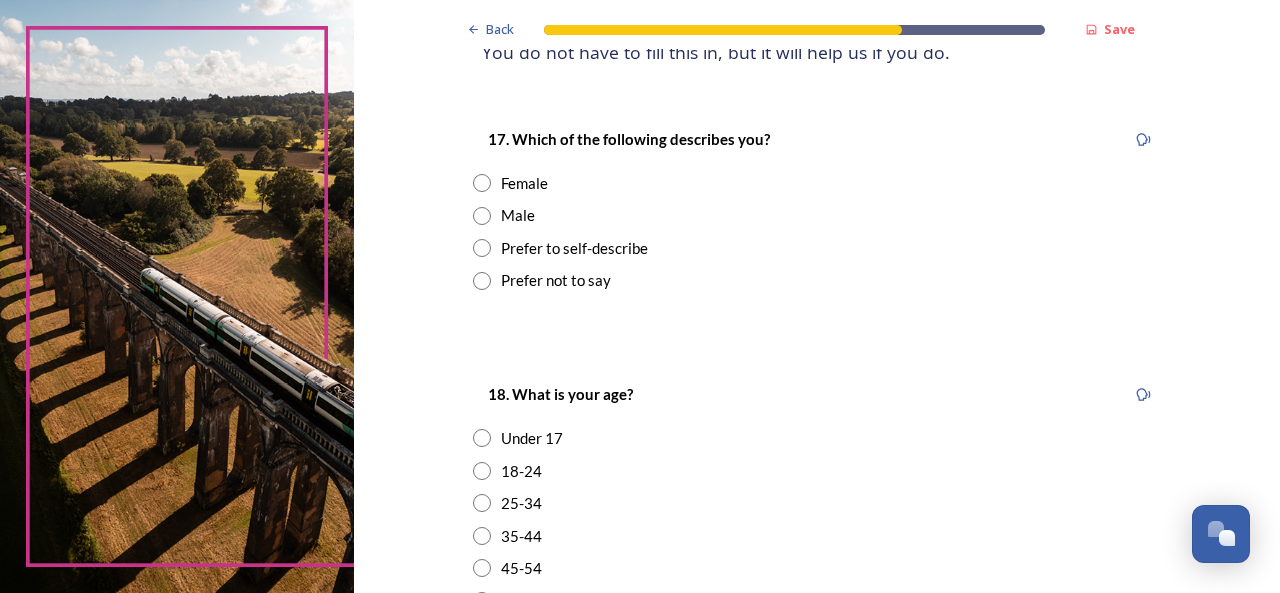 click on "Female" at bounding box center (524, 183) 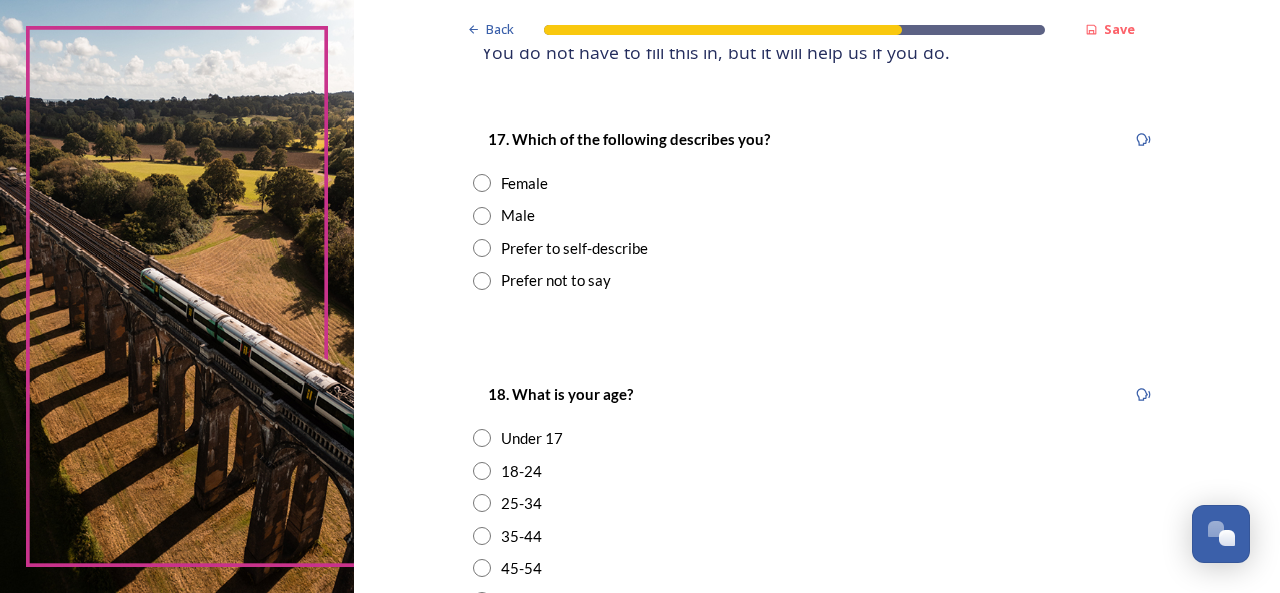 radio on "true" 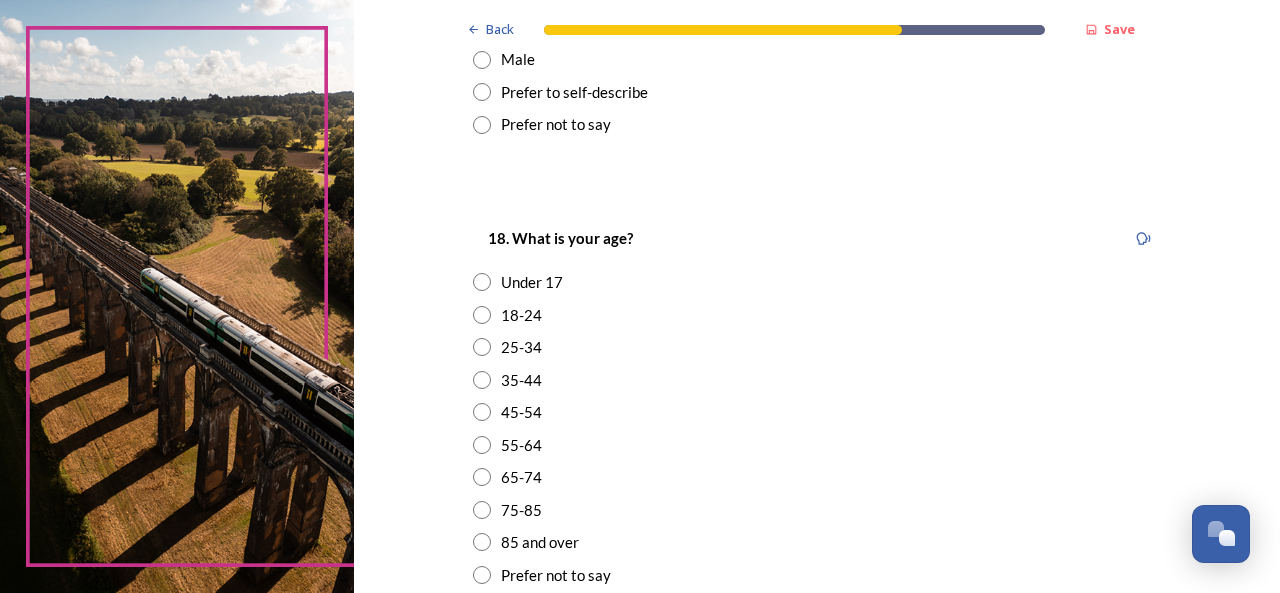 scroll, scrollTop: 500, scrollLeft: 0, axis: vertical 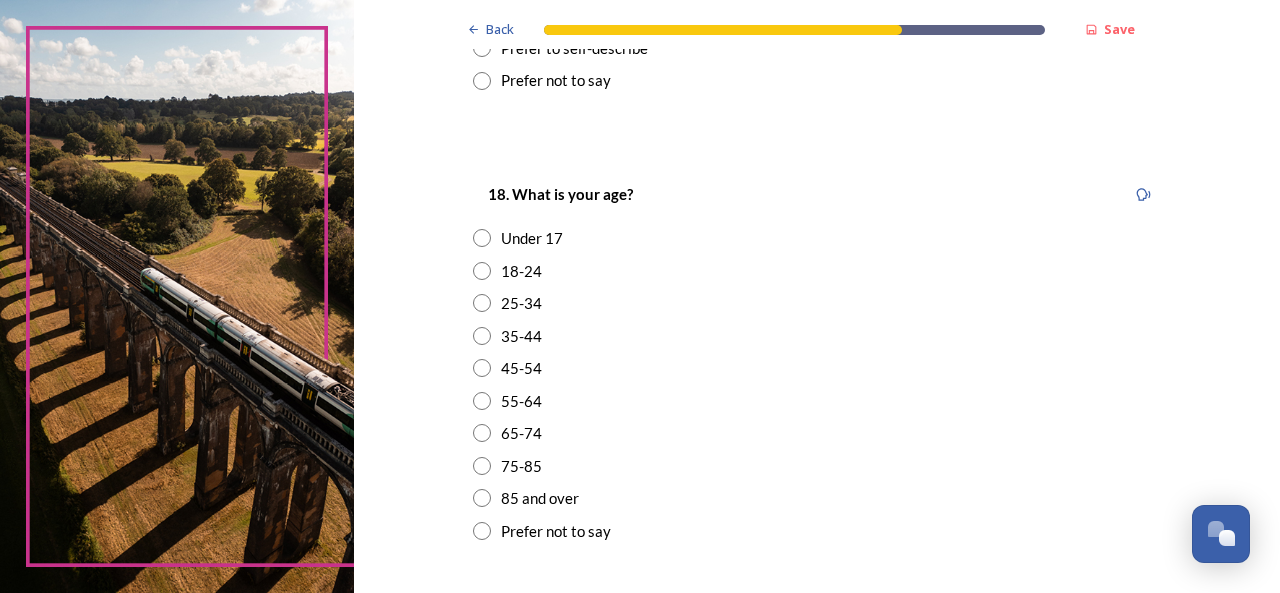 click on "35-44" at bounding box center [521, 336] 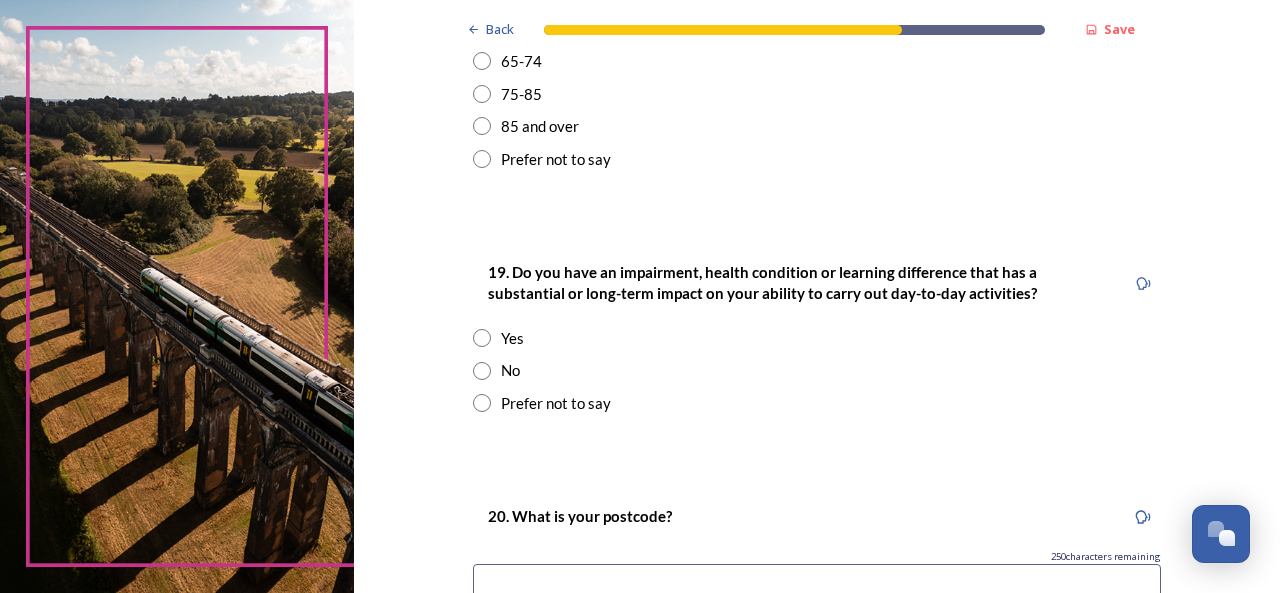 scroll, scrollTop: 900, scrollLeft: 0, axis: vertical 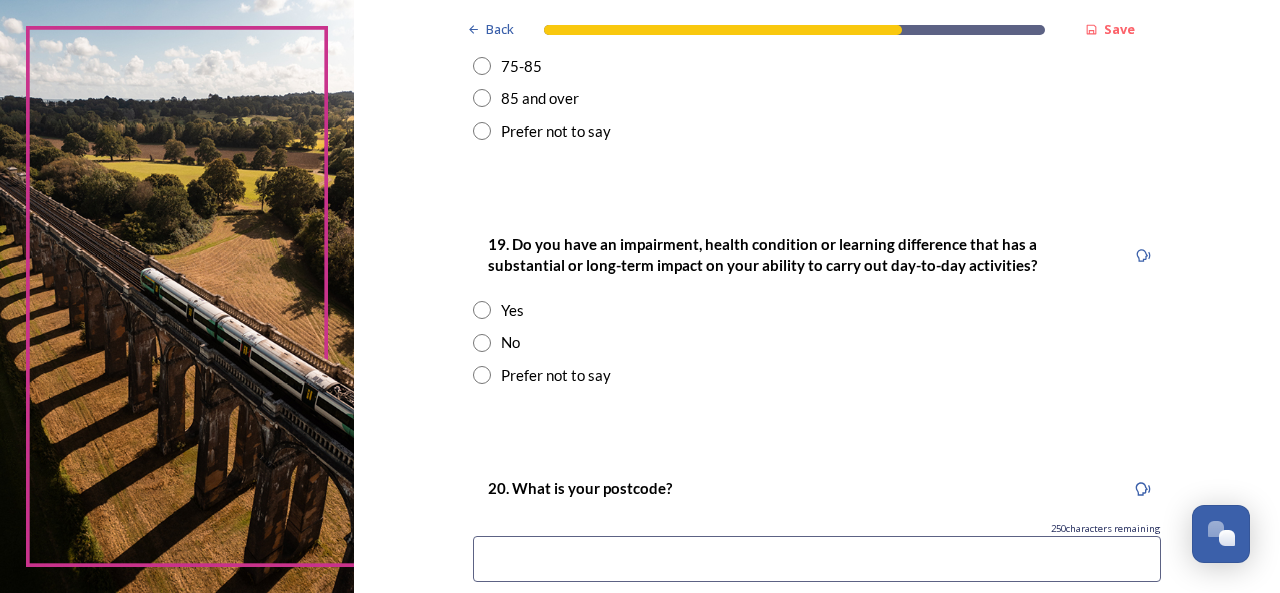 click on "Yes" at bounding box center (512, 310) 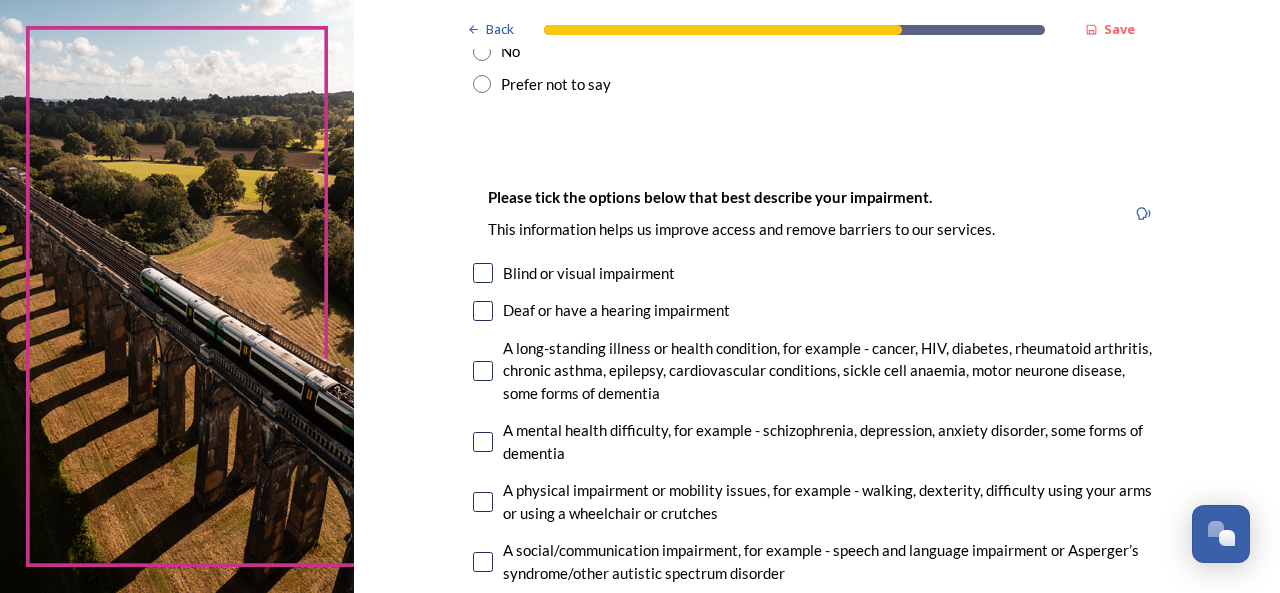 scroll, scrollTop: 1200, scrollLeft: 0, axis: vertical 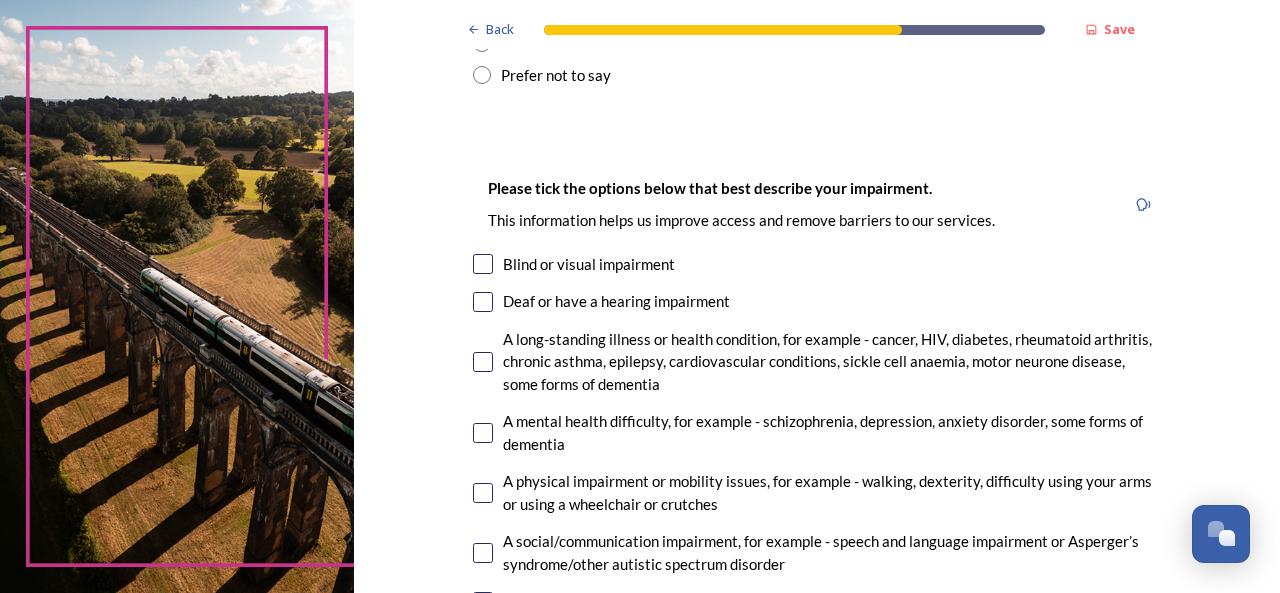 click at bounding box center (483, 362) 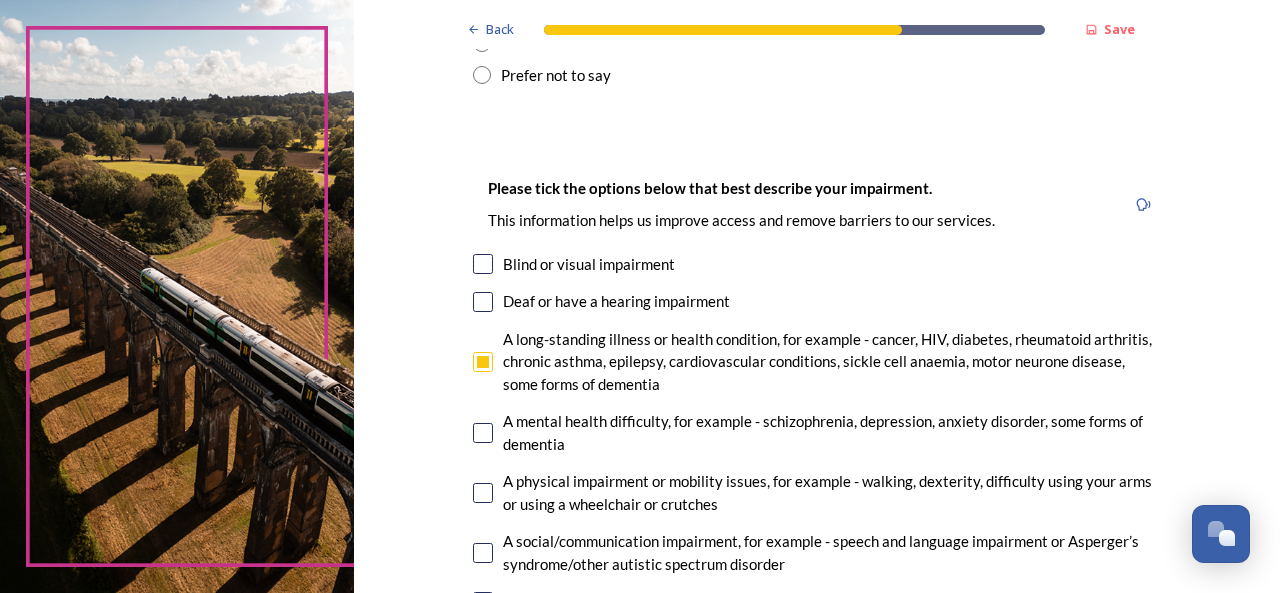 scroll, scrollTop: 1300, scrollLeft: 0, axis: vertical 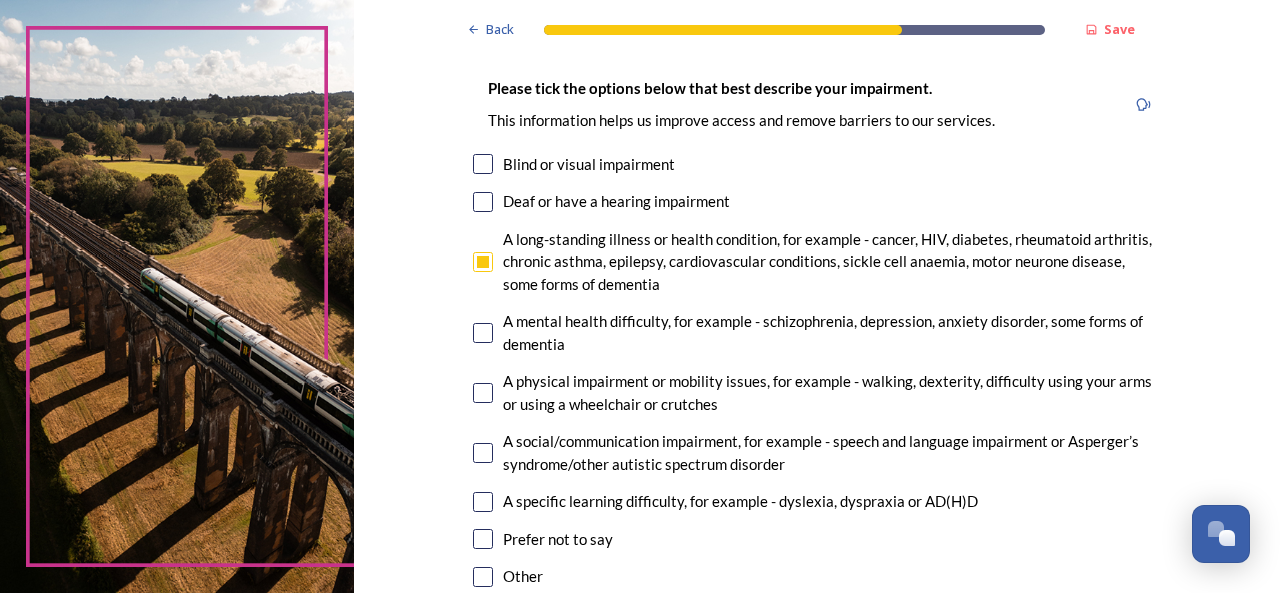 click on "A mental health difficulty, for example - schizophrenia, depression, anxiety disorder, some forms of dementia" at bounding box center (817, 332) 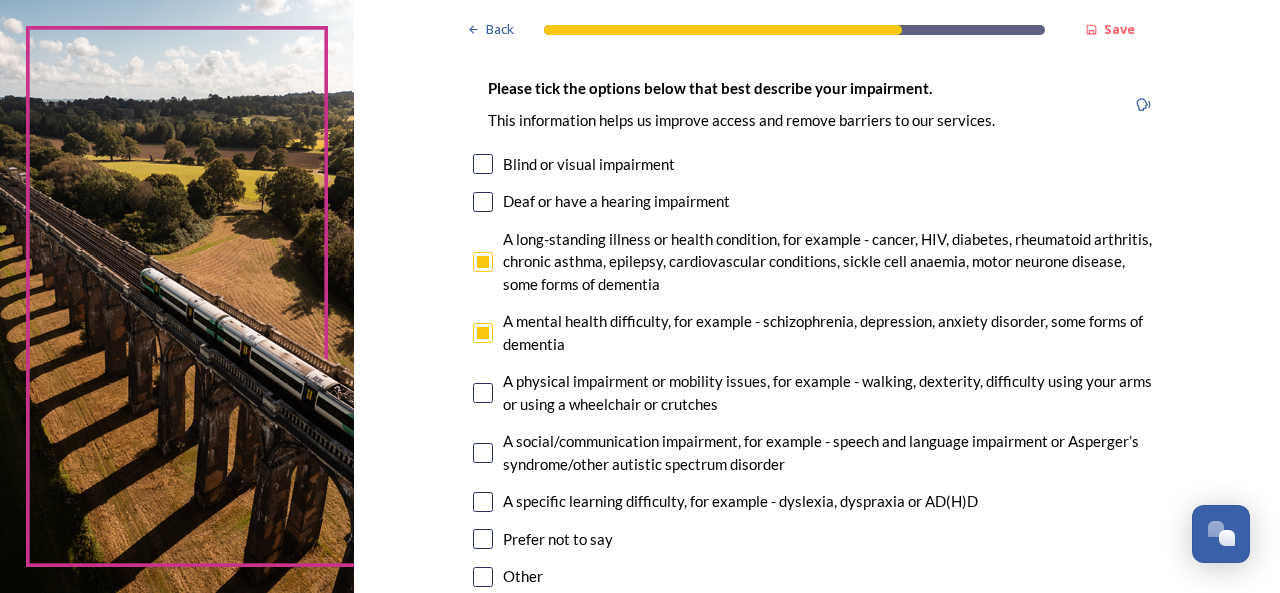 scroll, scrollTop: 1400, scrollLeft: 0, axis: vertical 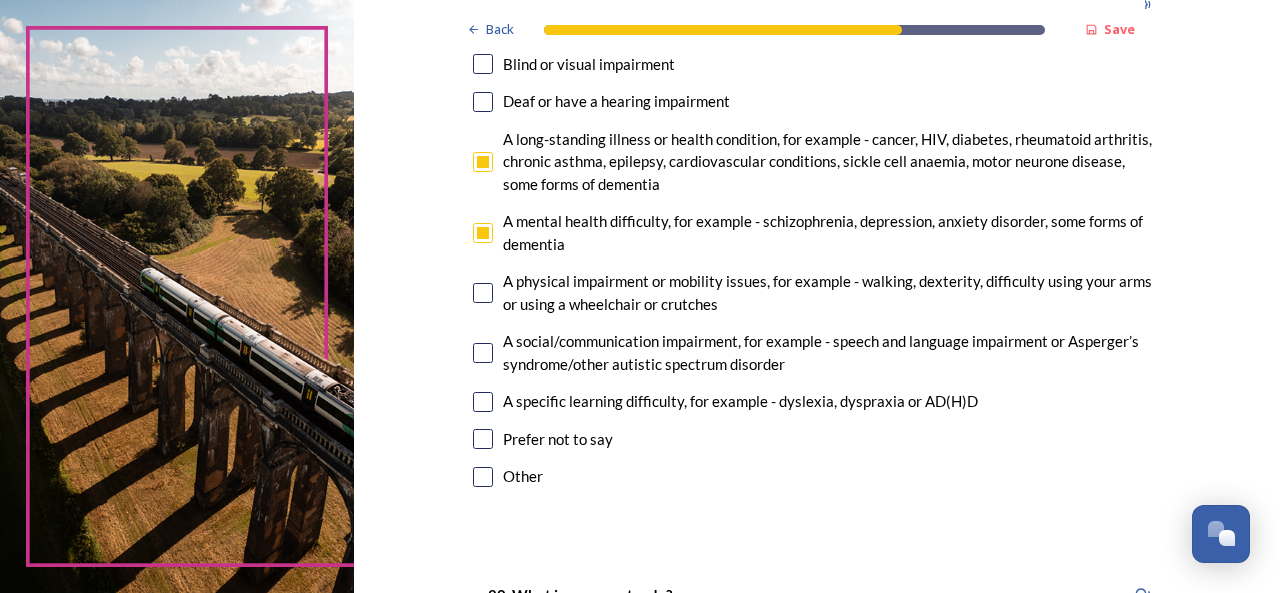 click at bounding box center [483, 402] 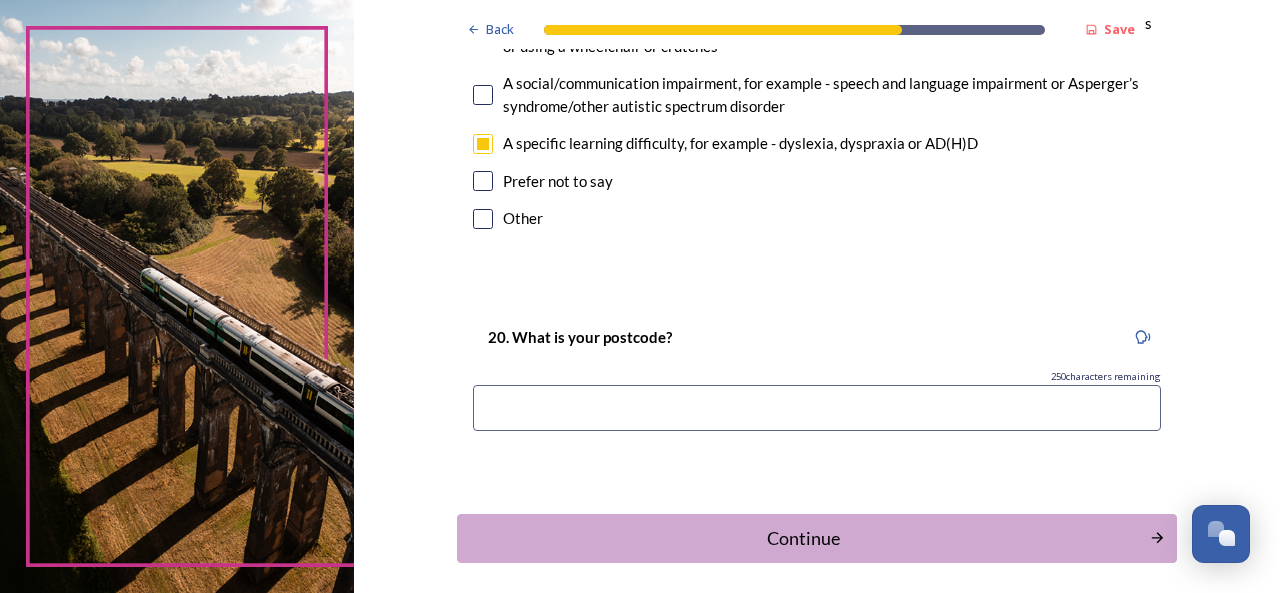 scroll, scrollTop: 1700, scrollLeft: 0, axis: vertical 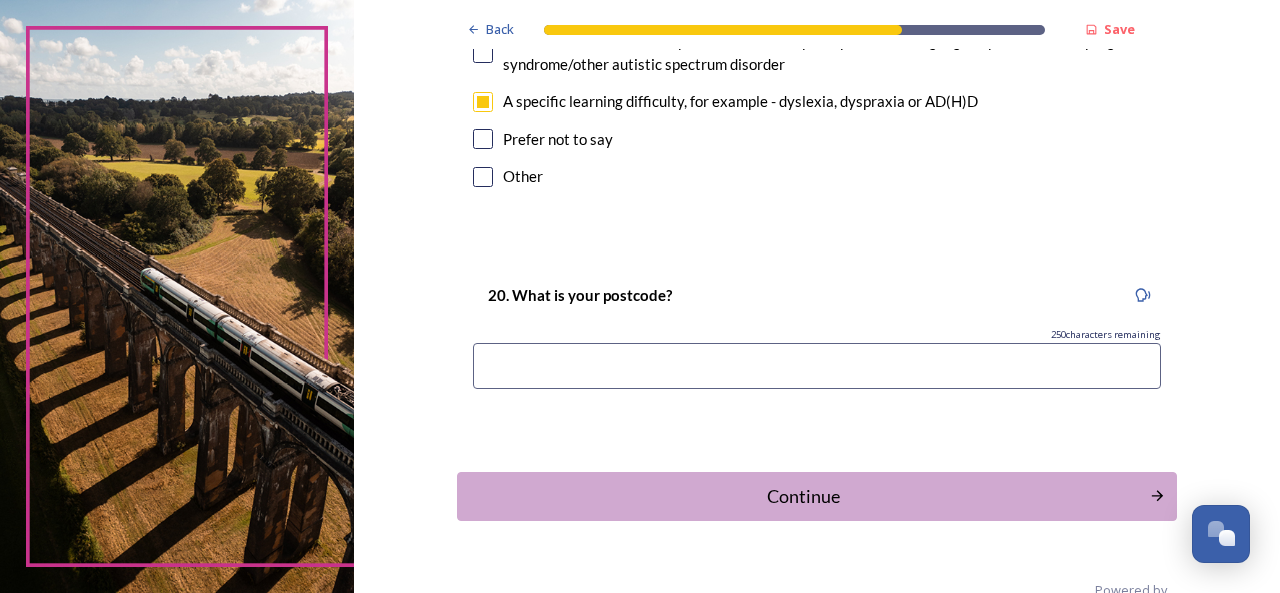 click at bounding box center (817, 366) 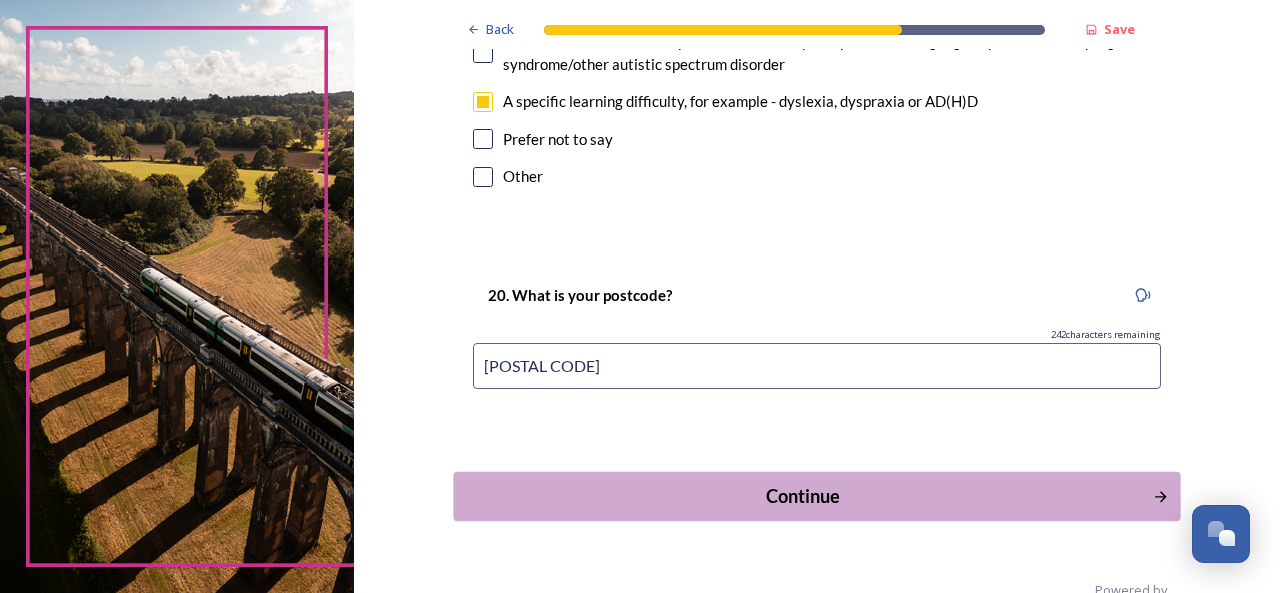 type on "PO20 3TH" 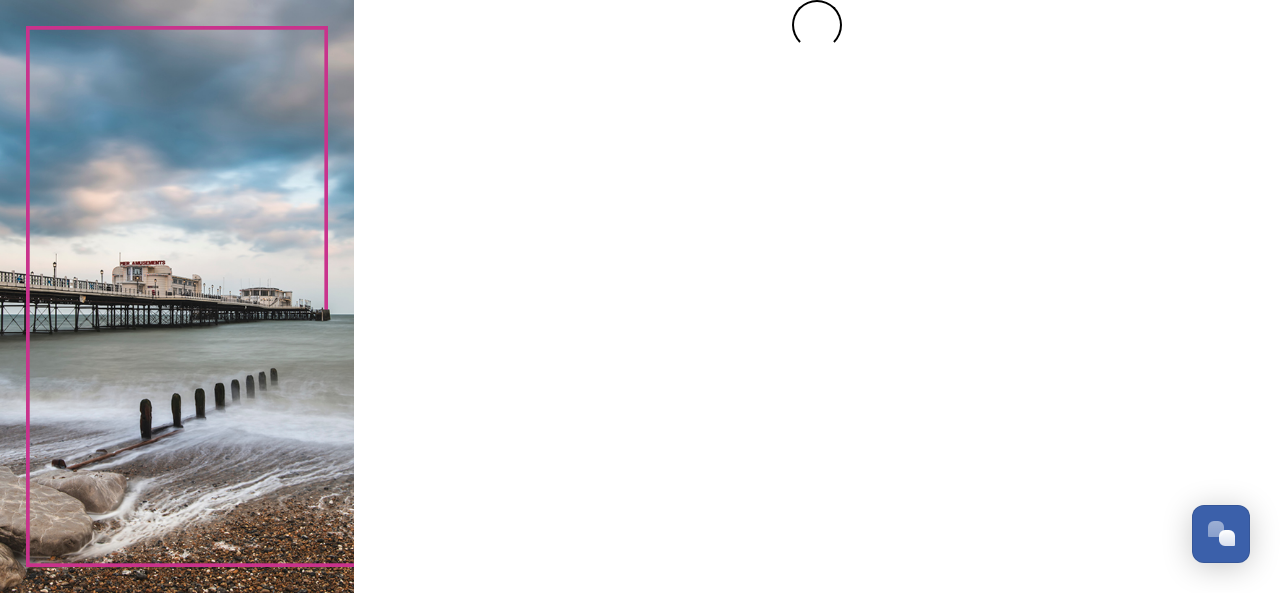scroll, scrollTop: 0, scrollLeft: 0, axis: both 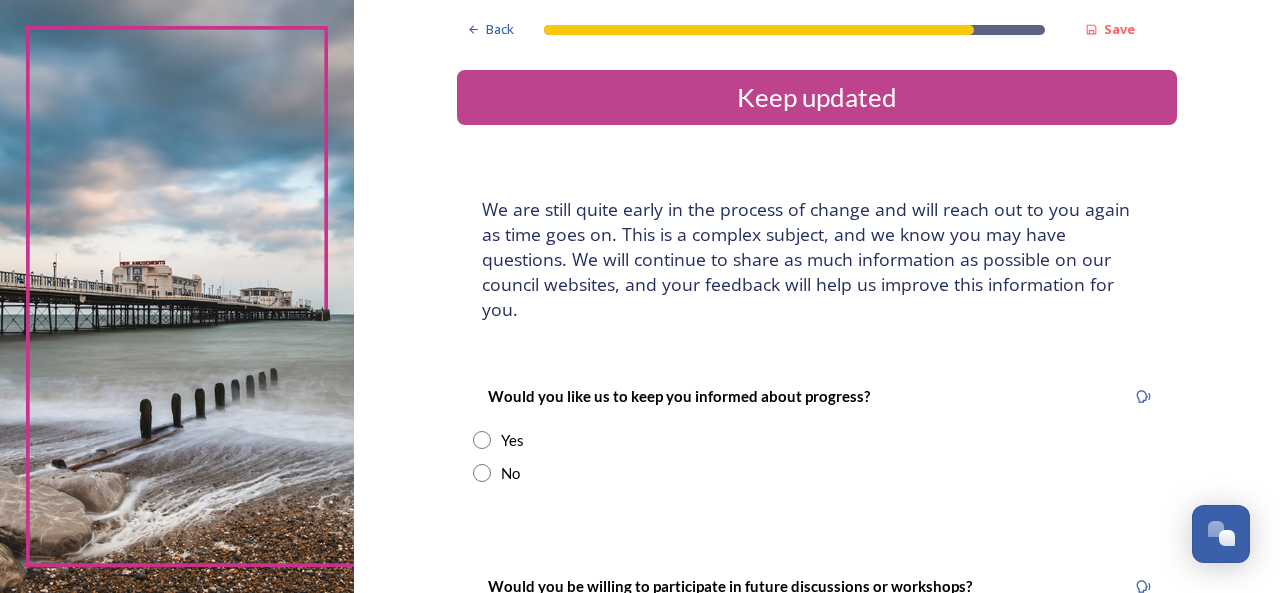click on "No" at bounding box center (510, 473) 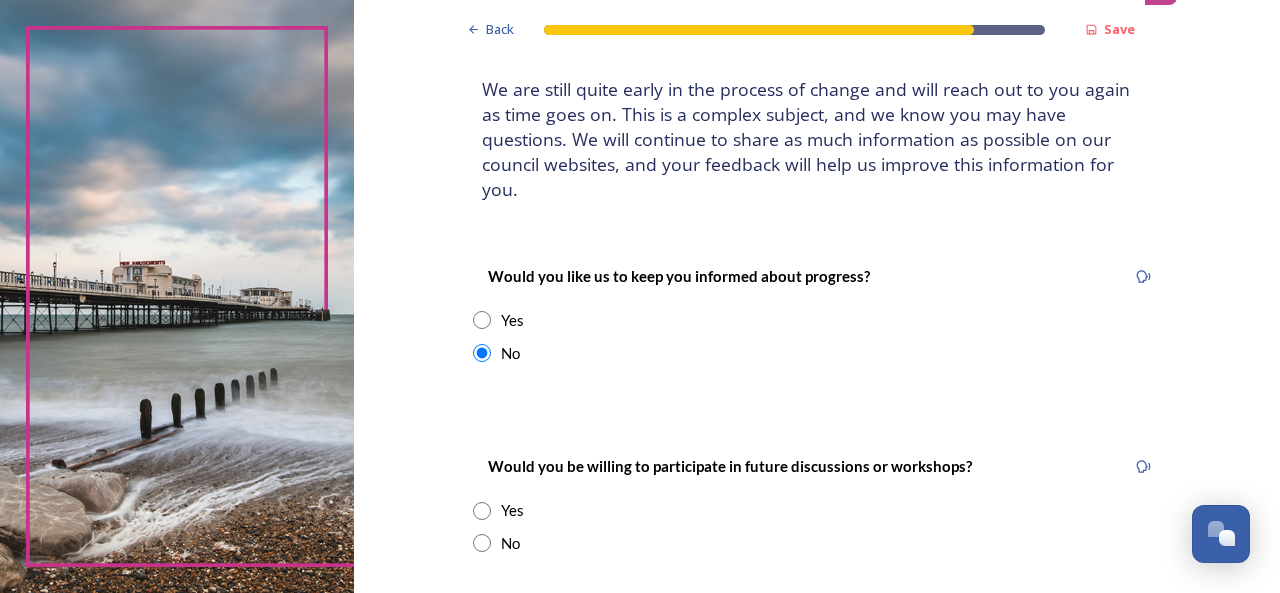 scroll, scrollTop: 290, scrollLeft: 0, axis: vertical 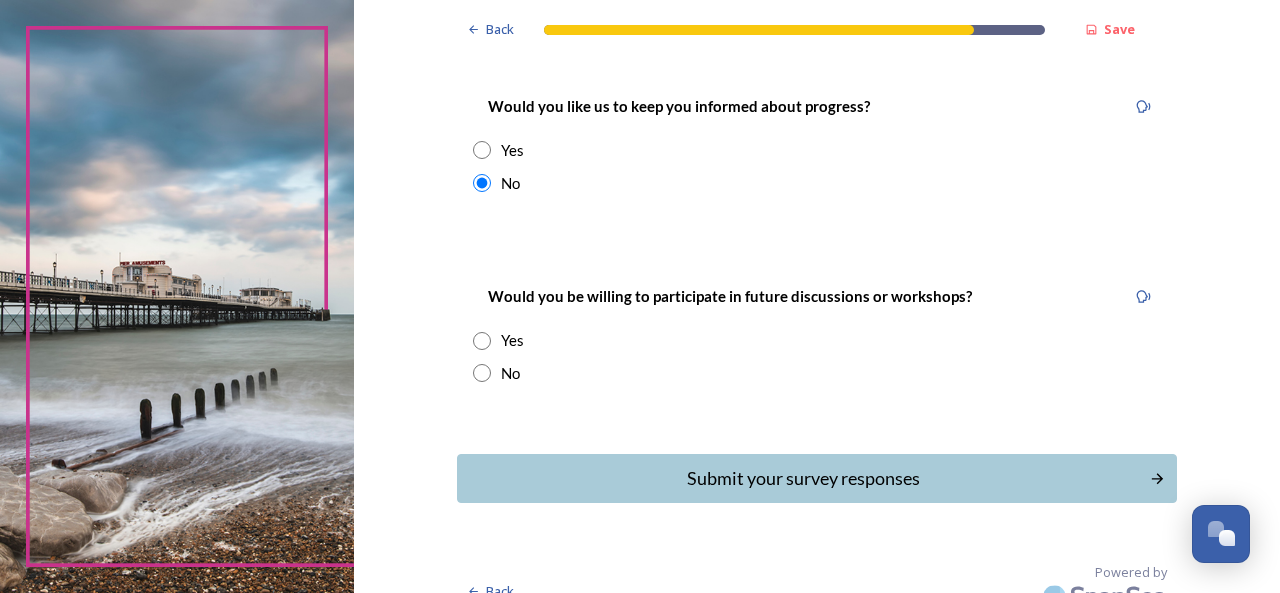 click on "No" at bounding box center (510, 373) 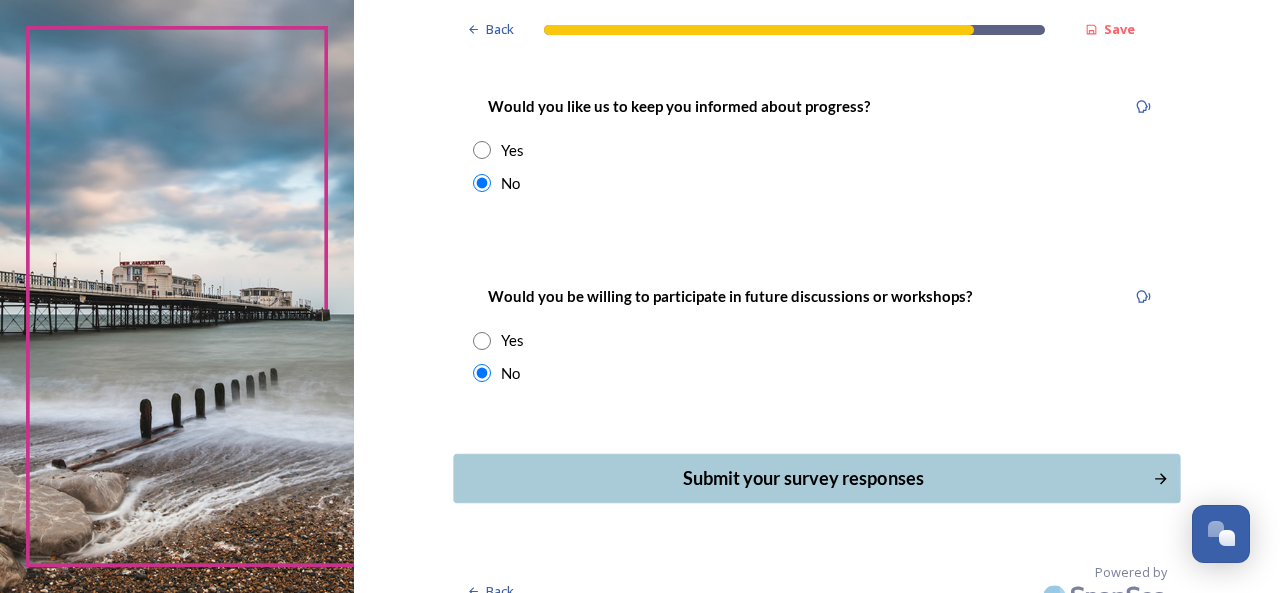 click on "Submit your survey responses" at bounding box center (803, 478) 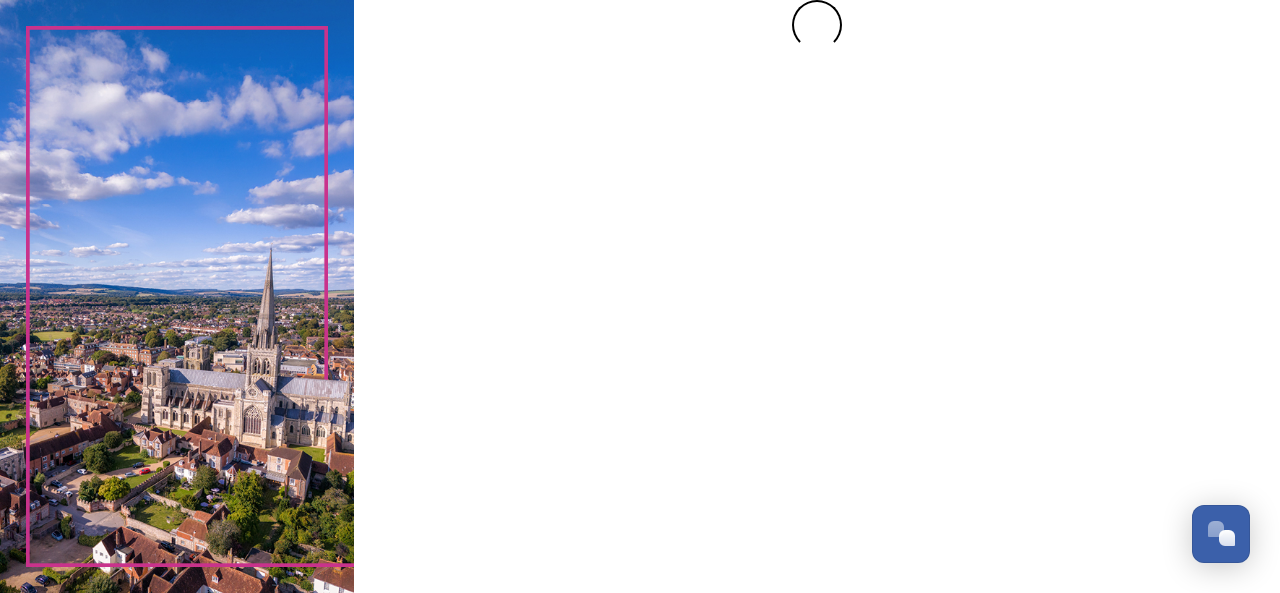 scroll, scrollTop: 0, scrollLeft: 0, axis: both 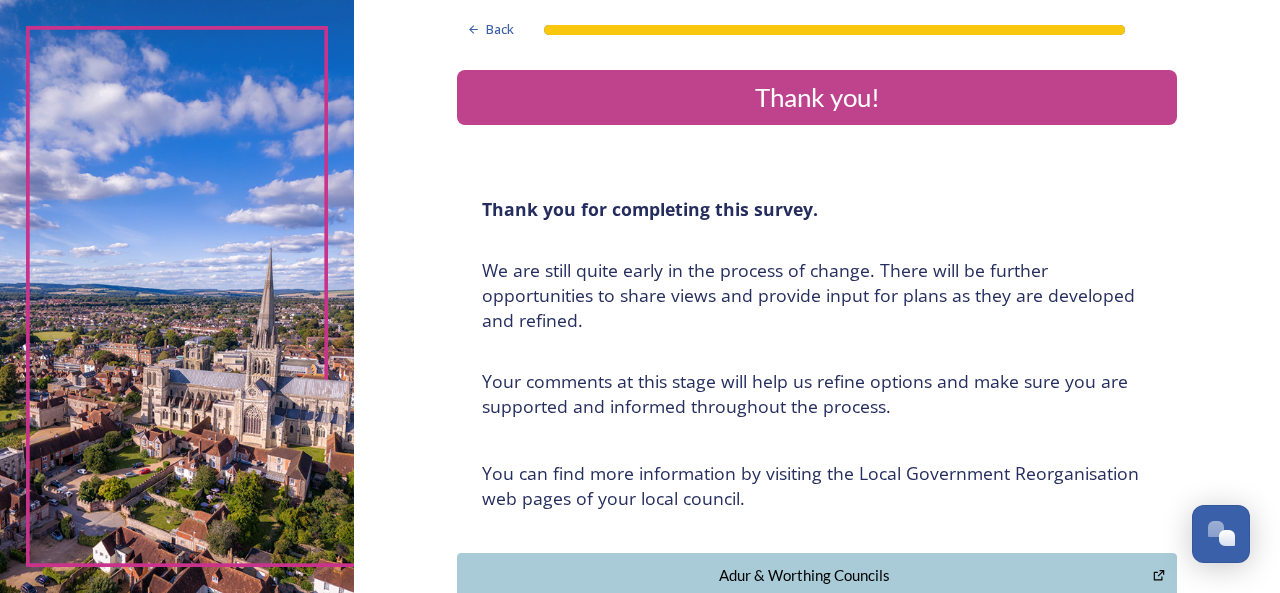 click on "Back Thank you! Thank you for completing this survey.  ﻿We are still quite early in the process of change. There will be further opportunities to share views and provide input for plans as they are developed and refined.  ﻿Your comments at this stage will help us refine options and make sure you are supported and informed throughout the process. You can find more information by visiting the Local Government Reorganisation web pages of your local council. Adur & Worthing Councils   Arun District Council   Chichester District Council   Crawley Borough Council   Horsham District Council   Mid Sussex District Council   West Sussex County Council   Back Powered by" at bounding box center [817, 644] 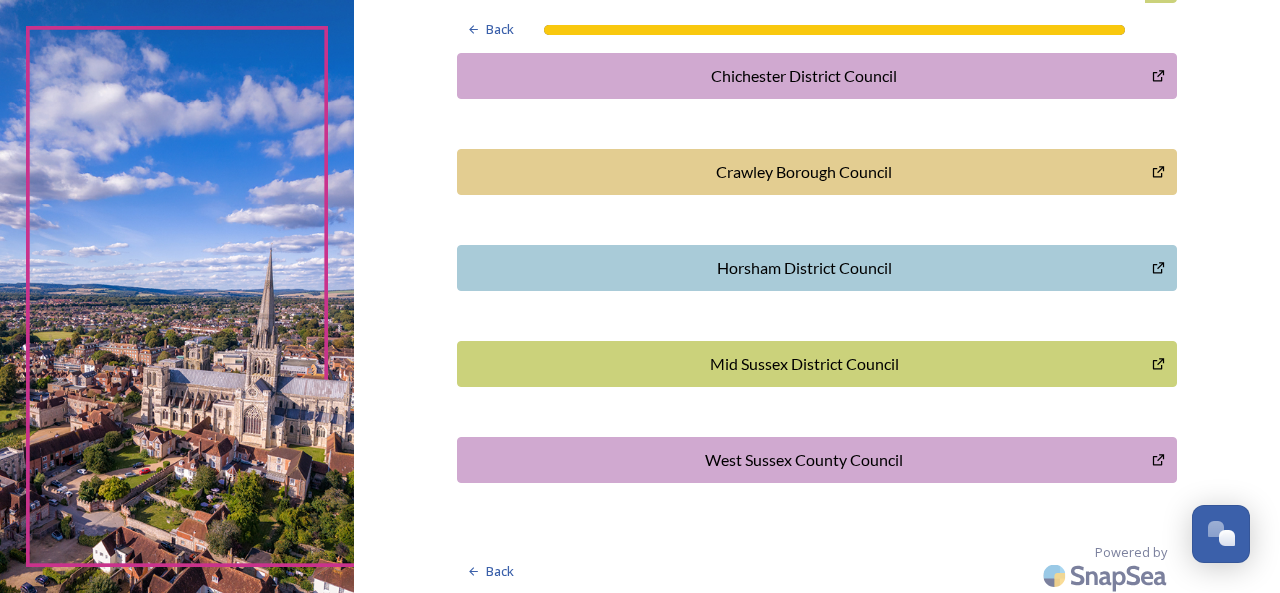 scroll, scrollTop: 690, scrollLeft: 0, axis: vertical 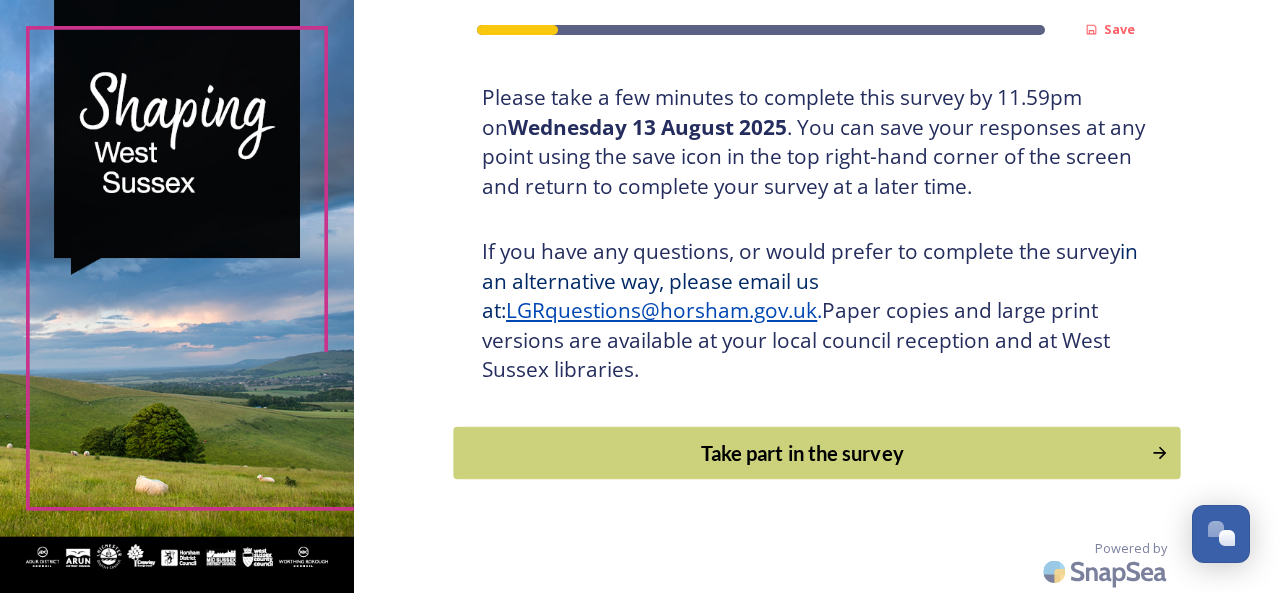 click on "Take part in the survey" at bounding box center (803, 453) 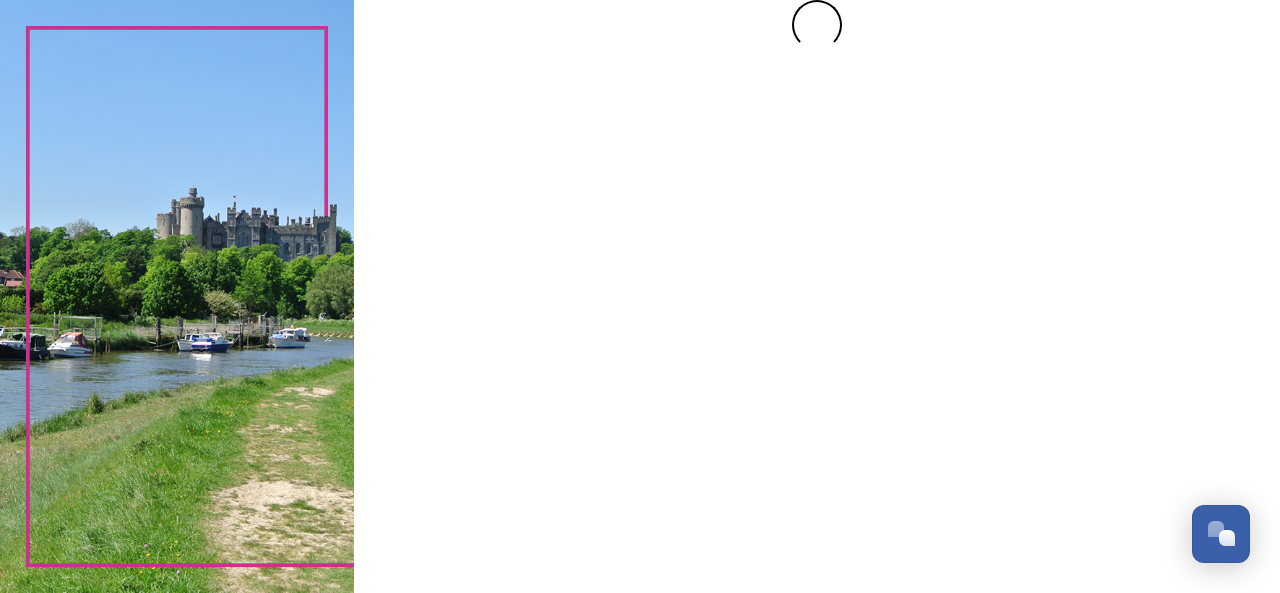 scroll, scrollTop: 0, scrollLeft: 0, axis: both 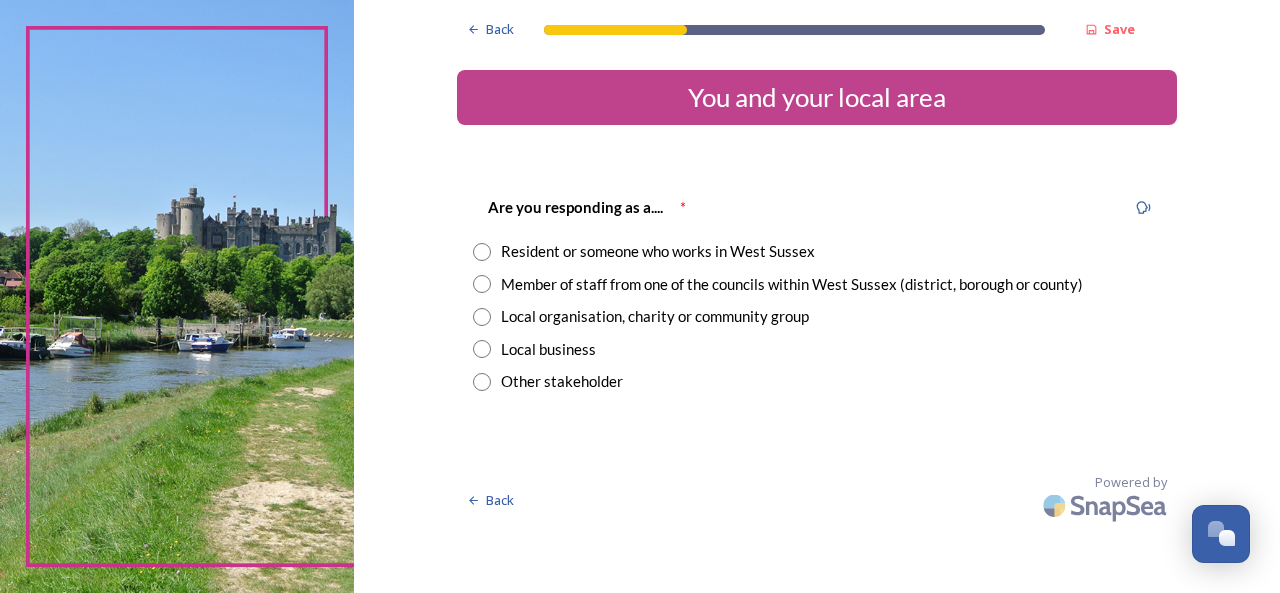click on "Member of staff from one of the councils within West Sussex (district, borough or county)" at bounding box center [792, 284] 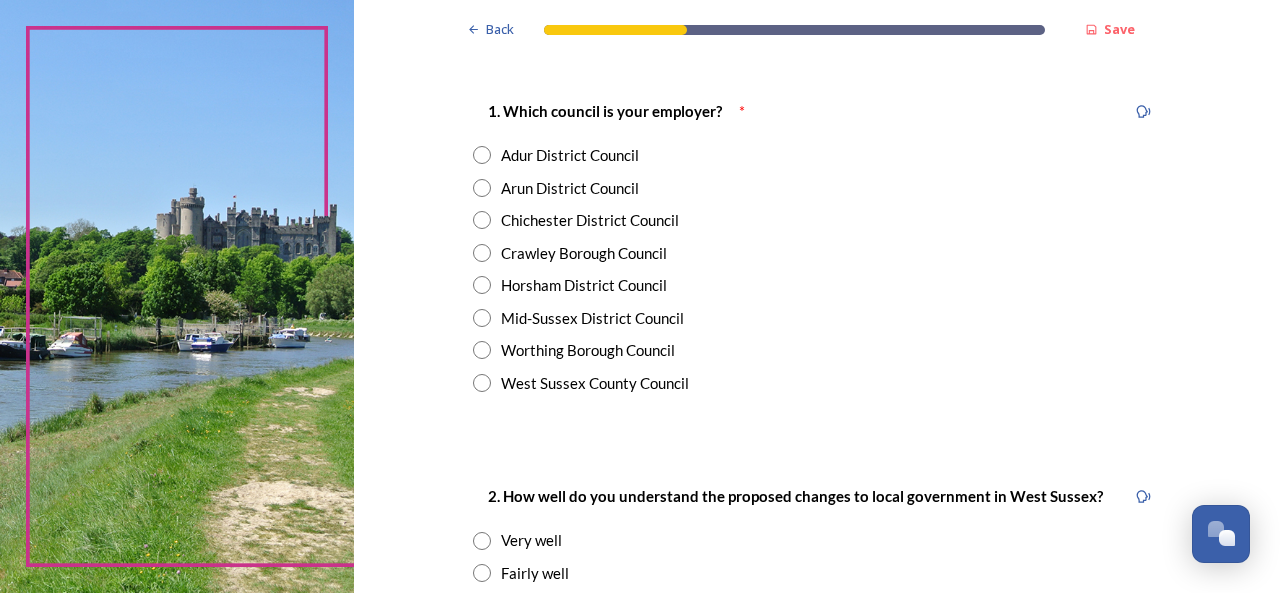 scroll, scrollTop: 400, scrollLeft: 0, axis: vertical 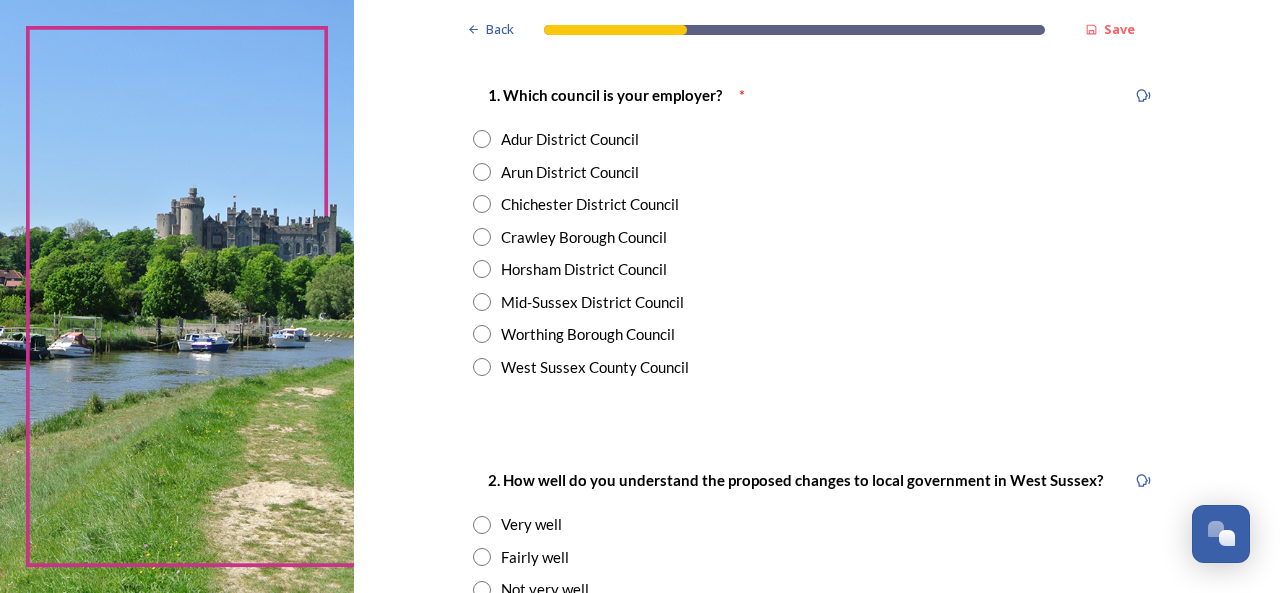 click on "West Sussex County Council" at bounding box center (595, 367) 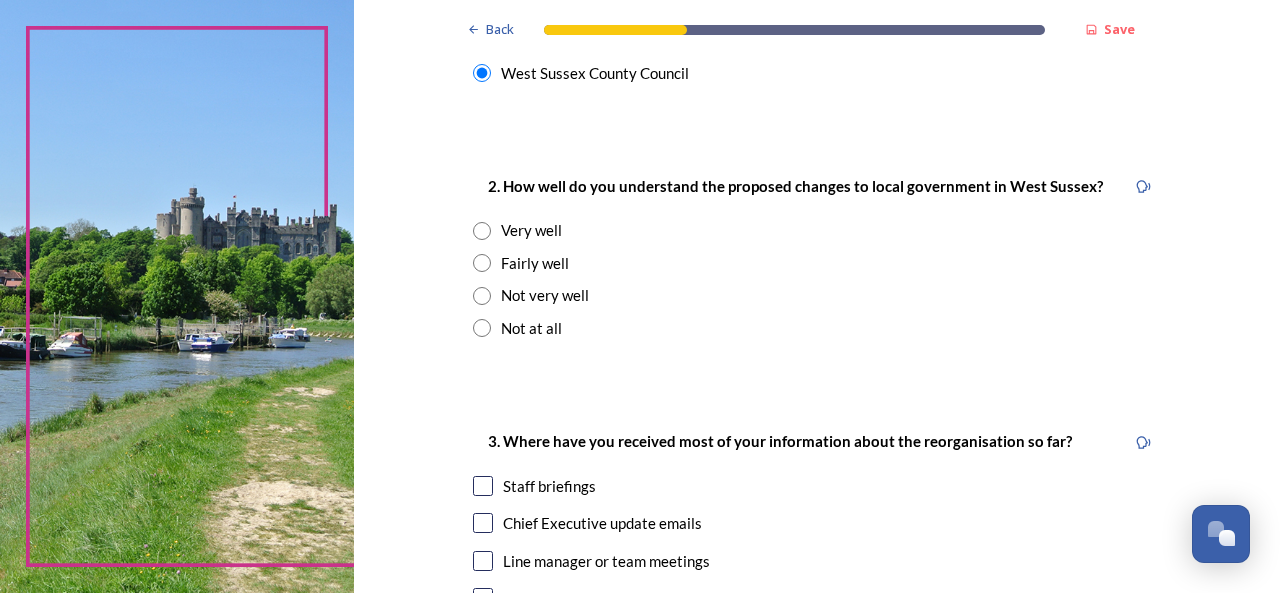 scroll, scrollTop: 700, scrollLeft: 0, axis: vertical 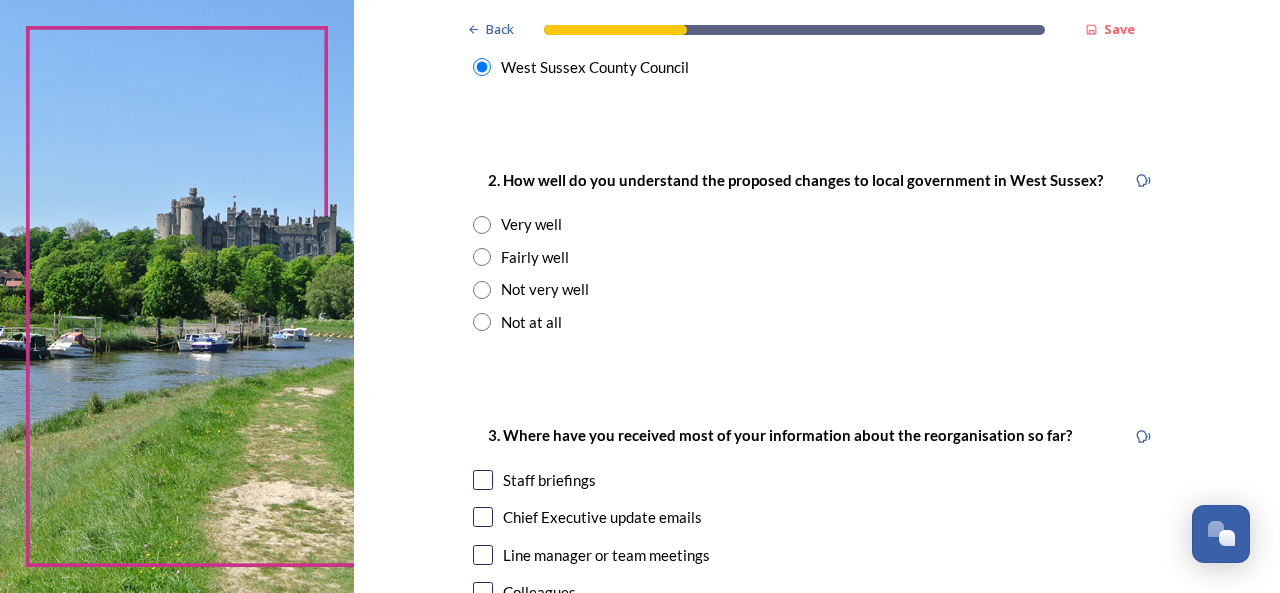 click on "Very well" at bounding box center [531, 224] 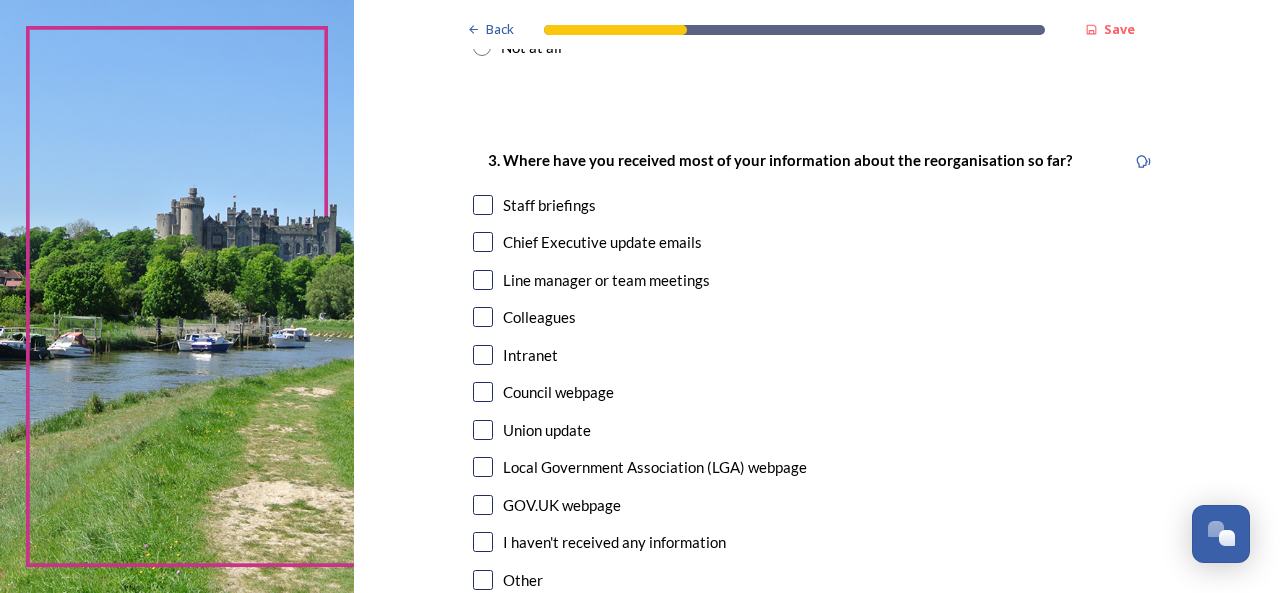 scroll, scrollTop: 1000, scrollLeft: 0, axis: vertical 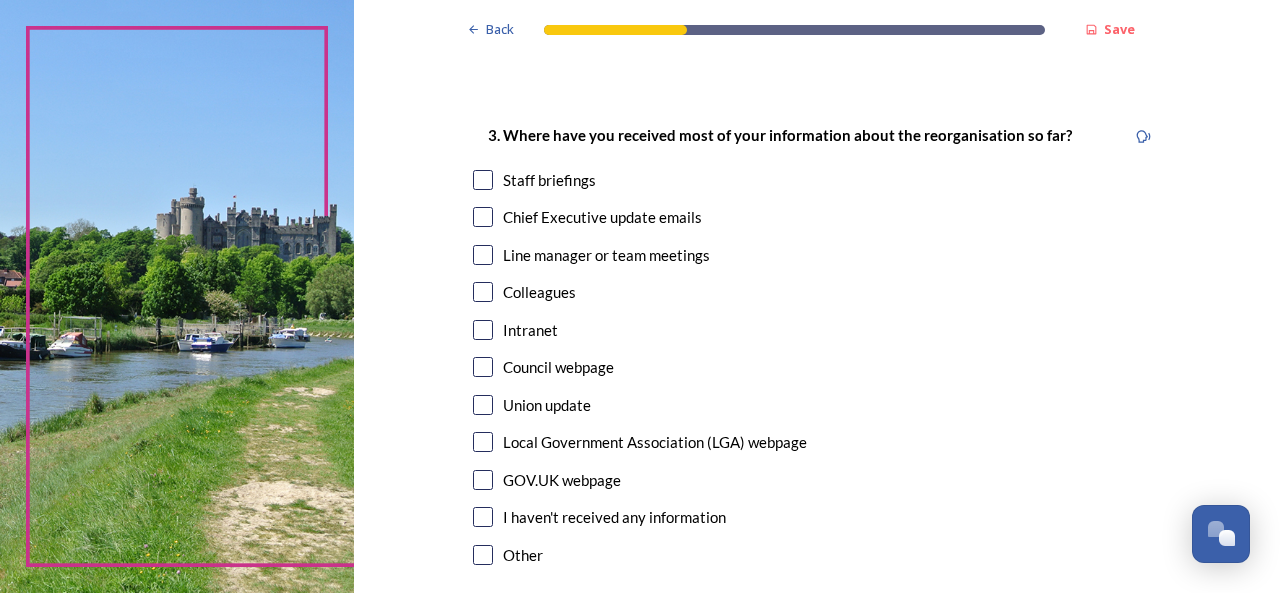 click at bounding box center [483, 180] 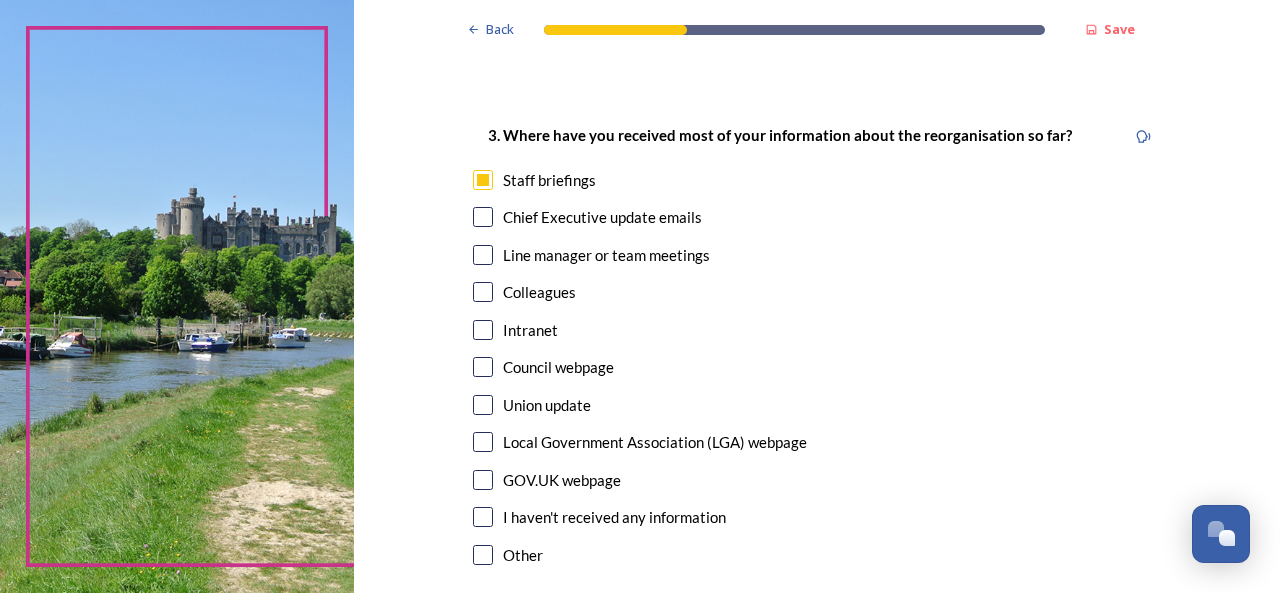 click at bounding box center [483, 217] 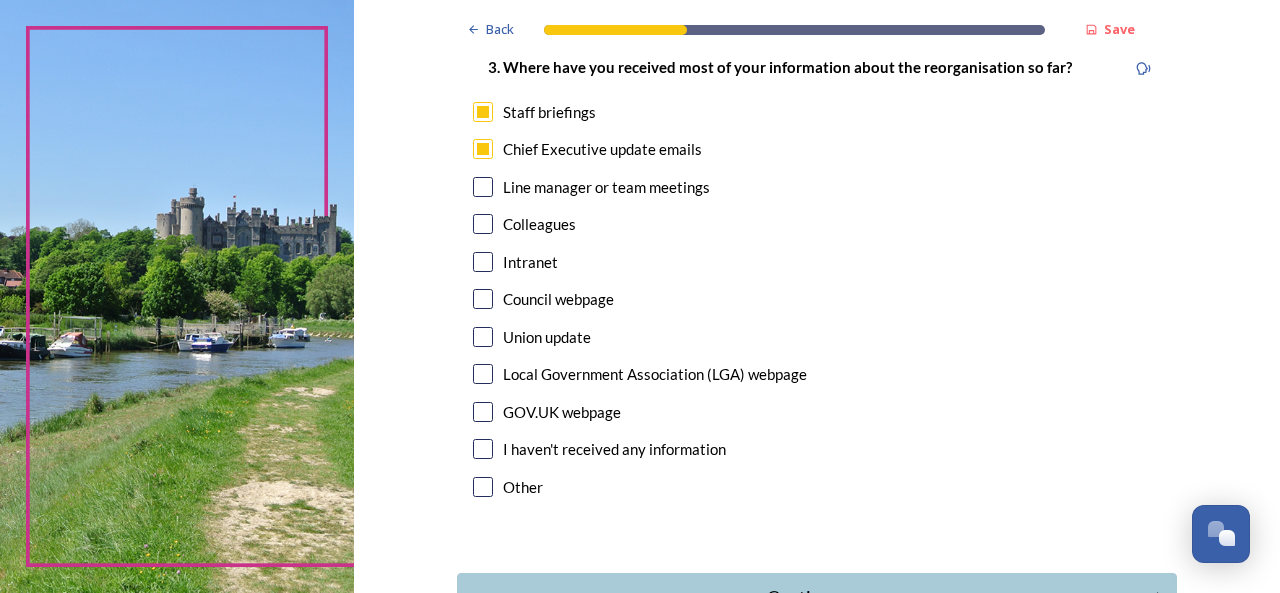 scroll, scrollTop: 1100, scrollLeft: 0, axis: vertical 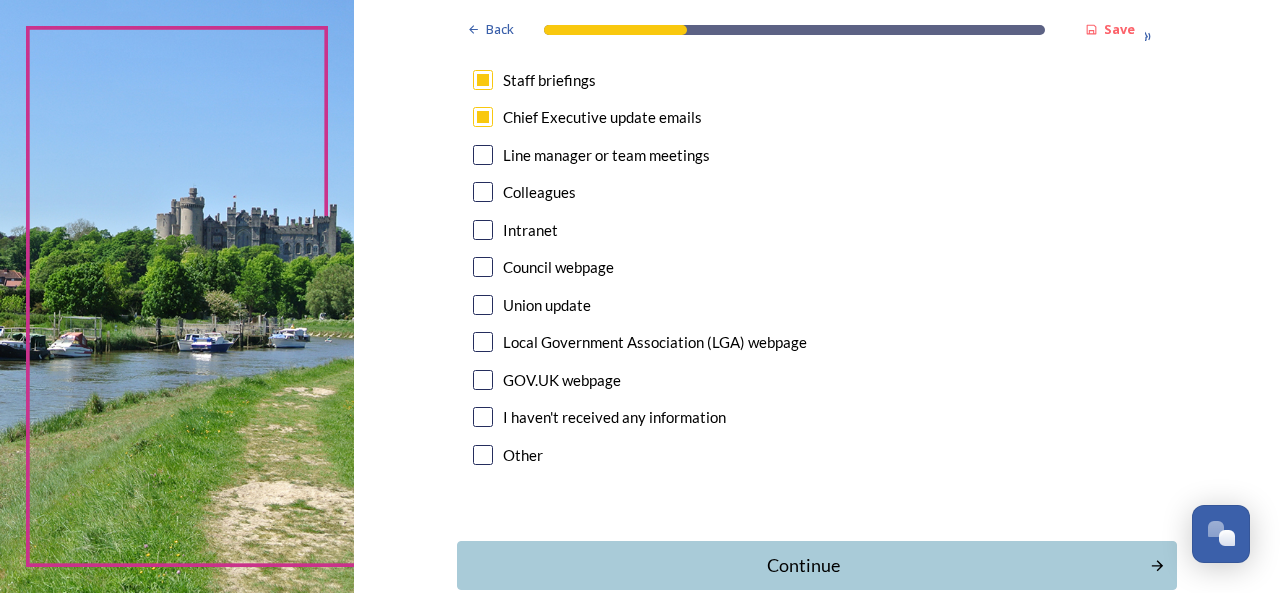 click at bounding box center (483, 455) 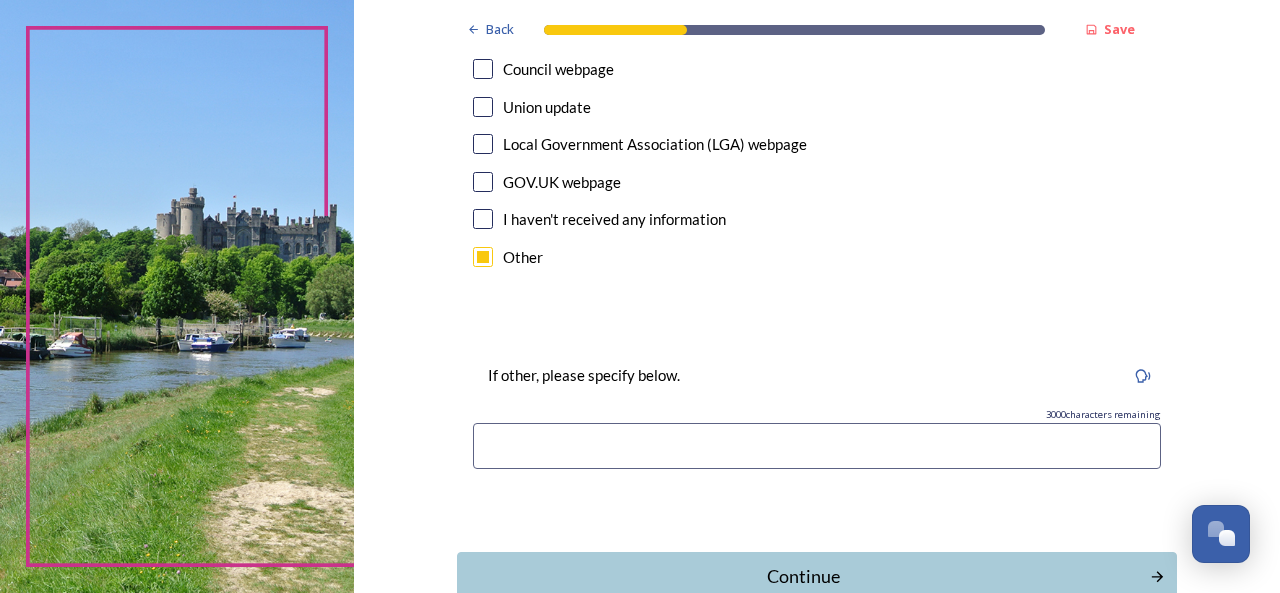 scroll, scrollTop: 1300, scrollLeft: 0, axis: vertical 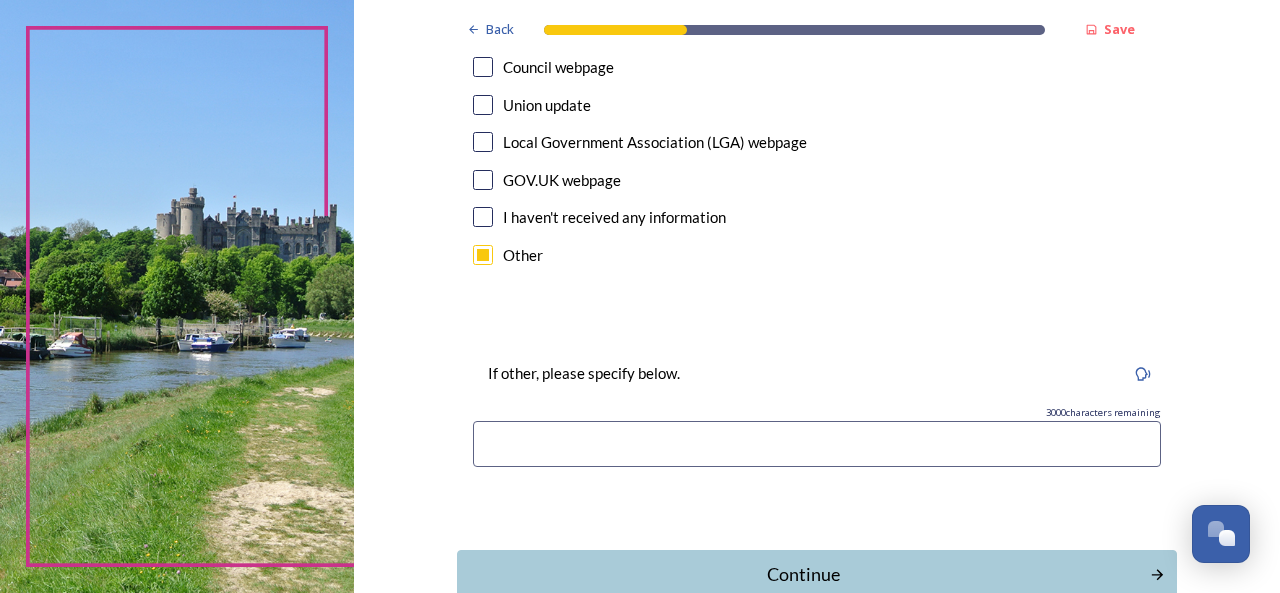 click at bounding box center (817, 444) 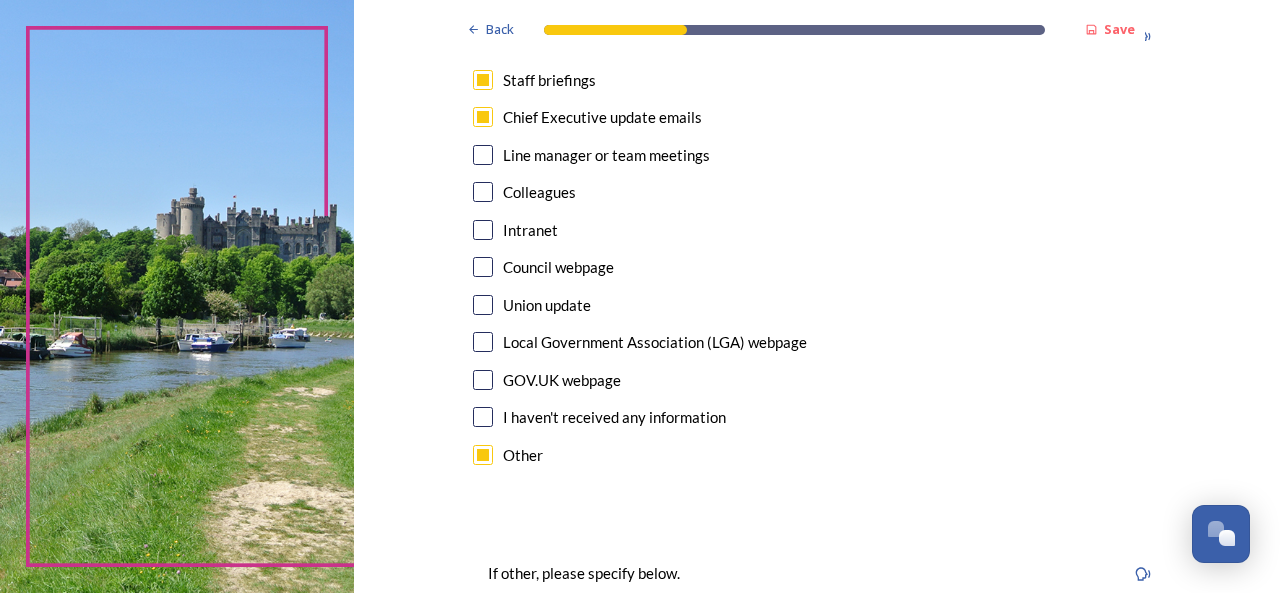 scroll, scrollTop: 1420, scrollLeft: 0, axis: vertical 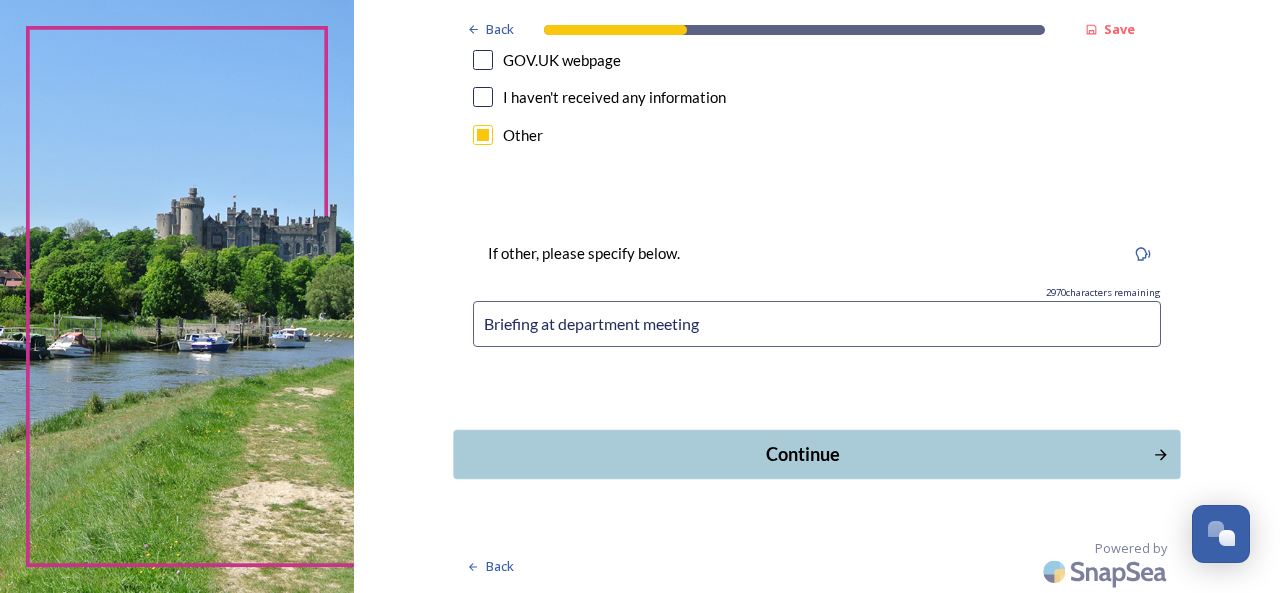 type on "Briefing at department meeting" 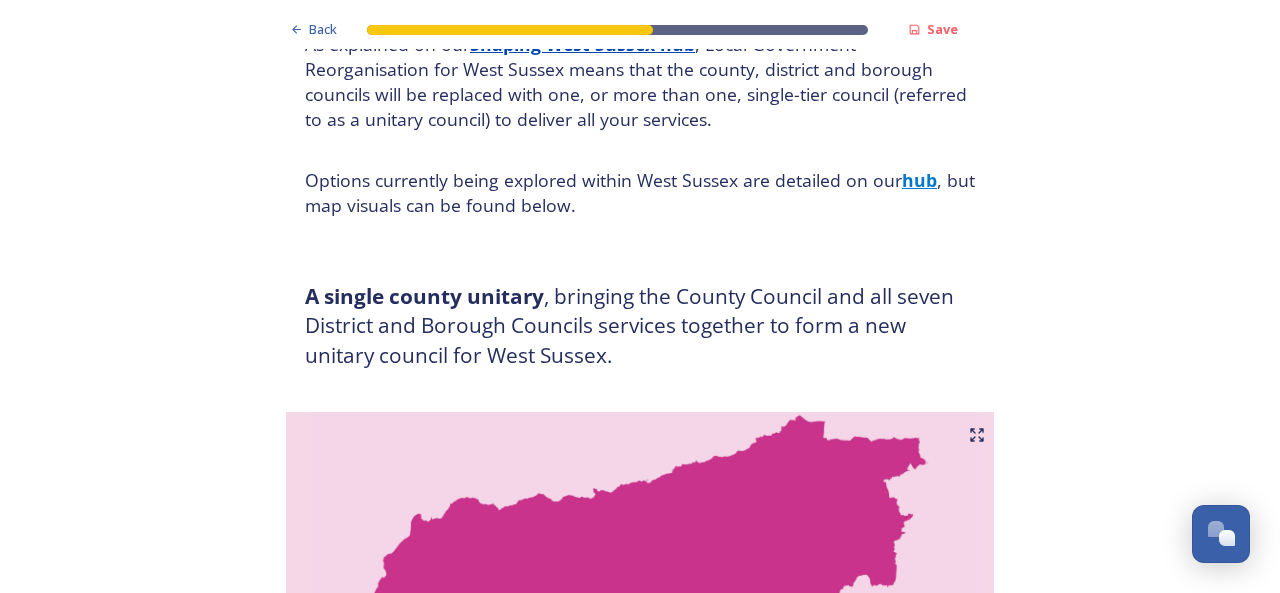 scroll, scrollTop: 400, scrollLeft: 0, axis: vertical 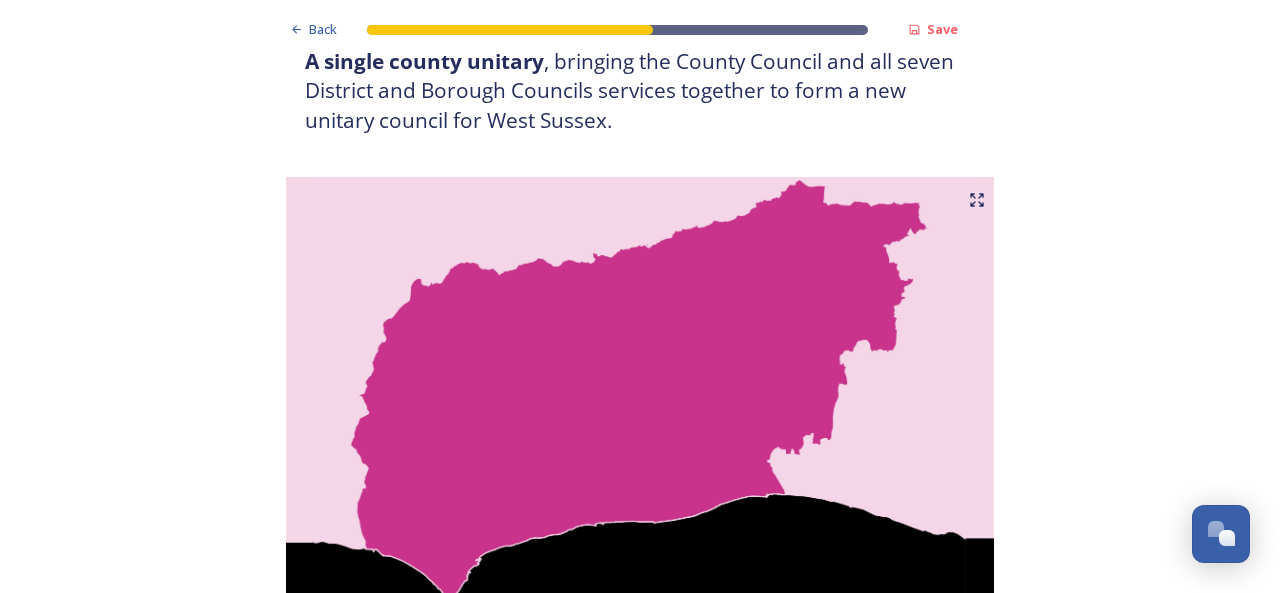 click on "Back Save Prioritising future services As explained on our  Shaping West Sussex hub , Local Government Reorganisation for West Sussex means that the county, district and borough councils will be replaced with one, or more than one, single-tier council (referred to as a unitary council) to deliver all your services.  Options currently being explored within West Sussex are detailed on our  hub , but map visuals can be found below. A single county unitary , bringing the County Council and all seven District and Borough Councils services together to form a new unitary council for West Sussex. Single unitary model (You can enlarge this map by clicking on the square expand icon in the top right of the image) Two unitary option, variation 1  -   one unitary combining Arun, Chichester and Worthing footprints and one unitary combining Adur, Crawley, Horsham, and Mid-Sussex footprints. Two unitary model variation 1 (You can enlarge this map by clicking on the square expand icon in the top right of the image) * Positive" at bounding box center (640, 2600) 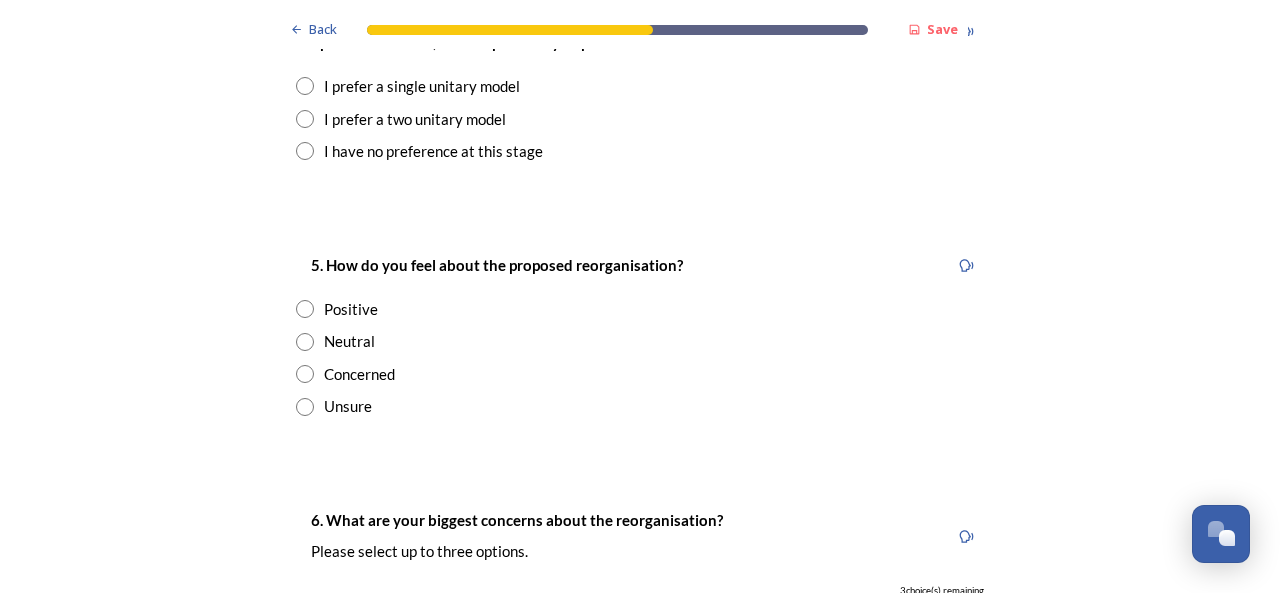 scroll, scrollTop: 2700, scrollLeft: 0, axis: vertical 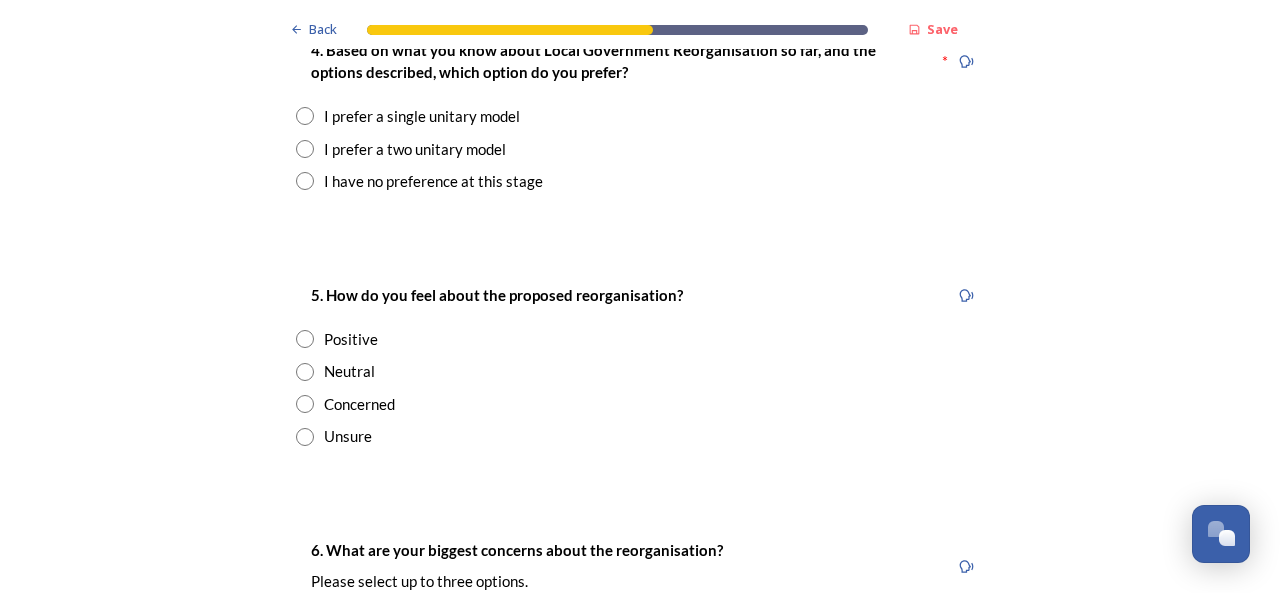 click on "I prefer a single unitary model" at bounding box center [422, 116] 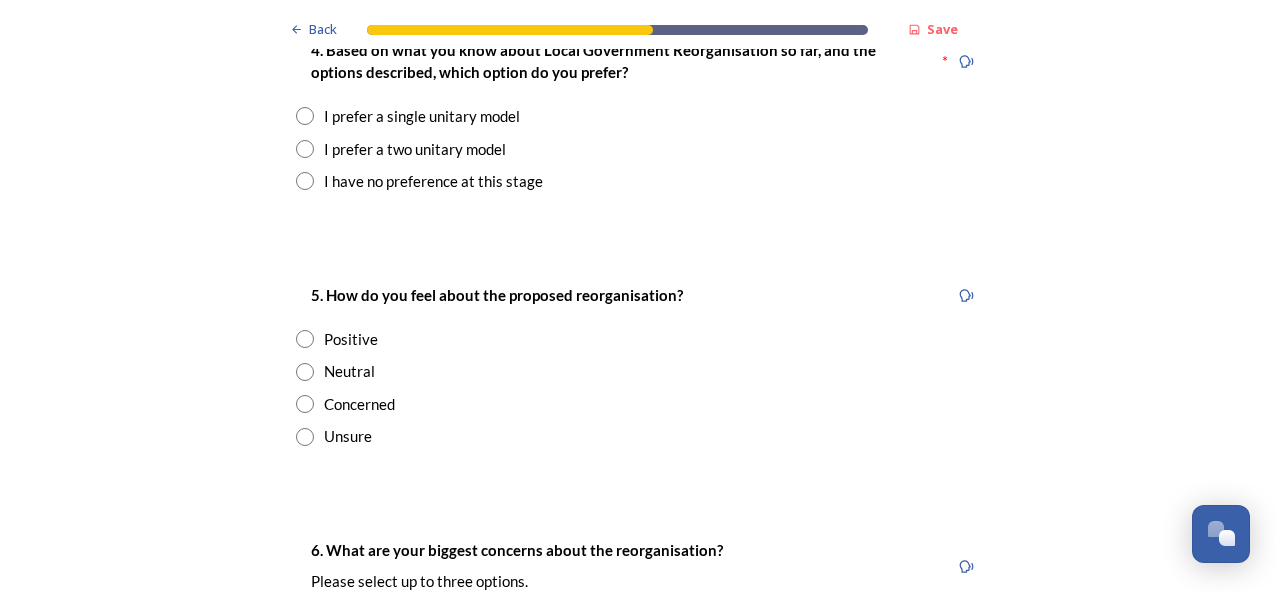 radio on "true" 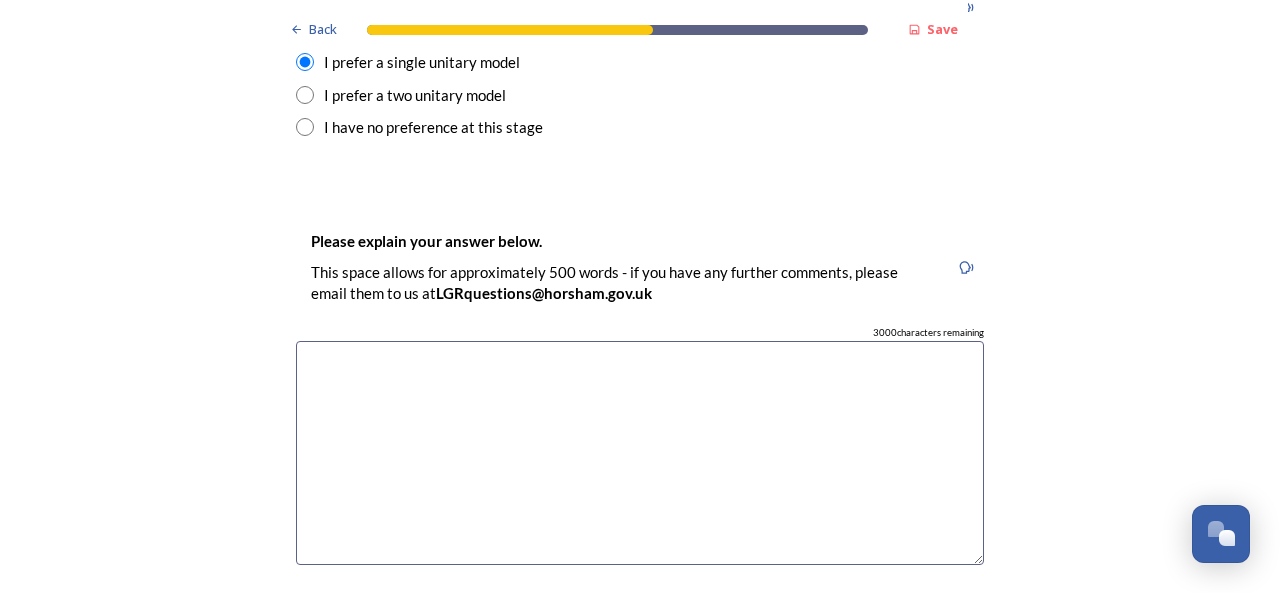 scroll, scrollTop: 2800, scrollLeft: 0, axis: vertical 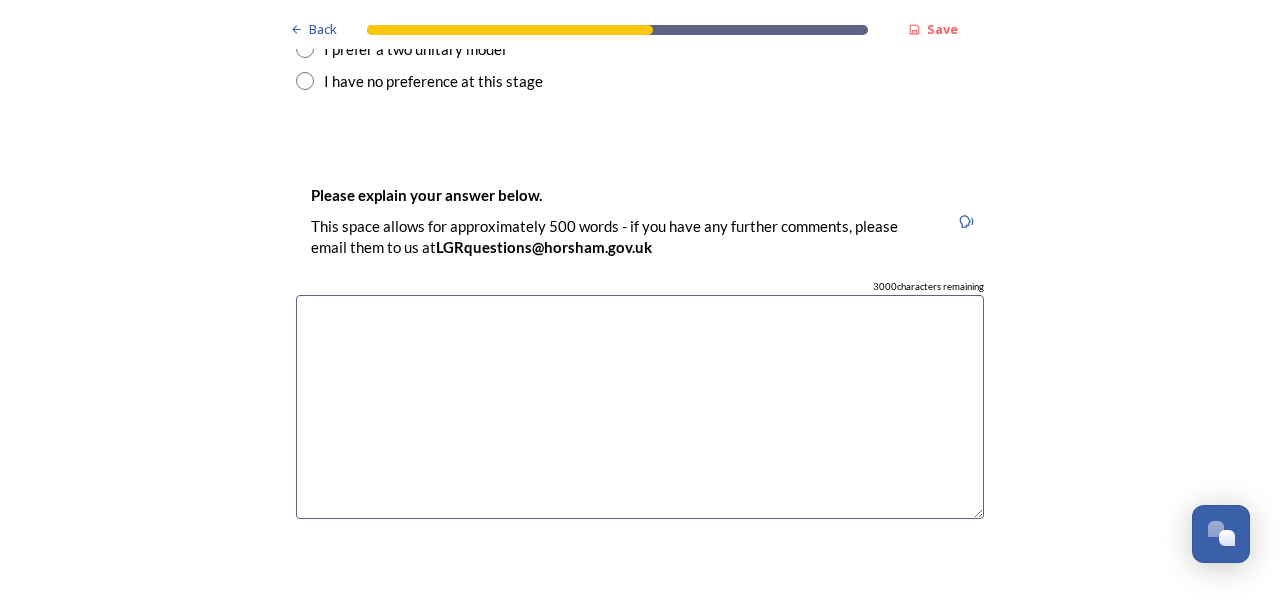 click at bounding box center (640, 407) 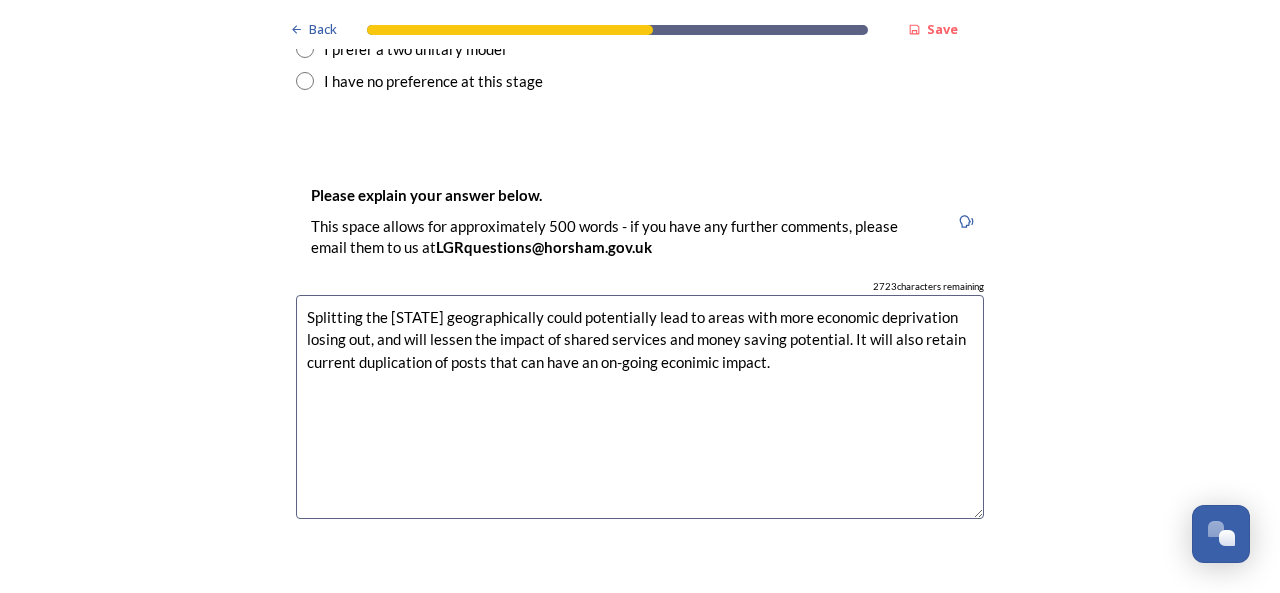 click on "Splitting the [STATE] geographically could potentially lead to areas with more economic deprivation losing out, and will lessen the impact of shared services and money saving potential. It will also retain current duplication of posts that can have an on-going econimic impact." at bounding box center [640, 407] 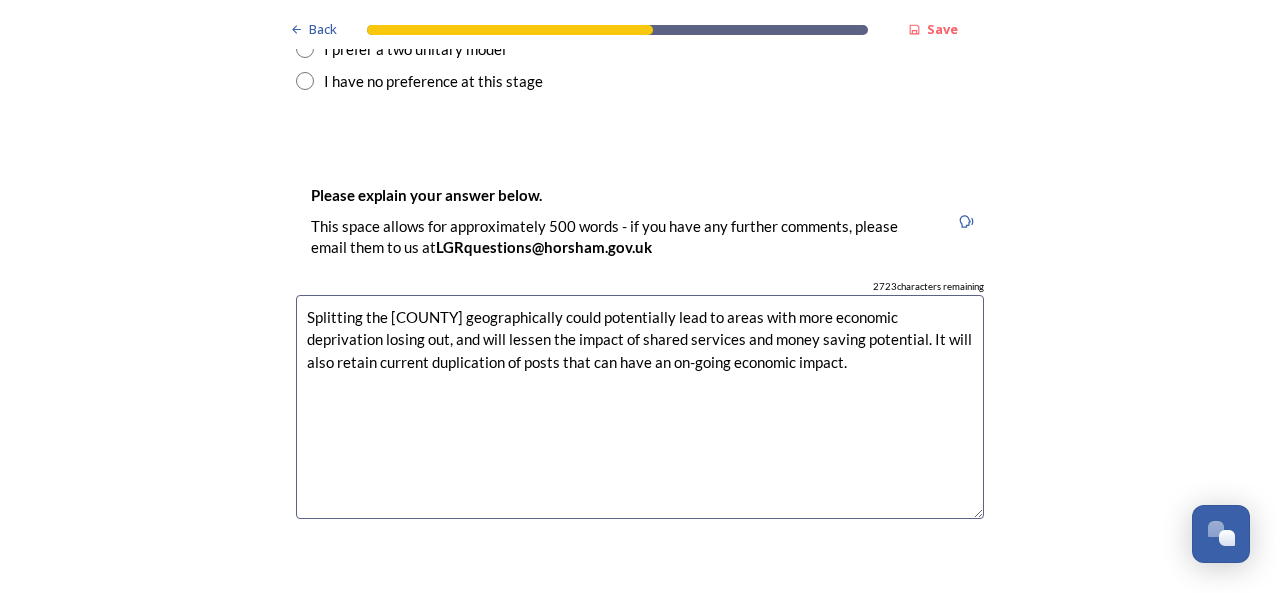 click on "Splitting the [COUNTY] geographically could potentially lead to areas with more economic deprivation losing out, and will lessen the impact of shared services and money saving potential. It will also retain current duplication of posts that can have an on-going economic impact." at bounding box center (640, 407) 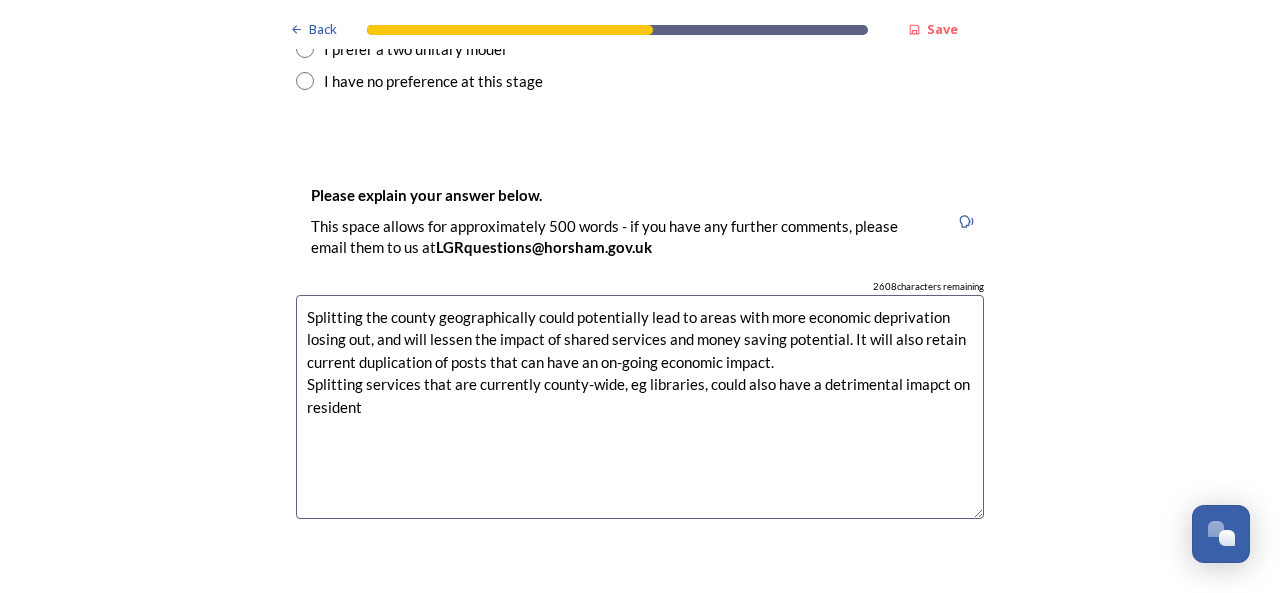 click on "Splitting the county geographically could potentially lead to areas with more economic deprivation losing out, and will lessen the impact of shared services and money saving potential. It will also retain current duplication of posts that can have an on-going economic impact.
Splitting services that are currently county-wide, eg libraries, could also have a detrimental imapct on resident" at bounding box center (640, 407) 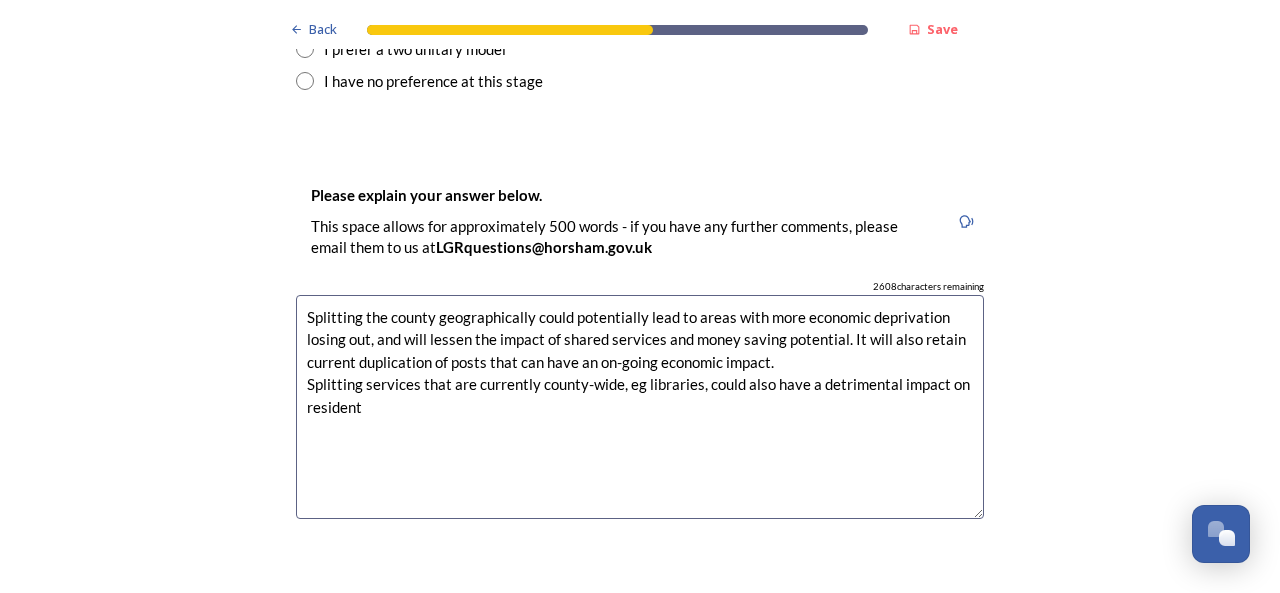 click on "Splitting the county geographically could potentially lead to areas with more economic deprivation losing out, and will lessen the impact of shared services and money saving potential. It will also retain current duplication of posts that can have an on-going economic impact.
Splitting services that are currently county-wide, eg libraries, could also have a detrimental impact on resident" at bounding box center [640, 407] 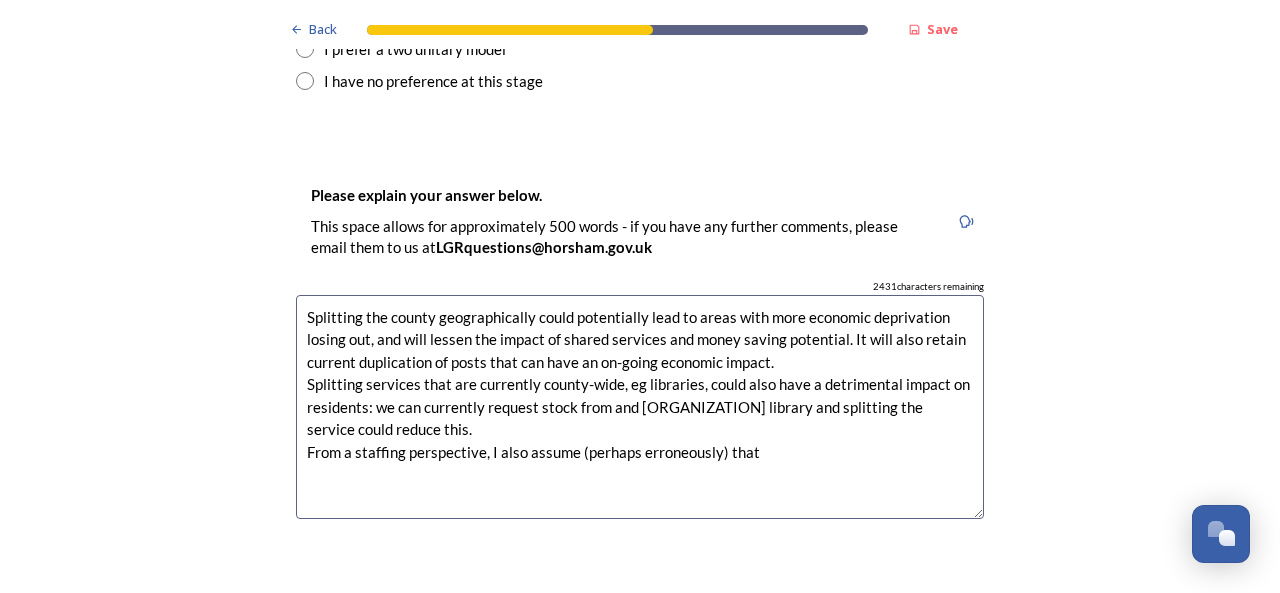 click on "Splitting the county geographically could potentially lead to areas with more economic deprivation losing out, and will lessen the impact of shared services and money saving potential. It will also retain current duplication of posts that can have an on-going economic impact.
Splitting services that are currently county-wide, eg libraries, could also have a detrimental impact on residents: we can currently request stock from and [ORGANIZATION] library and splitting the service could reduce this.
From a staffing perspective, I also assume (perhaps erroneously) that" at bounding box center [640, 407] 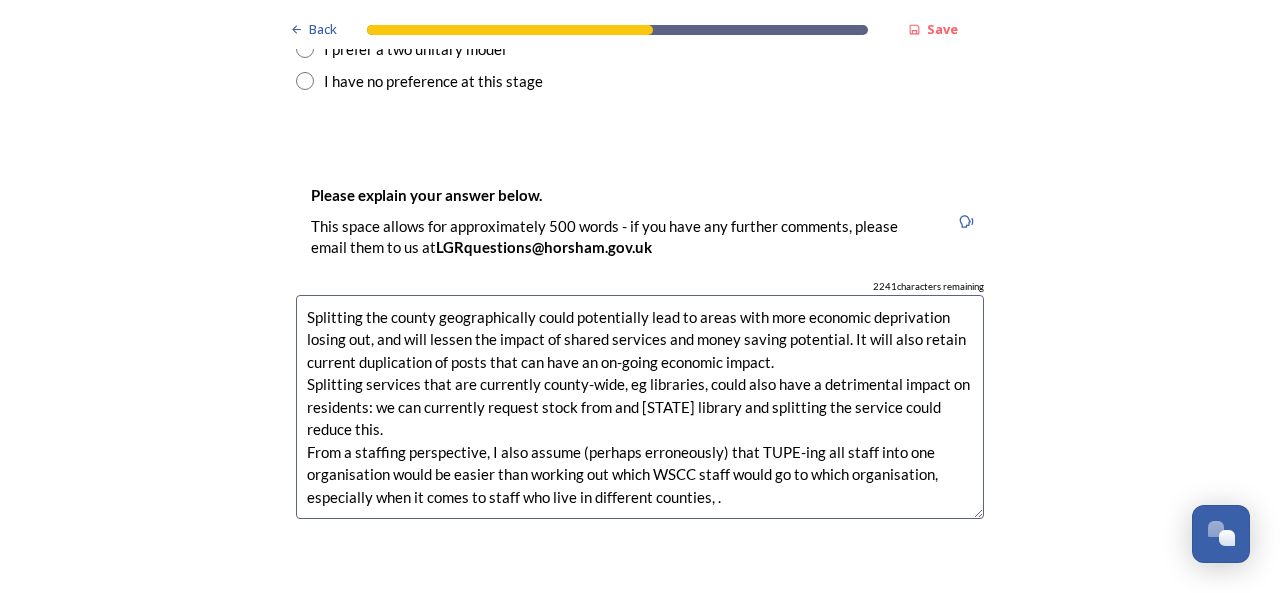 drag, startPoint x: 866, startPoint y: 463, endPoint x: 846, endPoint y: 463, distance: 20 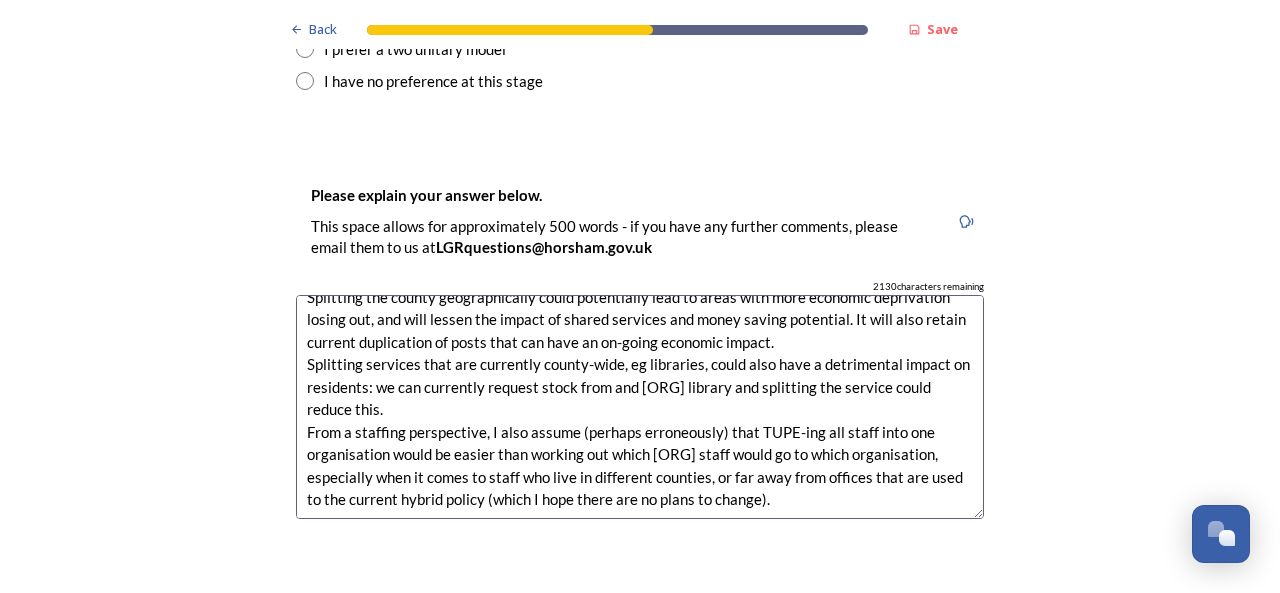 scroll, scrollTop: 22, scrollLeft: 0, axis: vertical 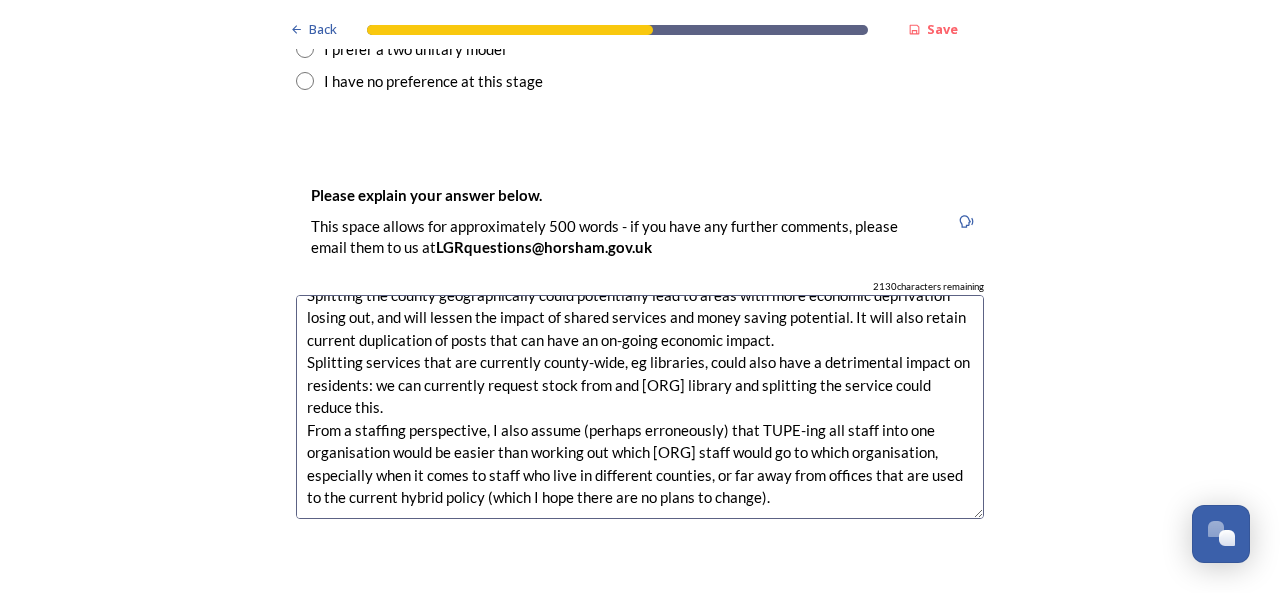 click on "Splitting the county geographically could potentially lead to areas with more economic deprivation losing out, and will lessen the impact of shared services and money saving potential. It will also retain current duplication of posts that can have an on-going economic impact.
Splitting services that are currently county-wide, eg libraries, could also have a detrimental impact on residents: we can currently request stock from and [ORG] library and splitting the service could reduce this.
From a staffing perspective, I also assume (perhaps erroneously) that TUPE-ing all staff into one organisation would be easier than working out which [ORG] staff would go to which organisation, especially when it comes to staff who live in different counties, or far away from offices that are used to the current hybrid policy (which I hope there are no plans to change)." at bounding box center (640, 407) 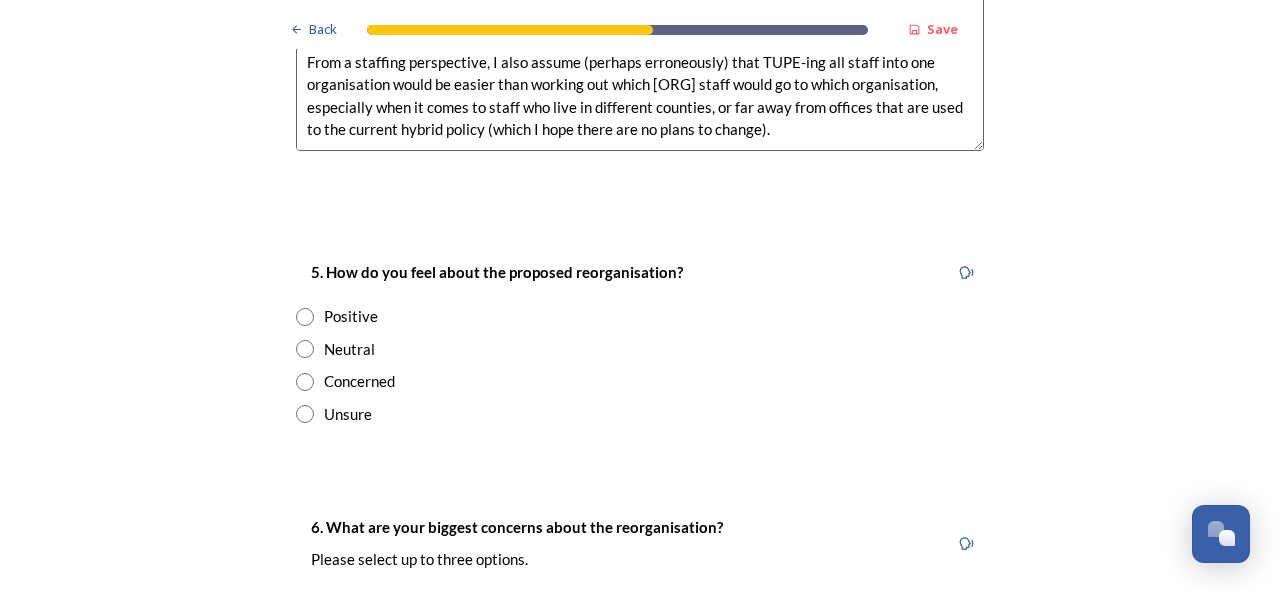 scroll, scrollTop: 3200, scrollLeft: 0, axis: vertical 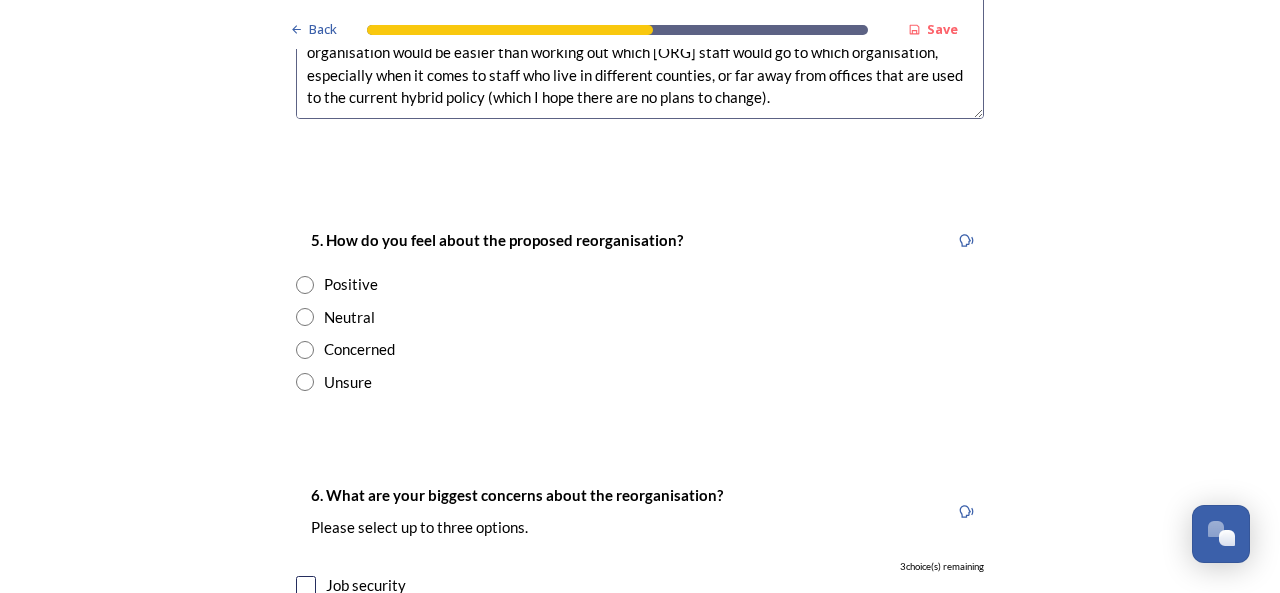 type on "Splitting the county geographically could potentially lead to areas with more economic deprivation losing out, and will lessen the impact of shared services and money saving potential. It will also retain current duplication of posts that can have an on-going economic impact.
Splitting services that are currently county-wide, eg libraries, could also have a detrimental impact on residents: we can currently request stock from and [ORG] library and splitting the service could reduce this.
From a staffing perspective, I also assume (perhaps erroneously) that TUPE-ing all staff into one organisation would be easier than working out which [ORG] staff would go to which organisation, especially when it comes to staff who live in different counties, or far away from offices that are used to the current hybrid policy (which I hope there are no plans to change)." 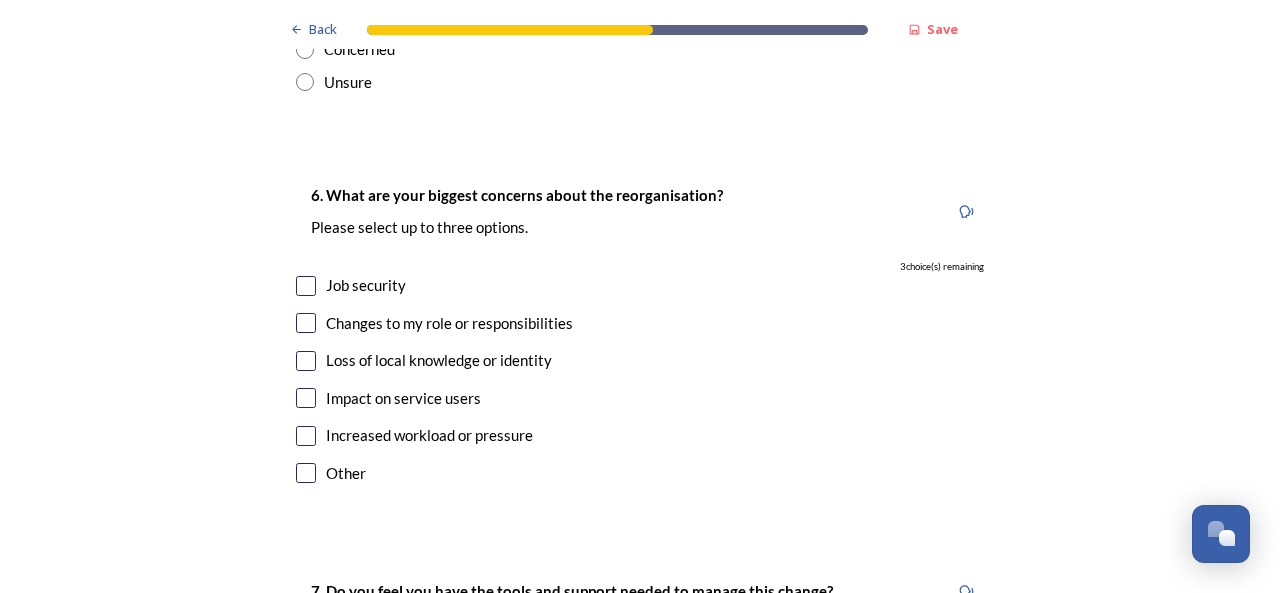 scroll, scrollTop: 3600, scrollLeft: 0, axis: vertical 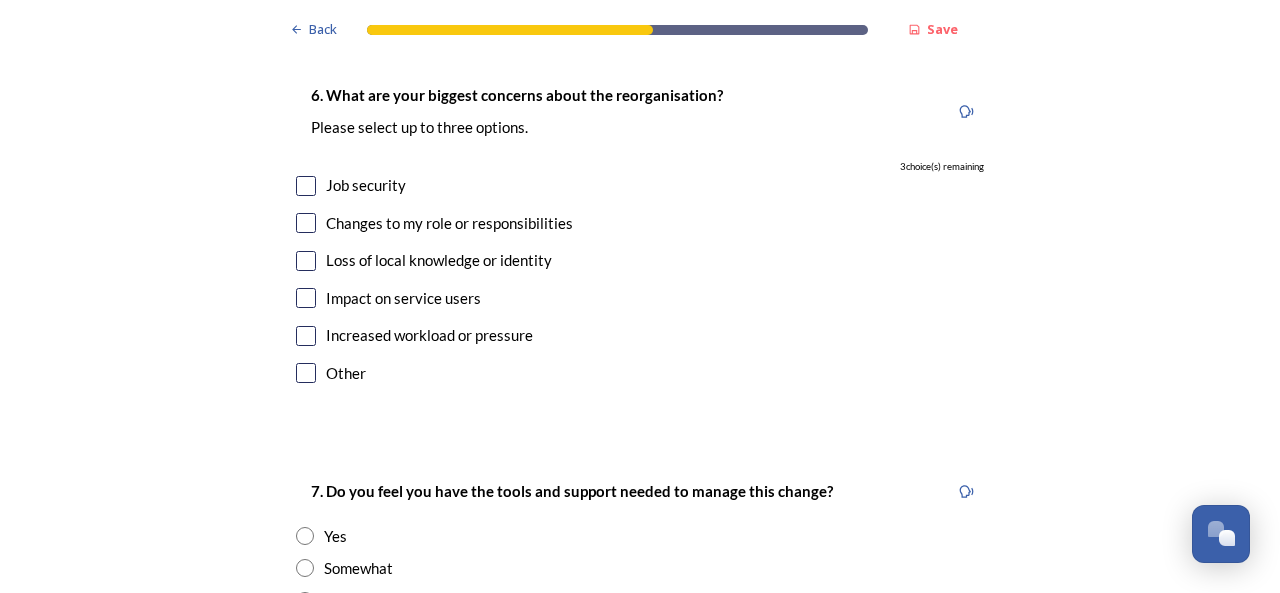 click at bounding box center [306, 223] 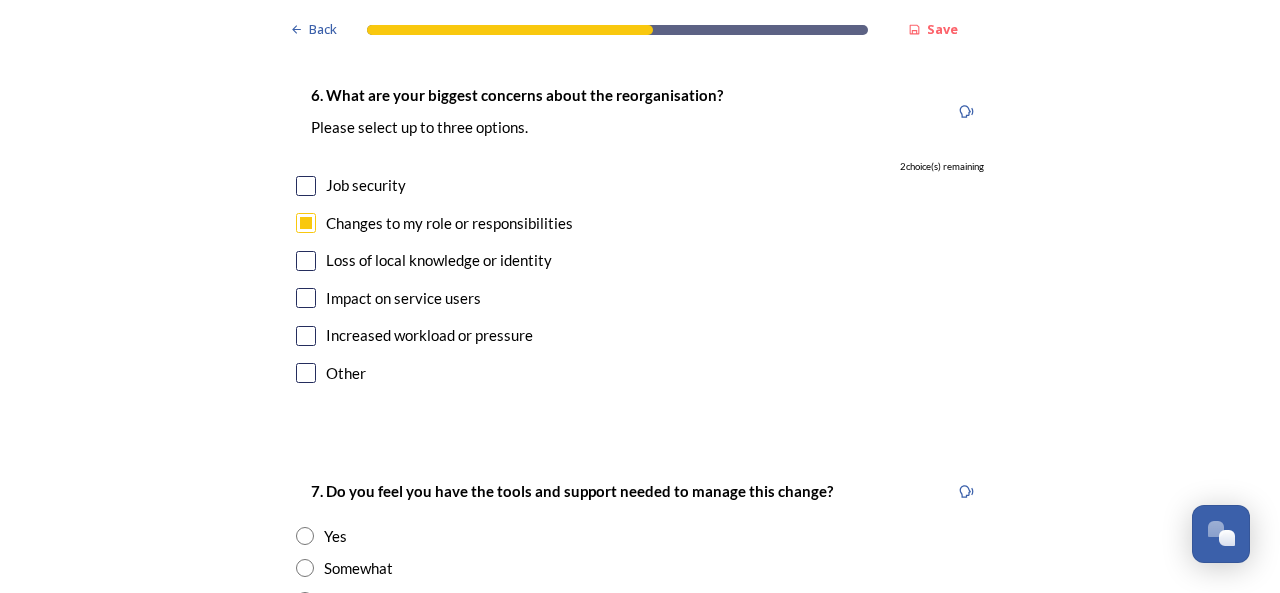 drag, startPoint x: 299, startPoint y: 301, endPoint x: 352, endPoint y: 301, distance: 53 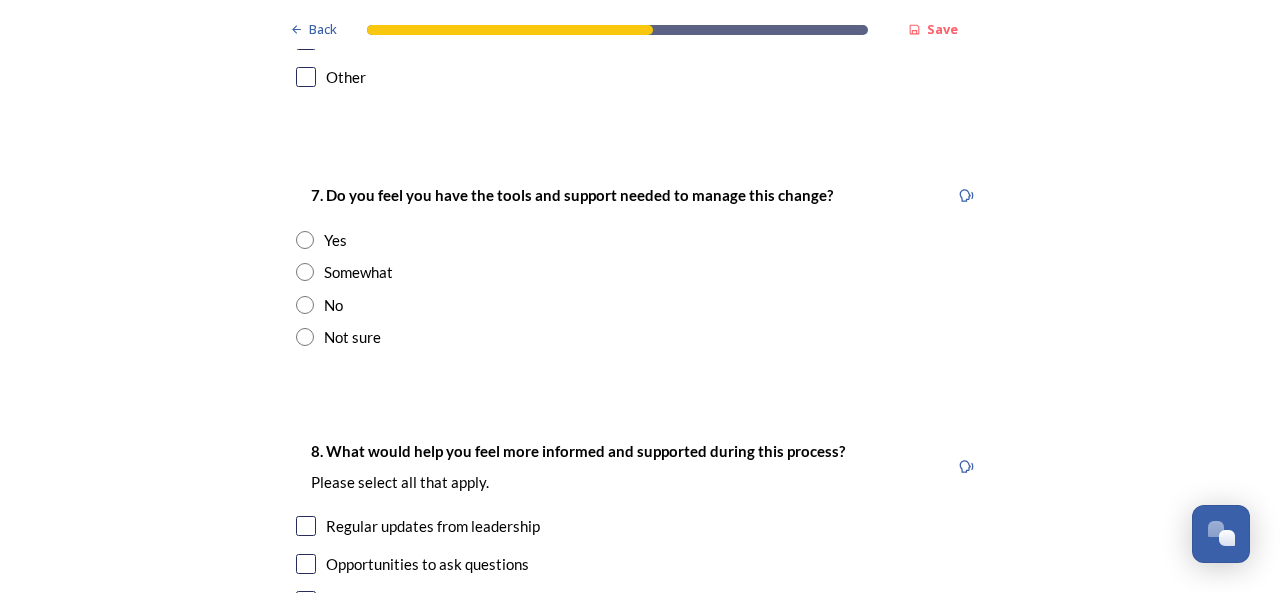 scroll, scrollTop: 3900, scrollLeft: 0, axis: vertical 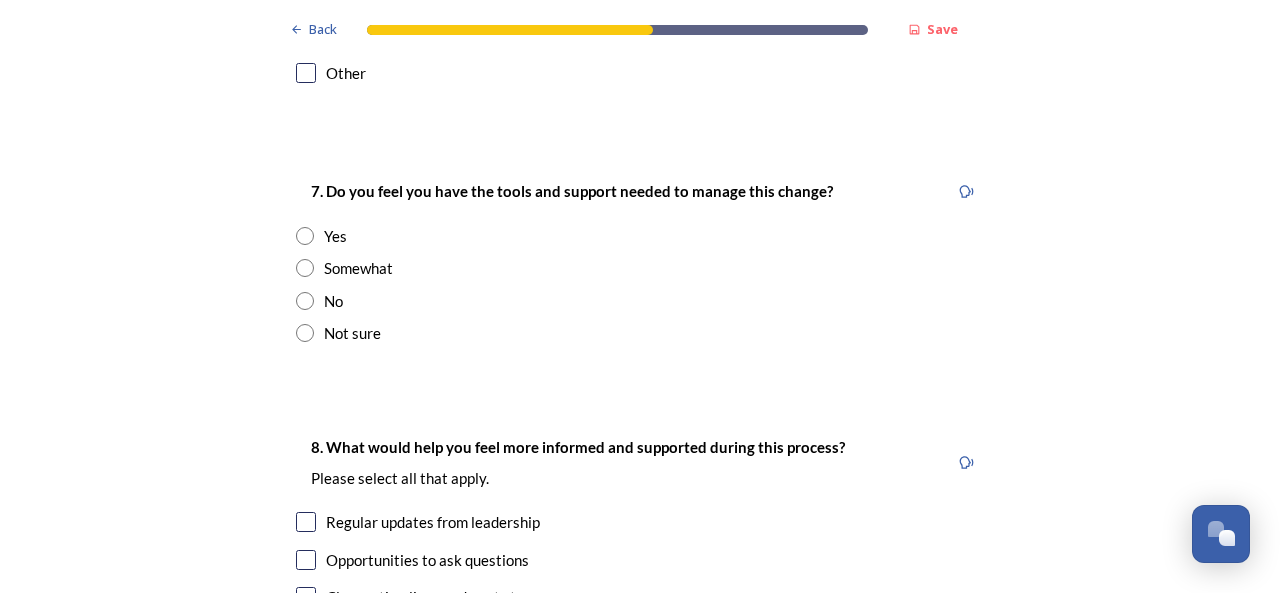 click on "Somewhat" at bounding box center (358, 268) 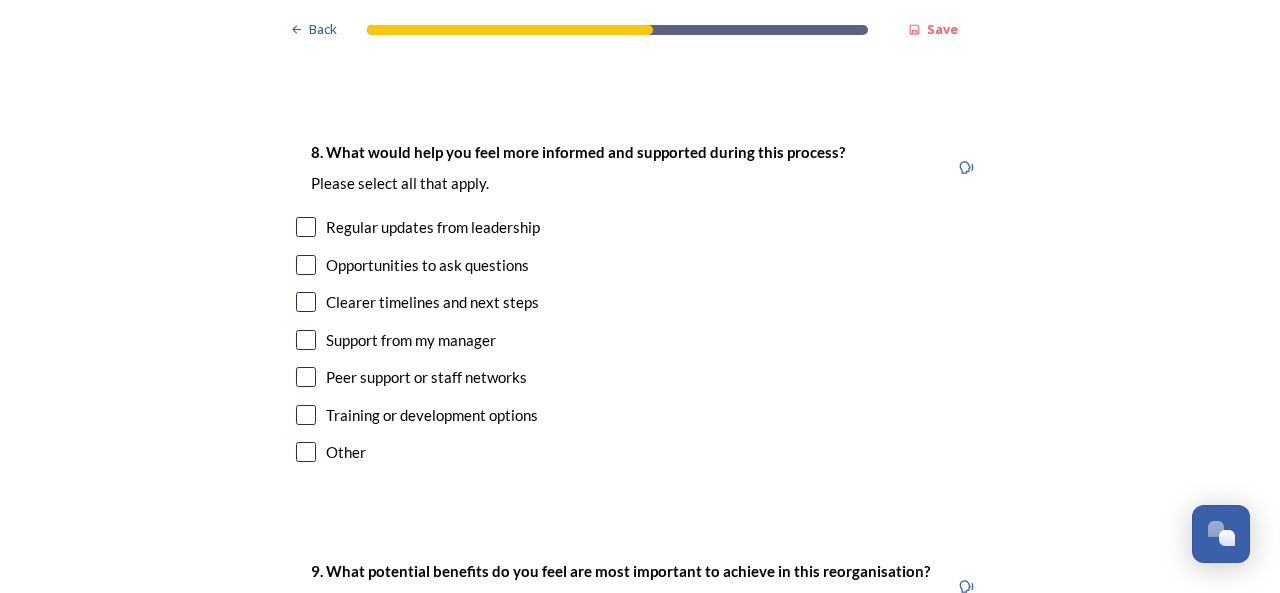 scroll, scrollTop: 4200, scrollLeft: 0, axis: vertical 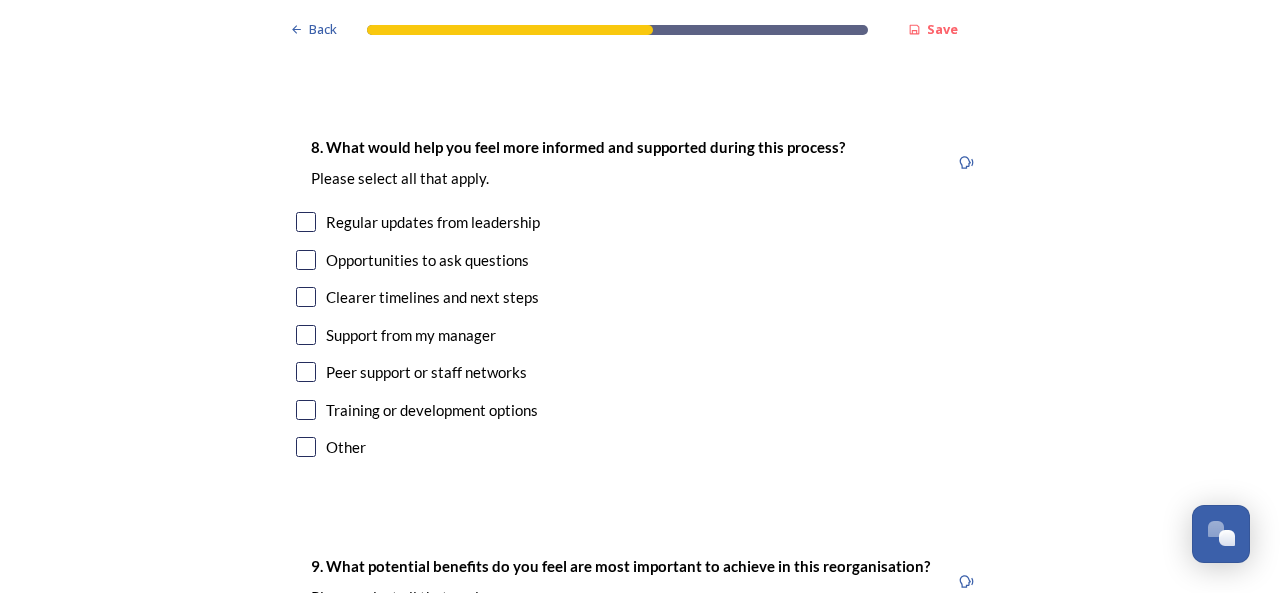 click at bounding box center [306, 297] 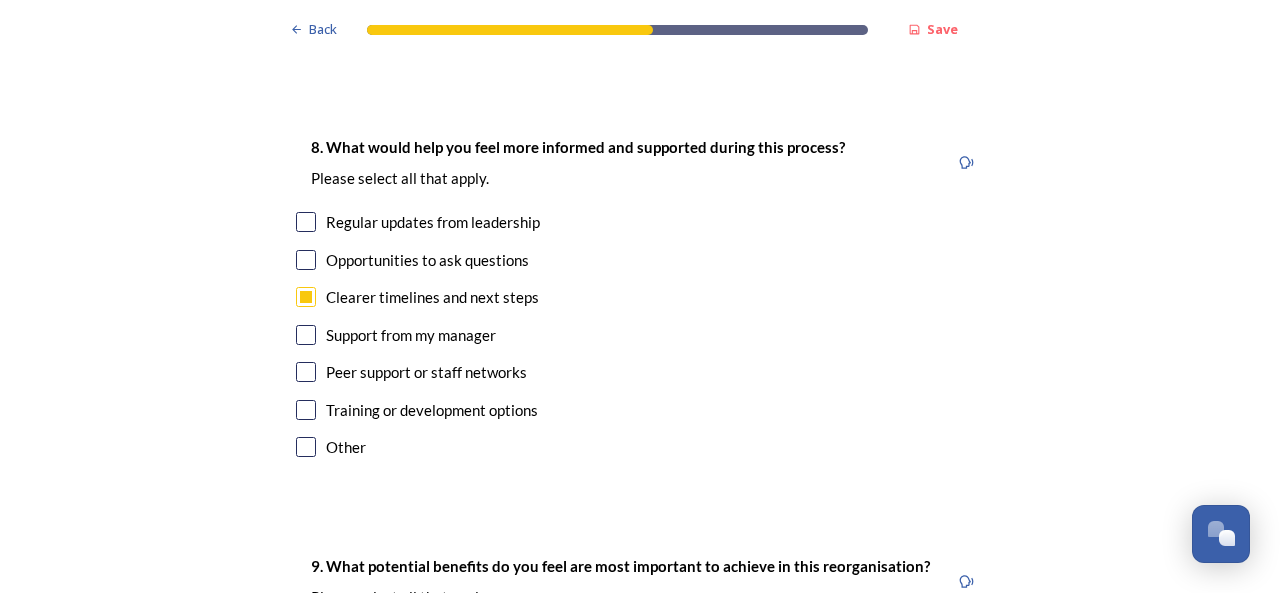 drag, startPoint x: 294, startPoint y: 260, endPoint x: 294, endPoint y: 223, distance: 37 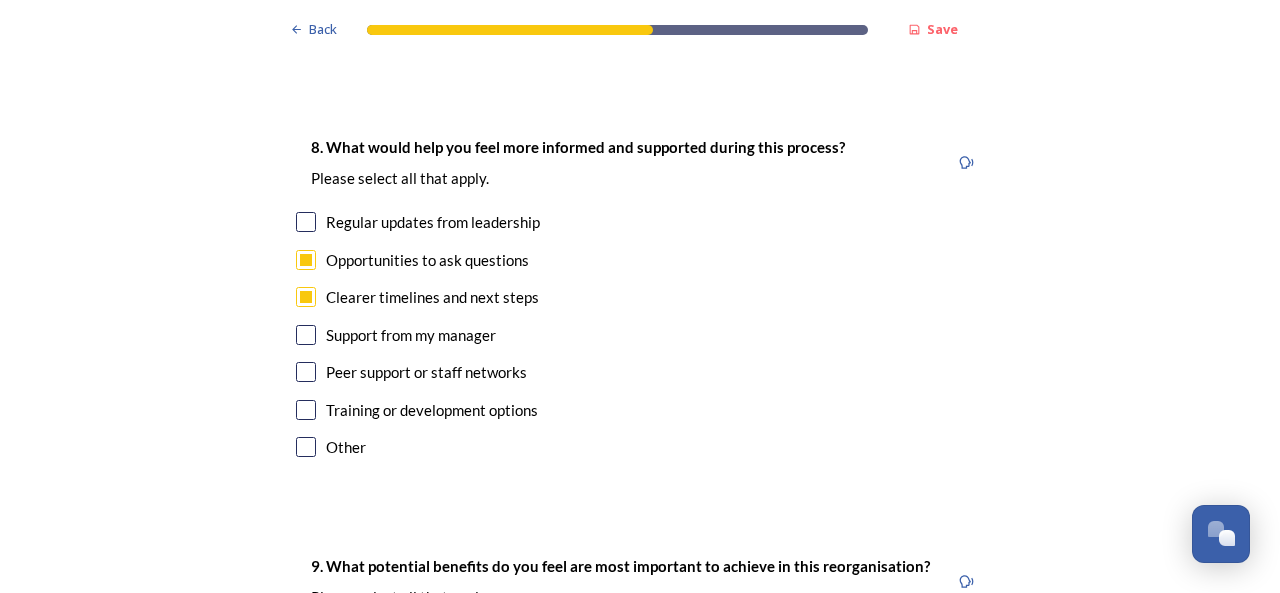 click at bounding box center [306, 222] 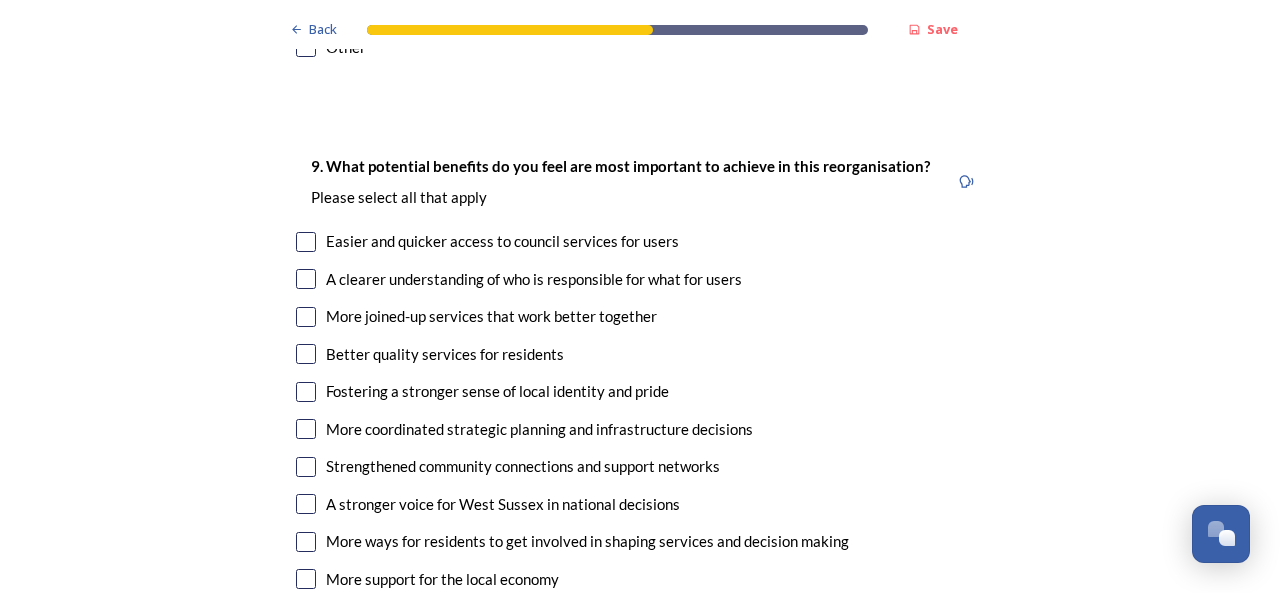 scroll, scrollTop: 4700, scrollLeft: 0, axis: vertical 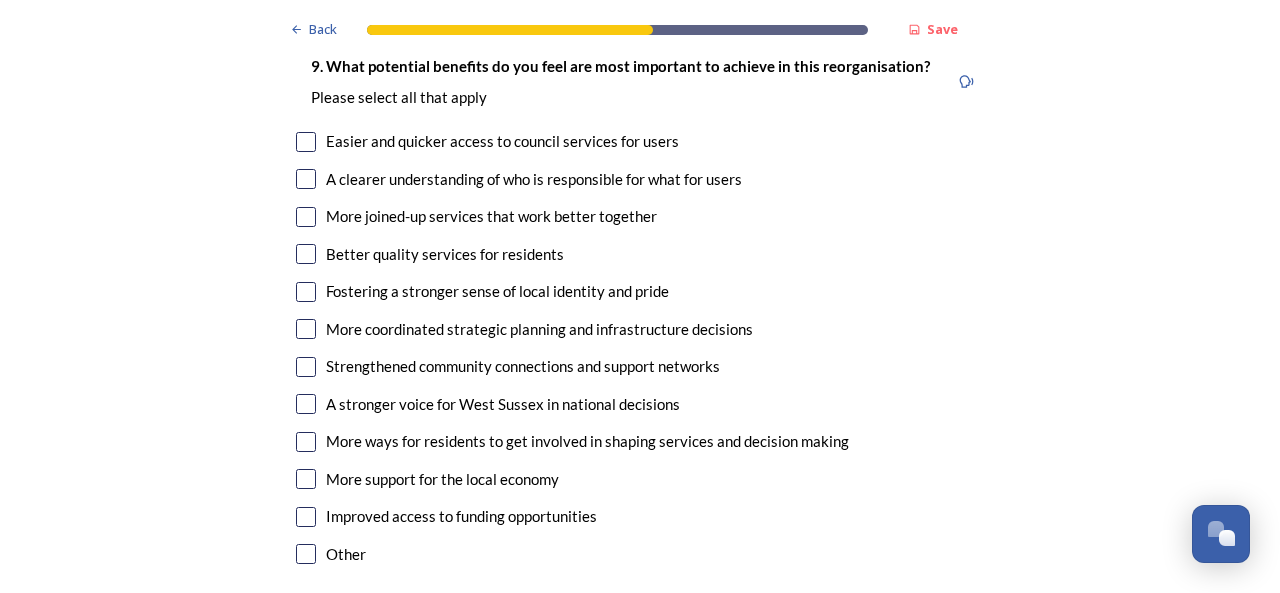 click at bounding box center [306, 142] 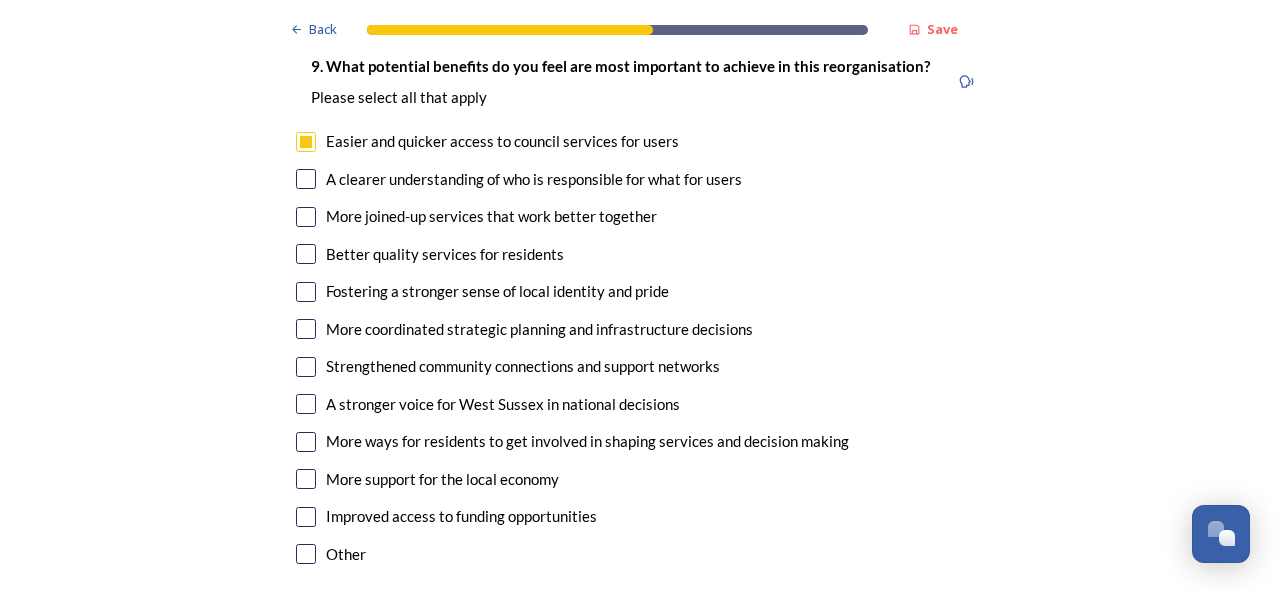 click at bounding box center [306, 179] 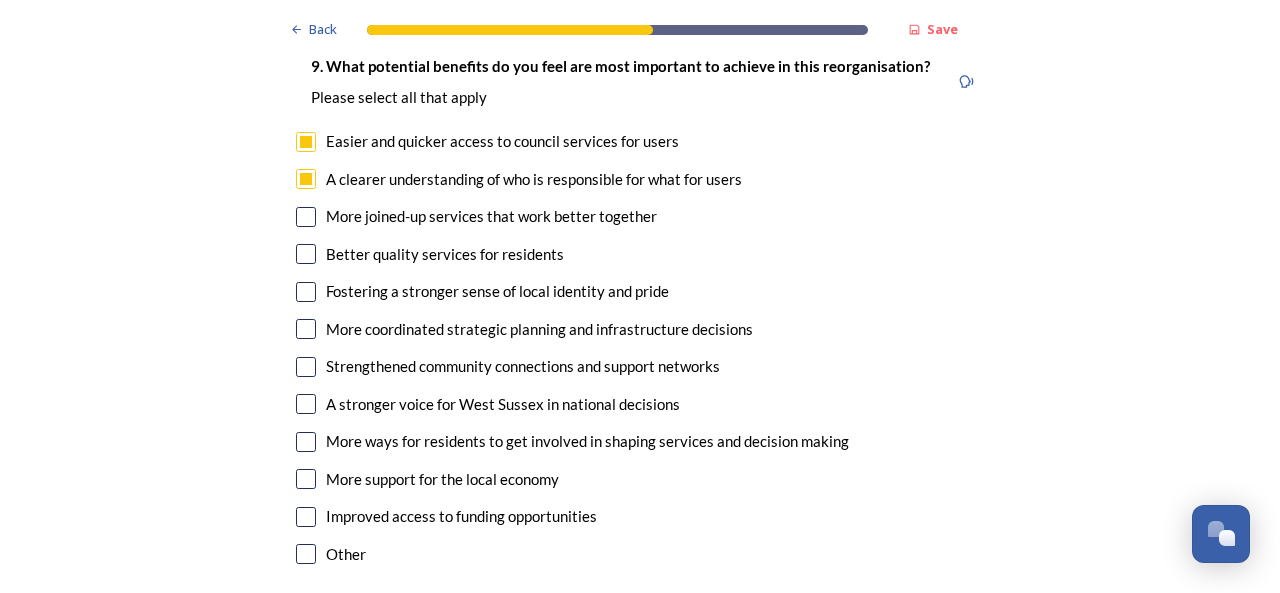 click at bounding box center [306, 217] 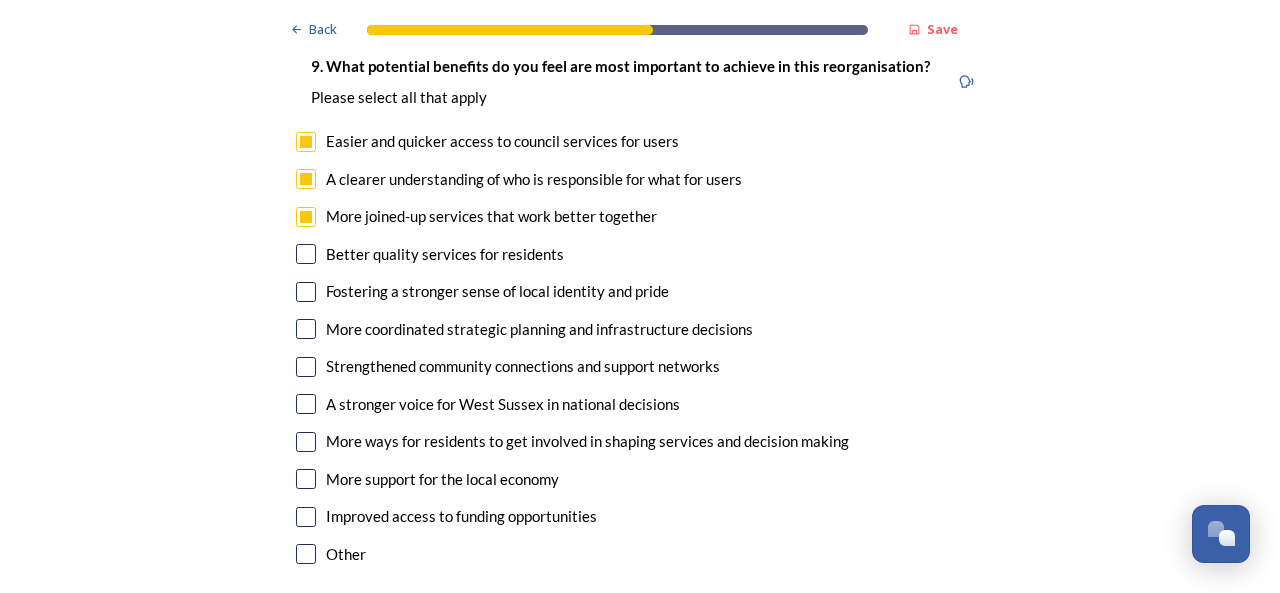 click at bounding box center (306, 254) 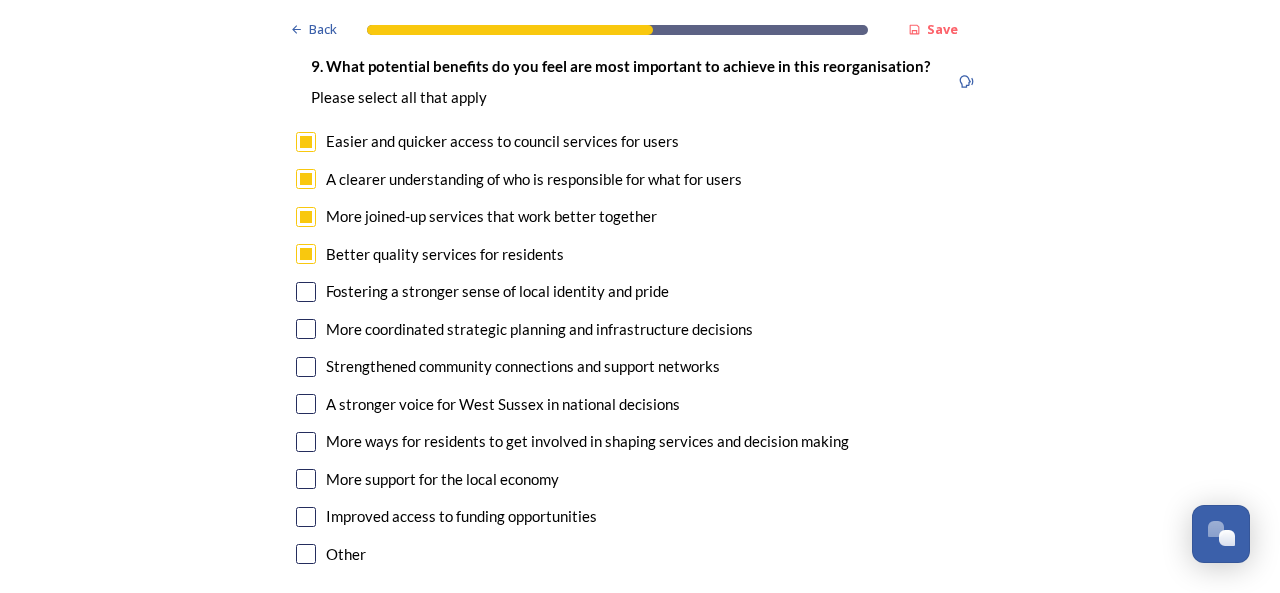 click at bounding box center (306, 329) 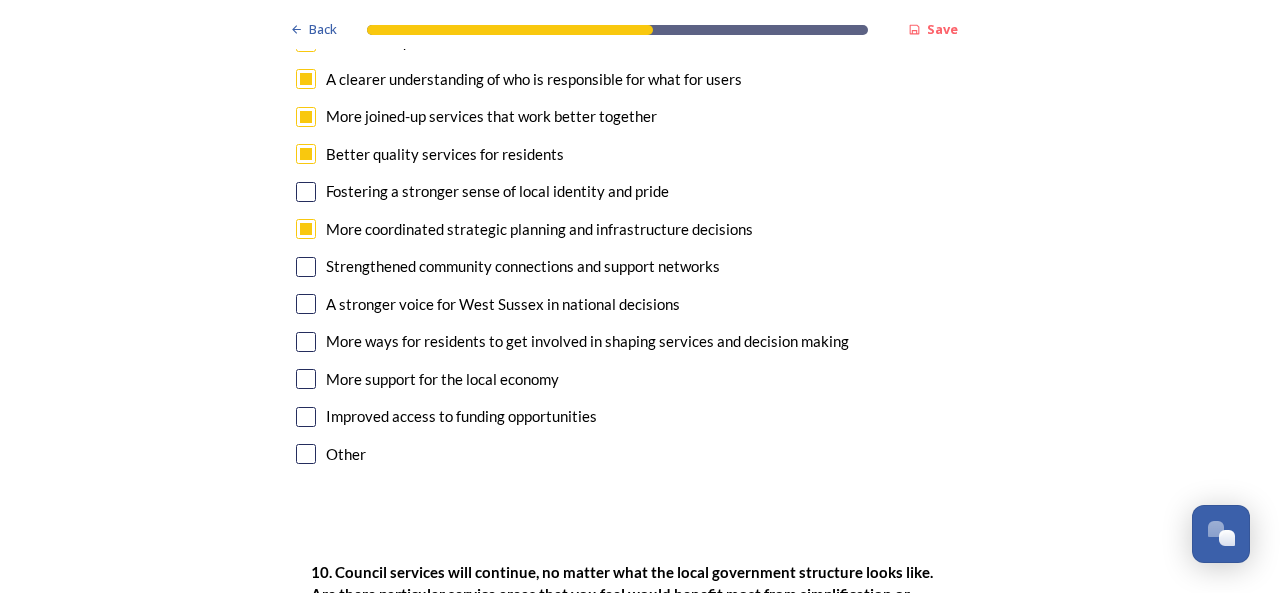 scroll, scrollTop: 4900, scrollLeft: 0, axis: vertical 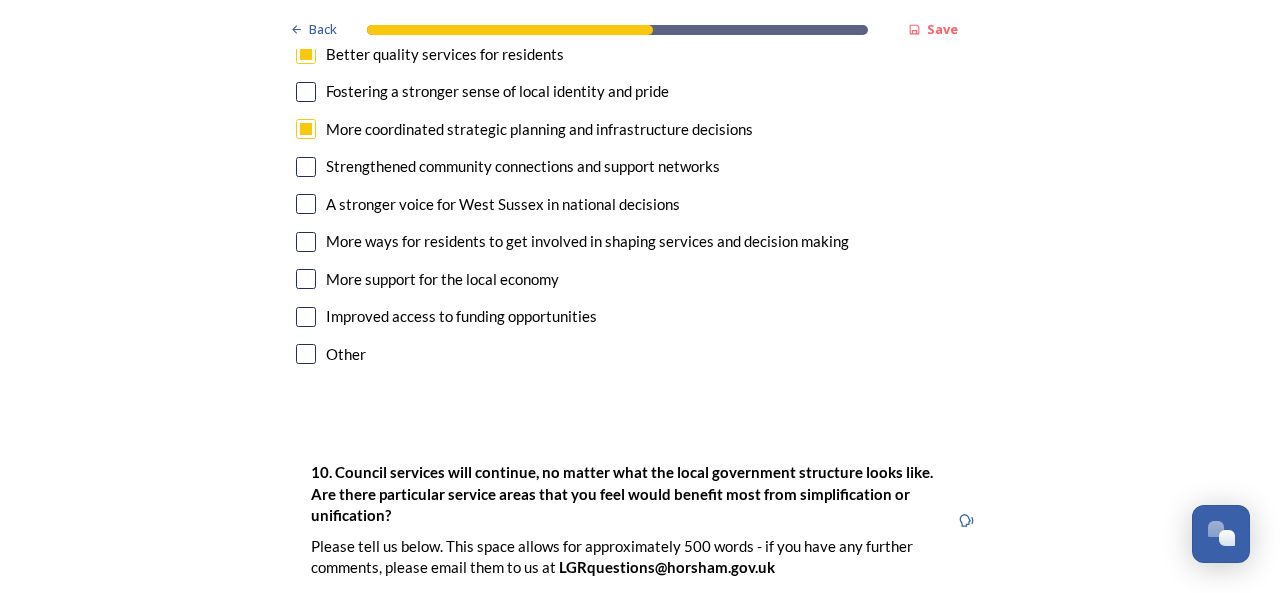 click at bounding box center [306, 279] 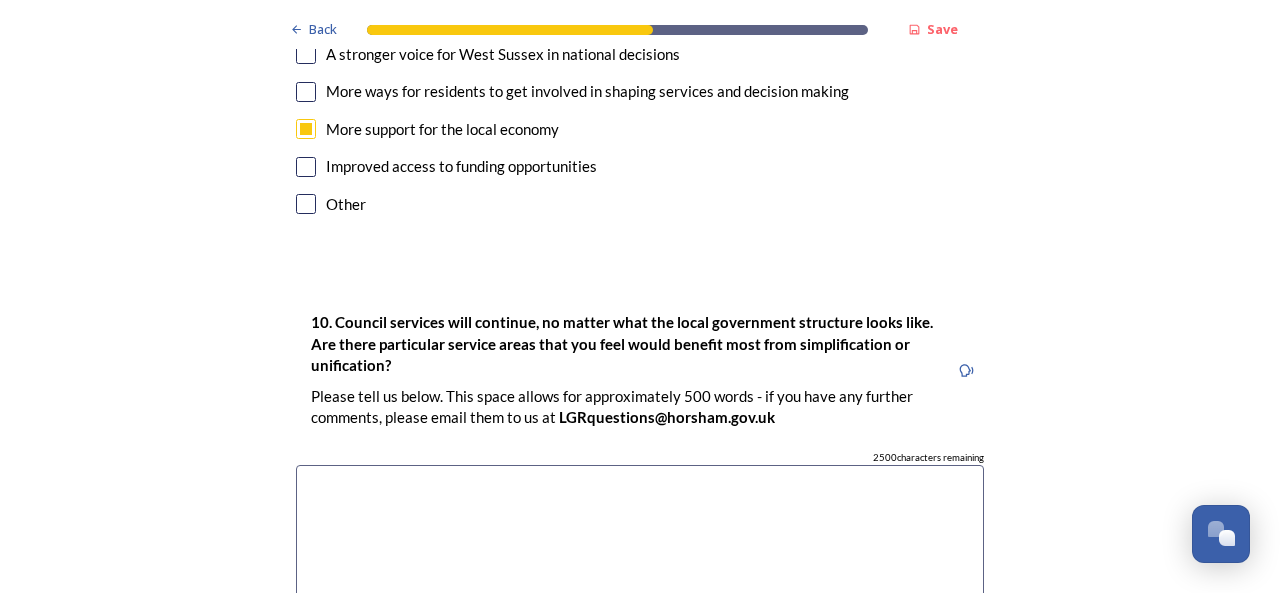 scroll, scrollTop: 5100, scrollLeft: 0, axis: vertical 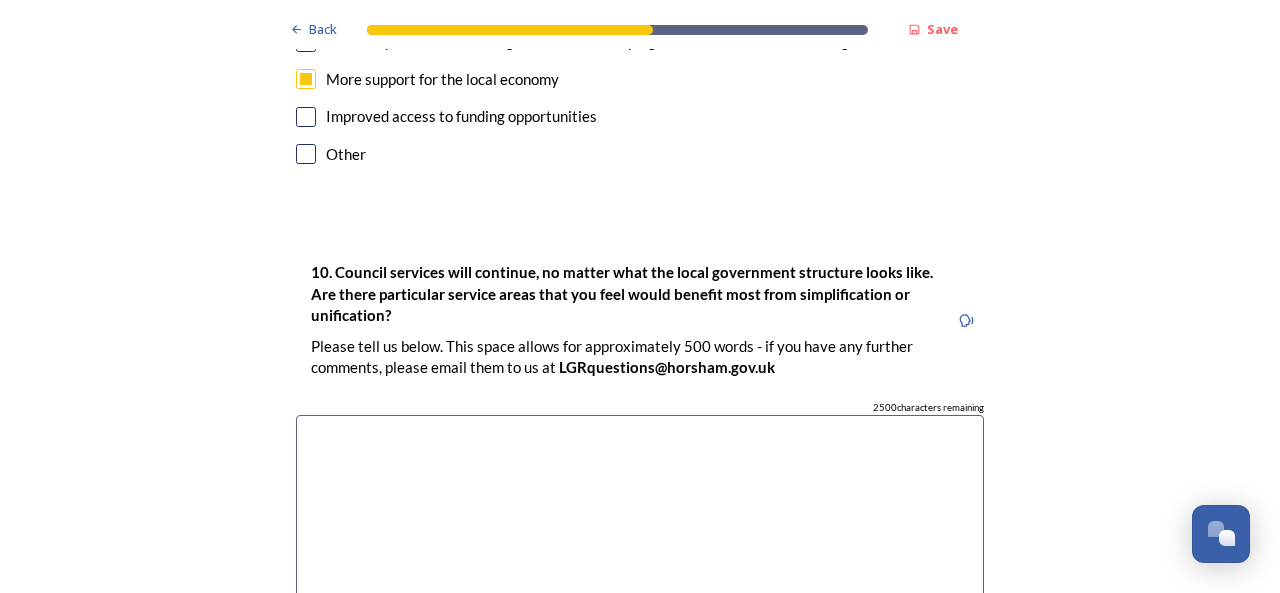 click on "Back Save Prioritising future services As explained on our  Shaping West Sussex hub , Local Government Reorganisation for West Sussex means that the county, district and borough councils will be replaced with one, or more than one, single-tier council (referred to as a unitary council) to deliver all your services.  Options currently being explored within West Sussex are detailed on our  hub , but map visuals can be found below. A single county unitary , bringing the County Council and all seven District and Borough Councils services together to form a new unitary council for West Sussex. Single unitary model (You can enlarge this map by clicking on the square expand icon in the top right of the image) Two unitary option, variation 1  -   one unitary combining Arun, Chichester and Worthing footprints and one unitary combining Adur, Crawley, Horsham, and Mid-Sussex footprints. Two unitary model variation 1 (You can enlarge this map by clicking on the square expand icon in the top right of the image) * [NUMBER]" at bounding box center [640, -1877] 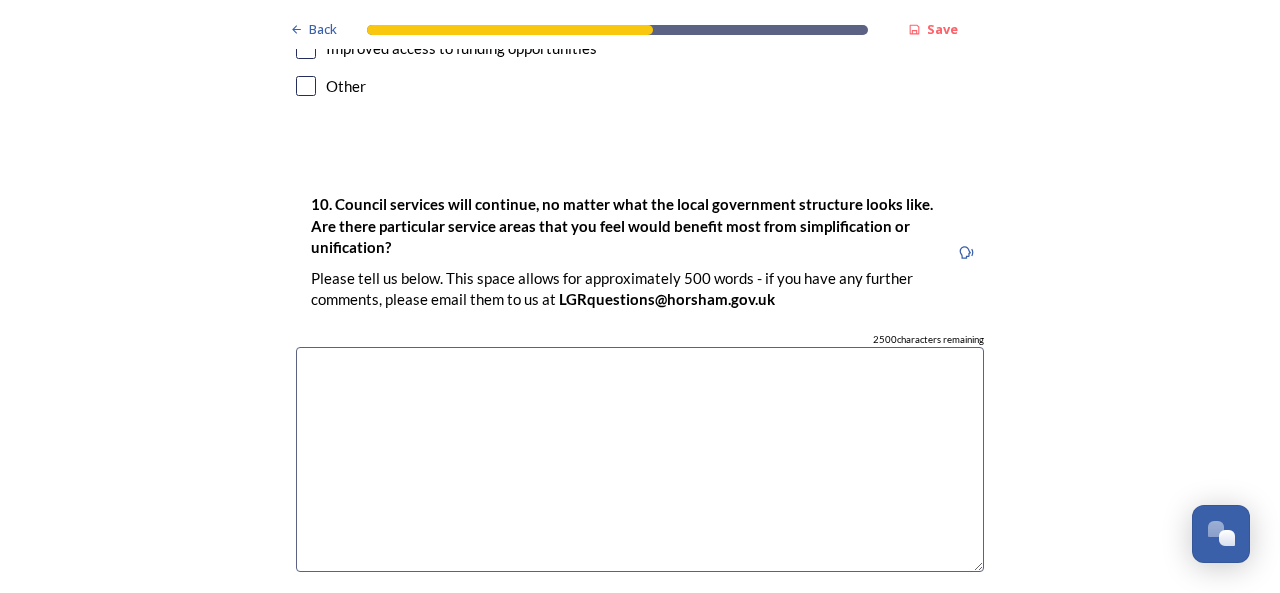 scroll, scrollTop: 5200, scrollLeft: 0, axis: vertical 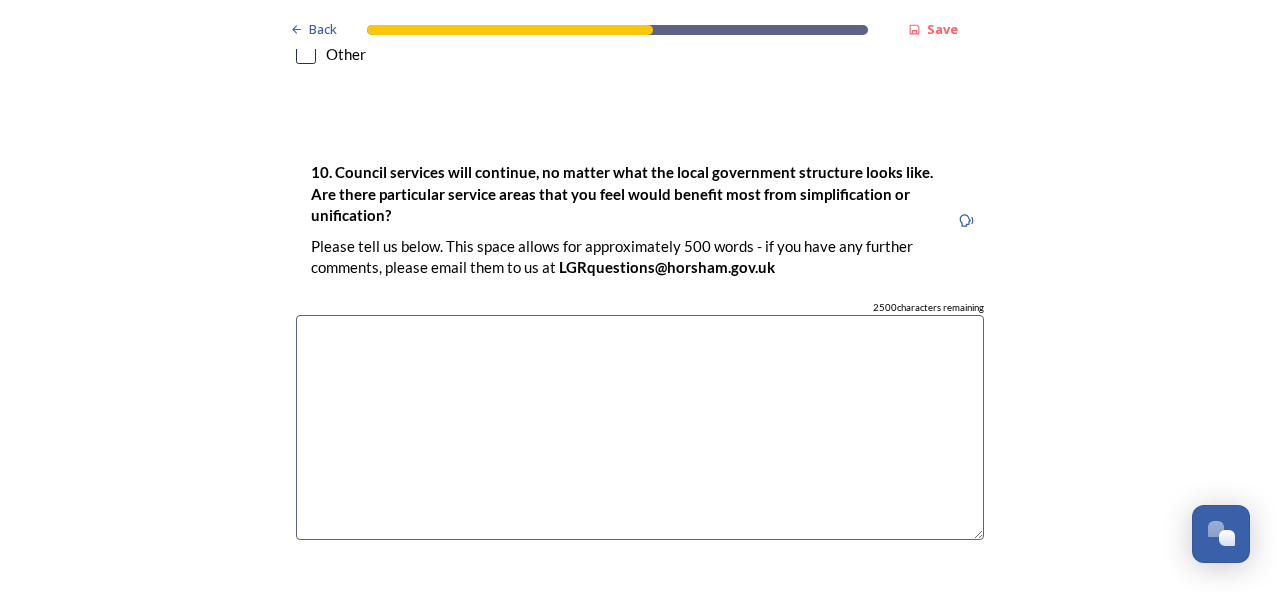 click at bounding box center [640, 427] 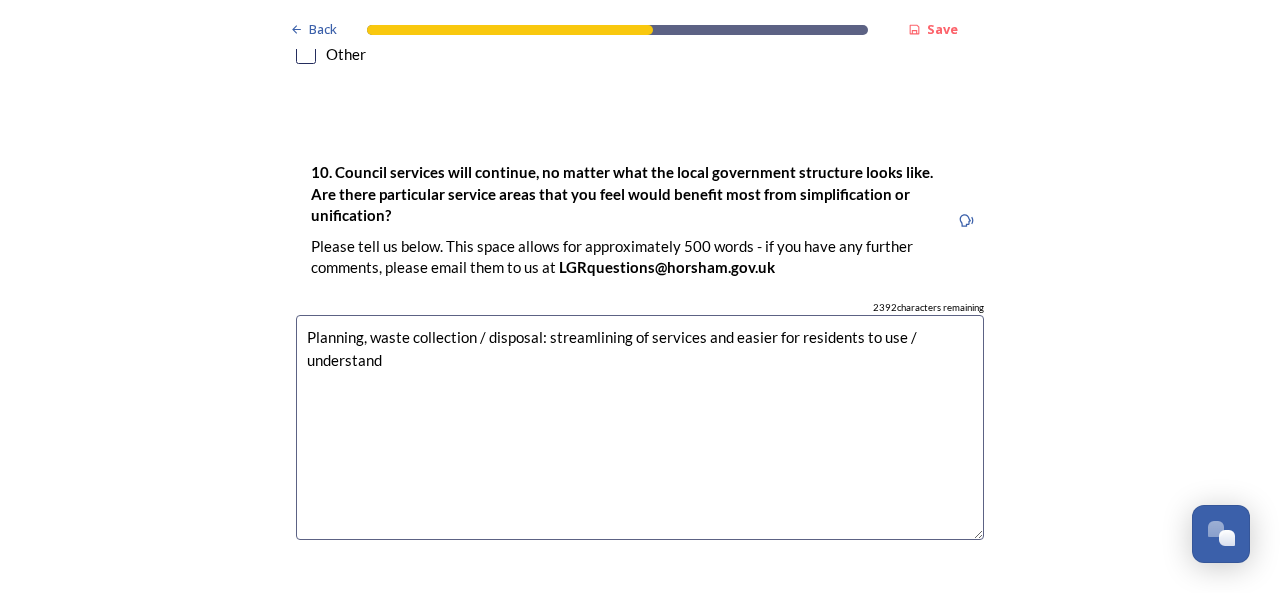 click on "Planning, waste collection / disposal: streamlining of services and easier for residents to use / understand" at bounding box center [640, 427] 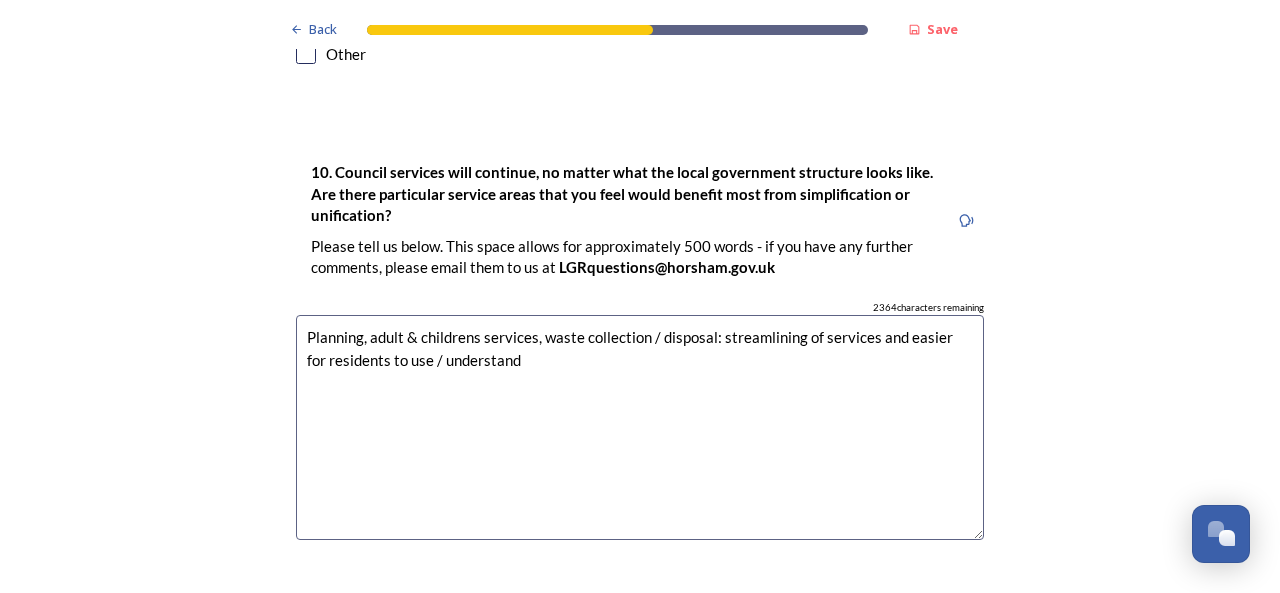 click on "Planning, adult & childrens services, waste collection / disposal: streamlining of services and easier for residents to use / understand" at bounding box center (640, 427) 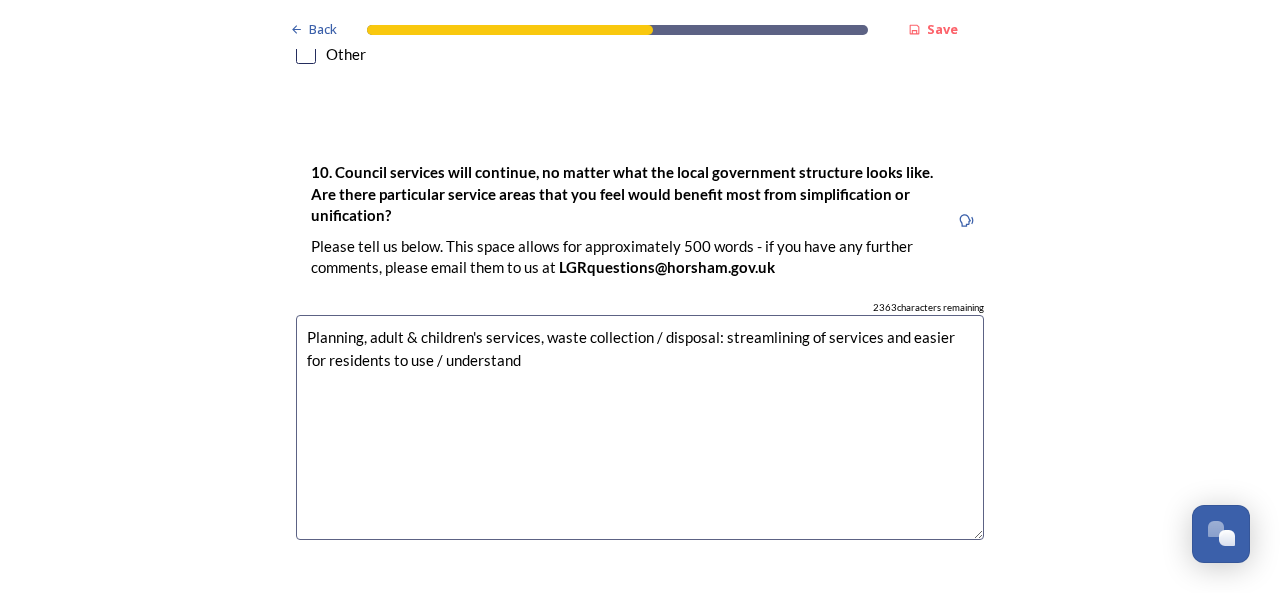 click on "Planning, adult & children's services, waste collection / disposal: streamlining of services and easier for residents to use / understand" at bounding box center (640, 427) 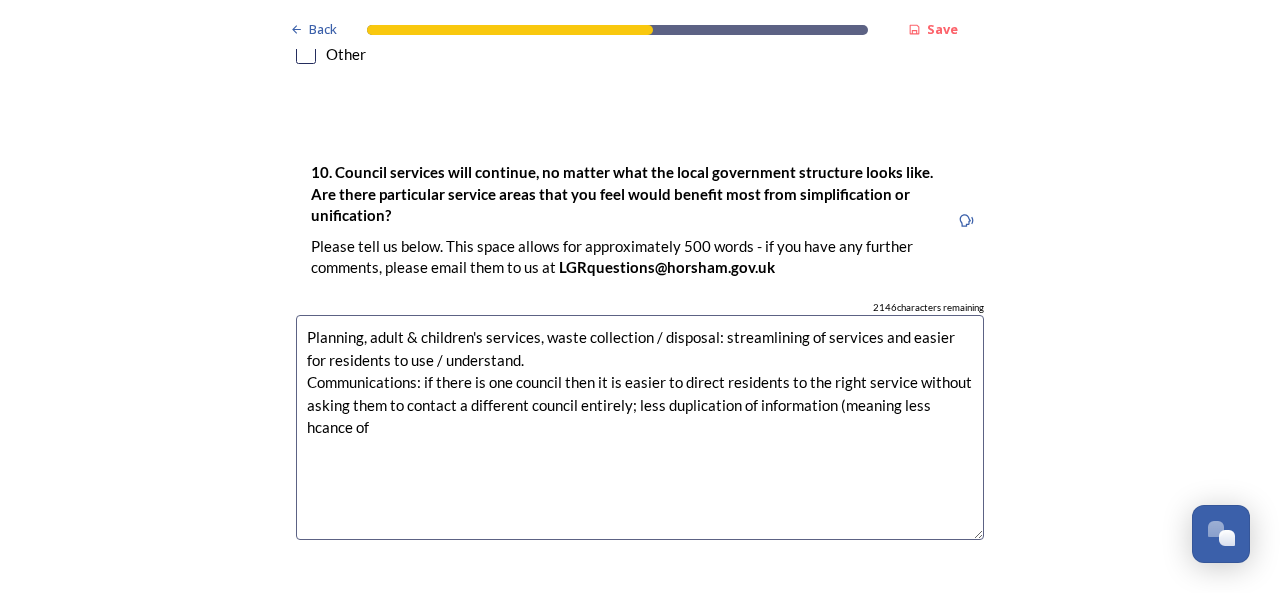 click on "Planning, adult & children's services, waste collection / disposal: streamlining of services and easier for residents to use / understand.
Communications: if there is one council then it is easier to direct residents to the right service without asking them to contact a different council entirely; less duplication of information (meaning less hcance of" at bounding box center (640, 427) 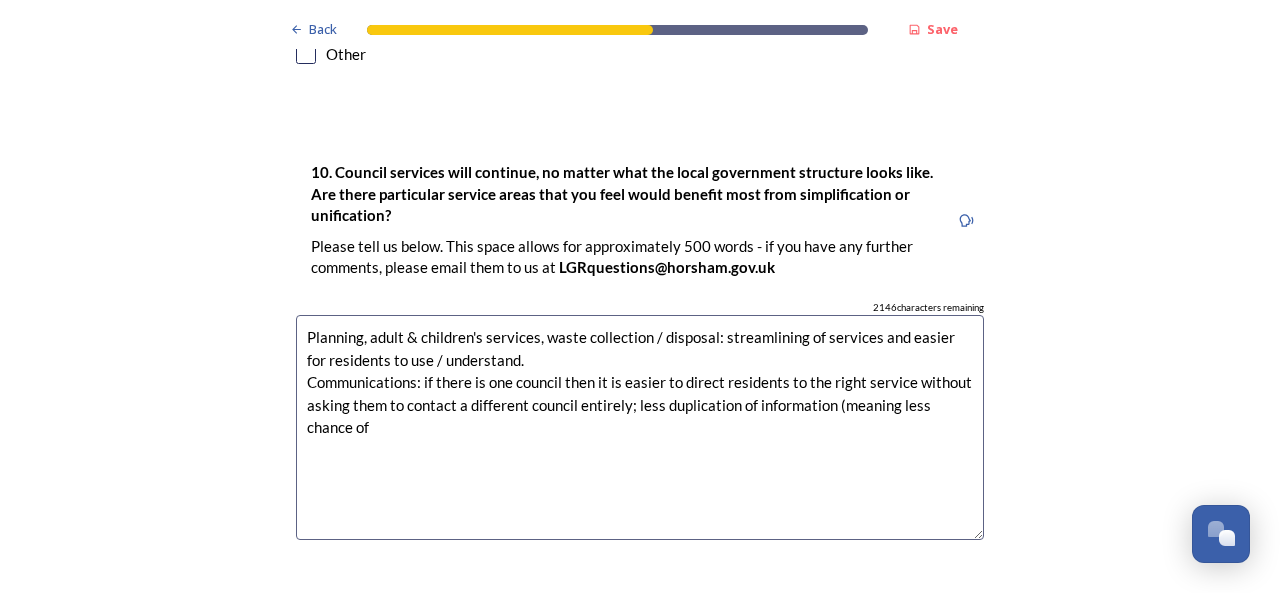 click on "Planning, adult & children's services, waste collection / disposal: streamlining of services and easier for residents to use / understand.
Communications: if there is one council then it is easier to direct residents to the right service without asking them to contact a different council entirely; less duplication of information (meaning less chance of" at bounding box center (640, 427) 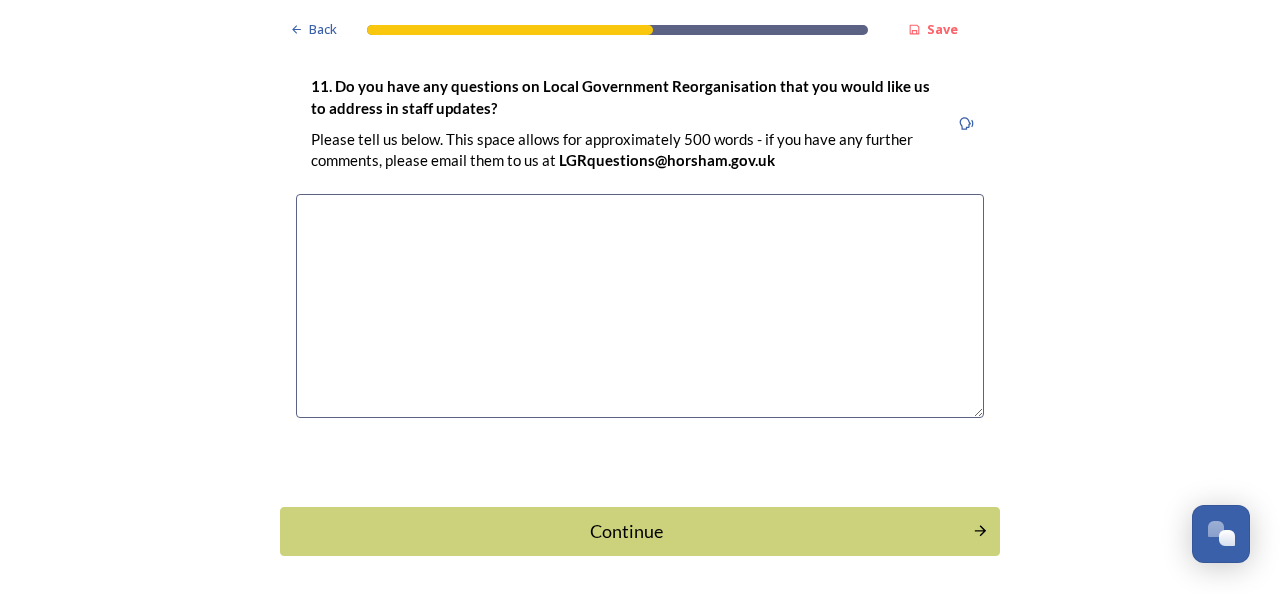 scroll, scrollTop: 5850, scrollLeft: 0, axis: vertical 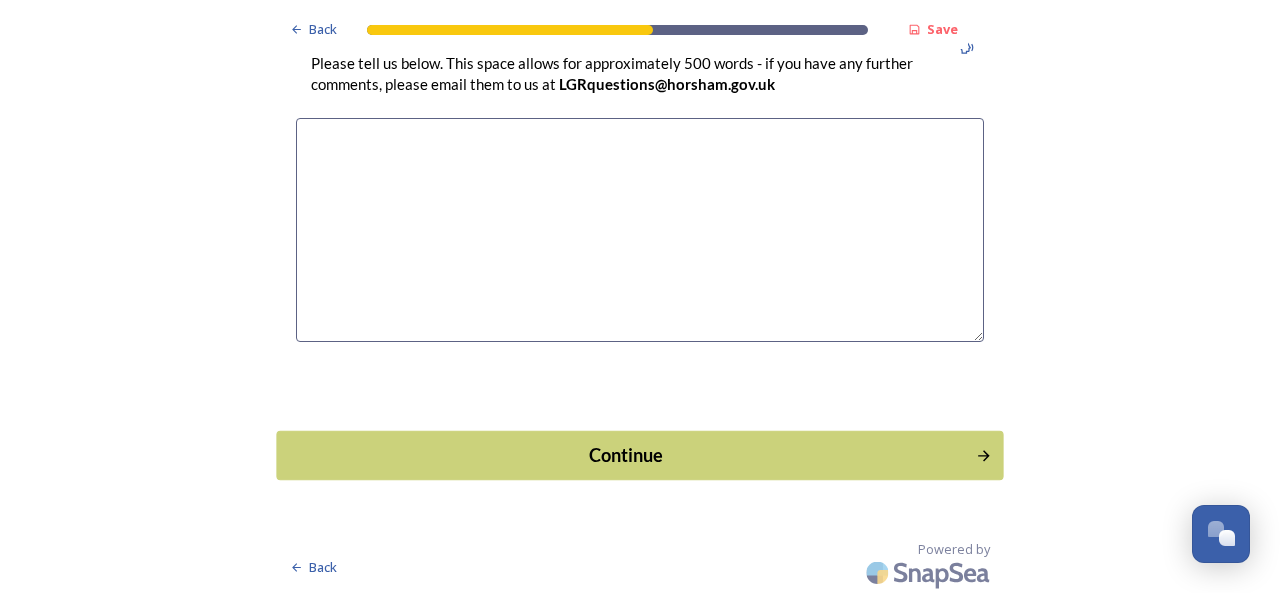 type on "Planning, adult & children's services, waste collection / disposal: streamlining of services and easier for residents to use / understand.
Communications: if there is one council then it is easier to direct residents to the right service without asking them to contact a different council entirely; less duplication of information (meaning less chance of information being wrong)[STATE]" 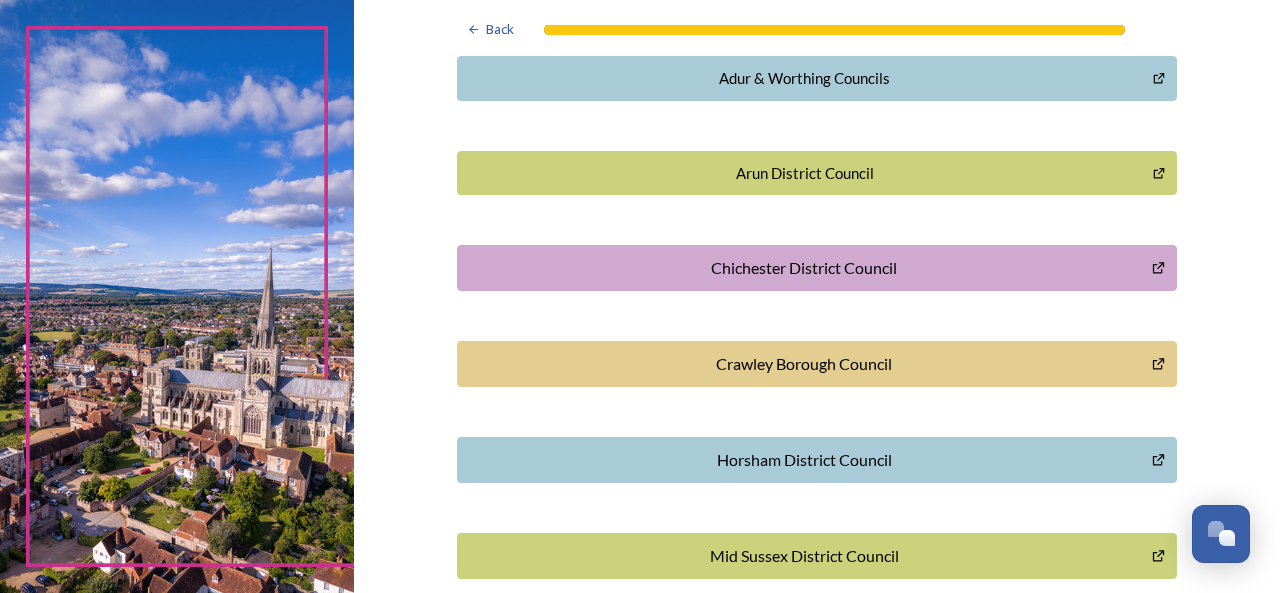 scroll, scrollTop: 690, scrollLeft: 0, axis: vertical 